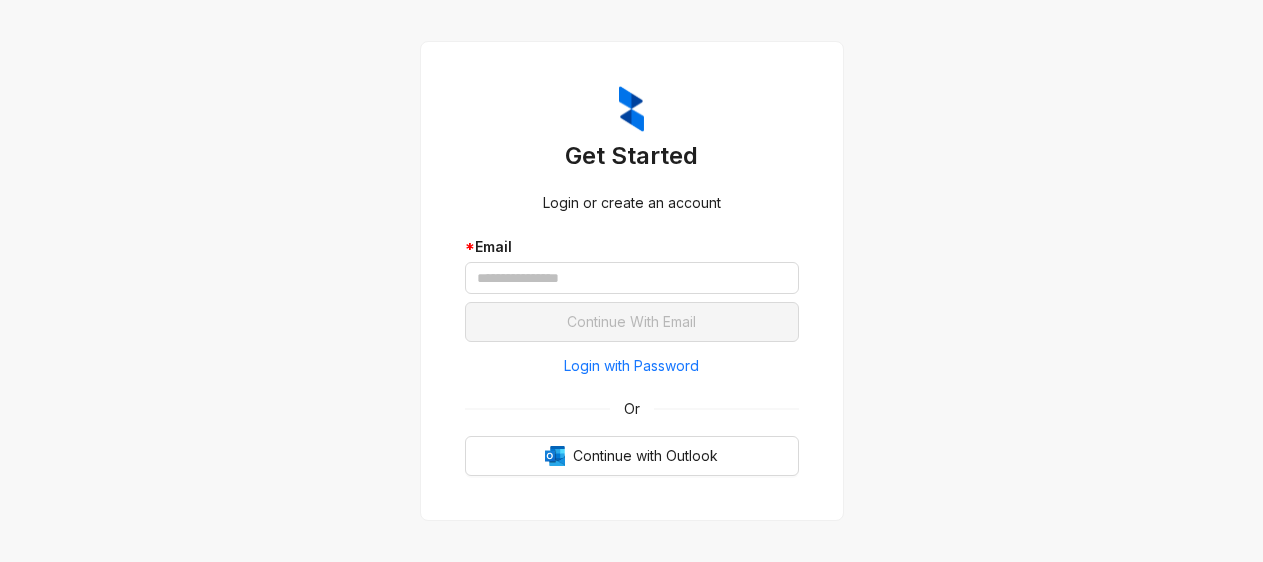 scroll, scrollTop: 0, scrollLeft: 0, axis: both 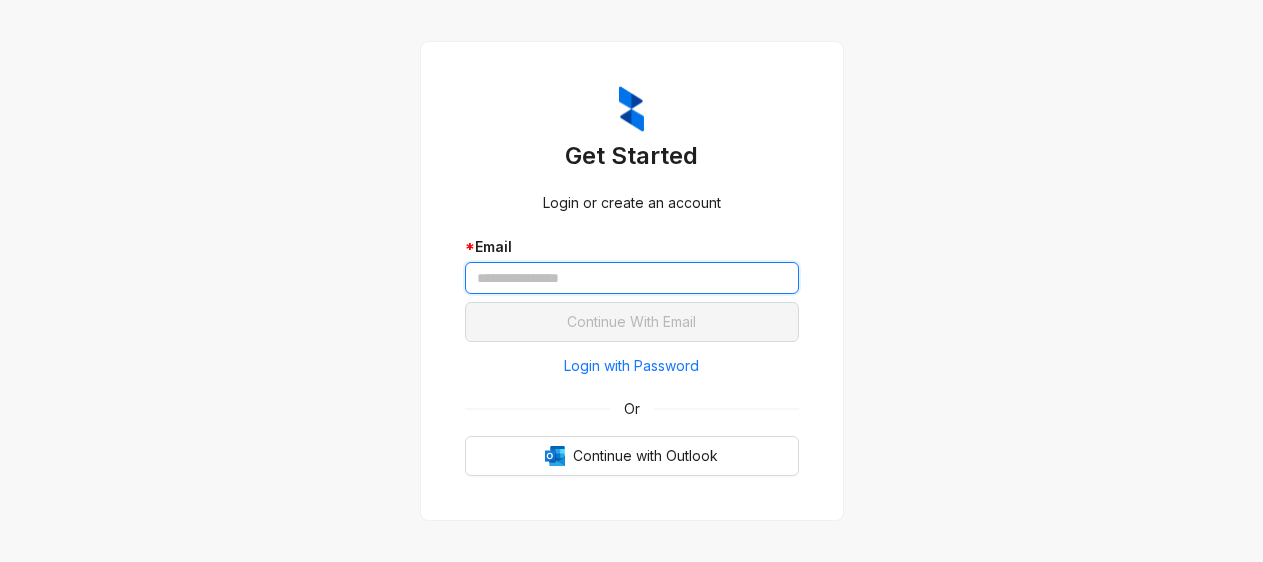 click at bounding box center [632, 278] 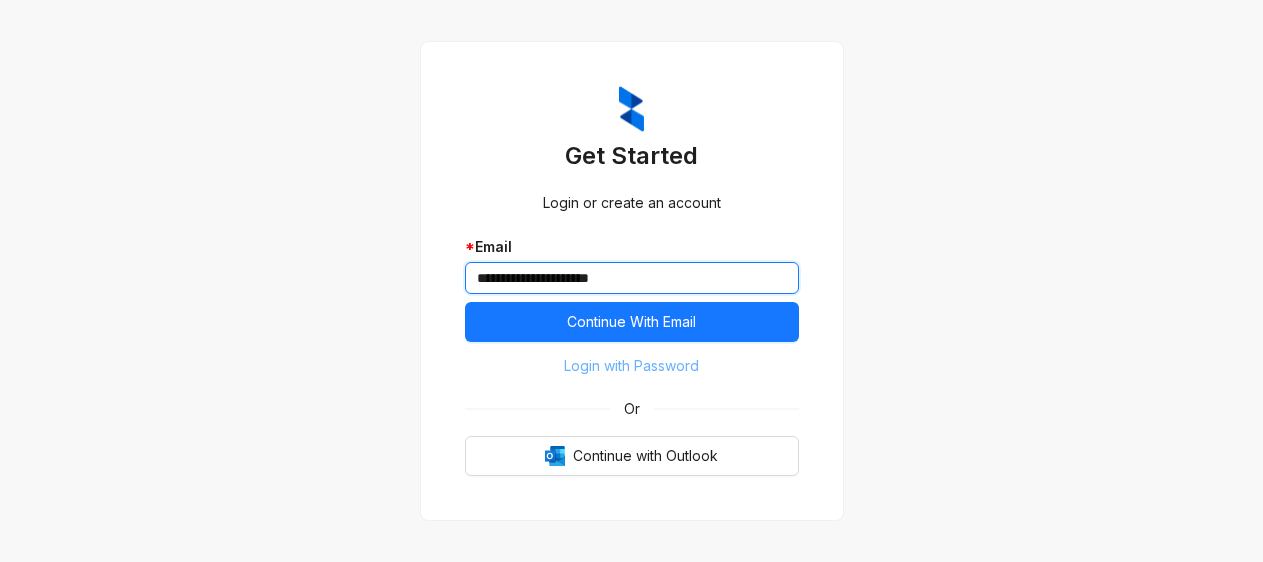 type on "**********" 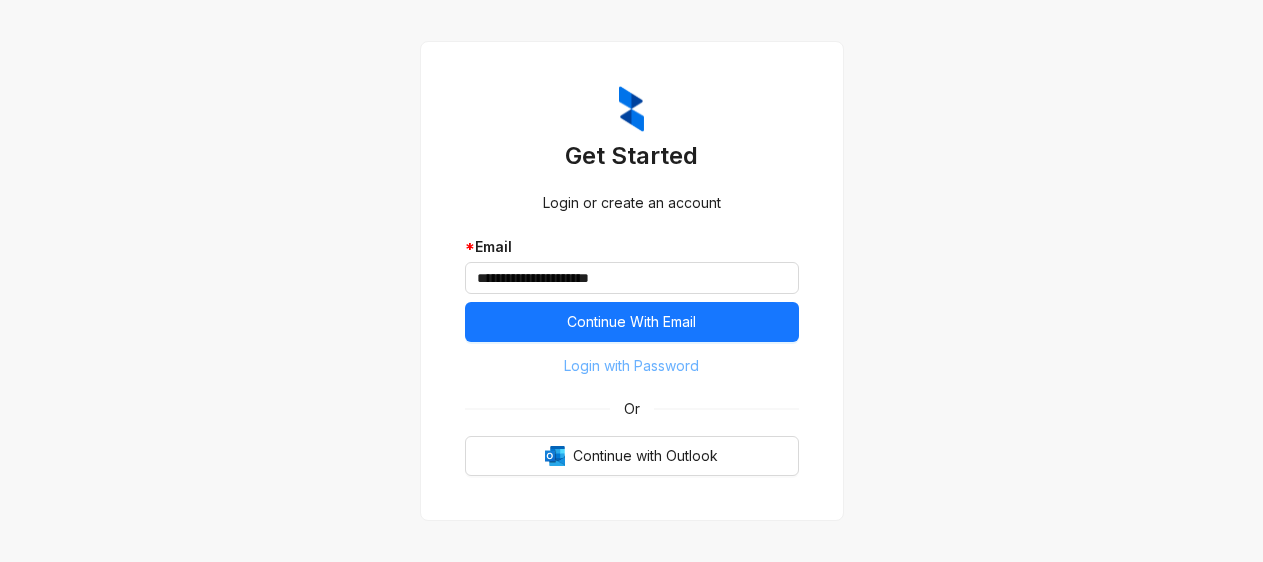 click on "Login with Password" at bounding box center (631, 366) 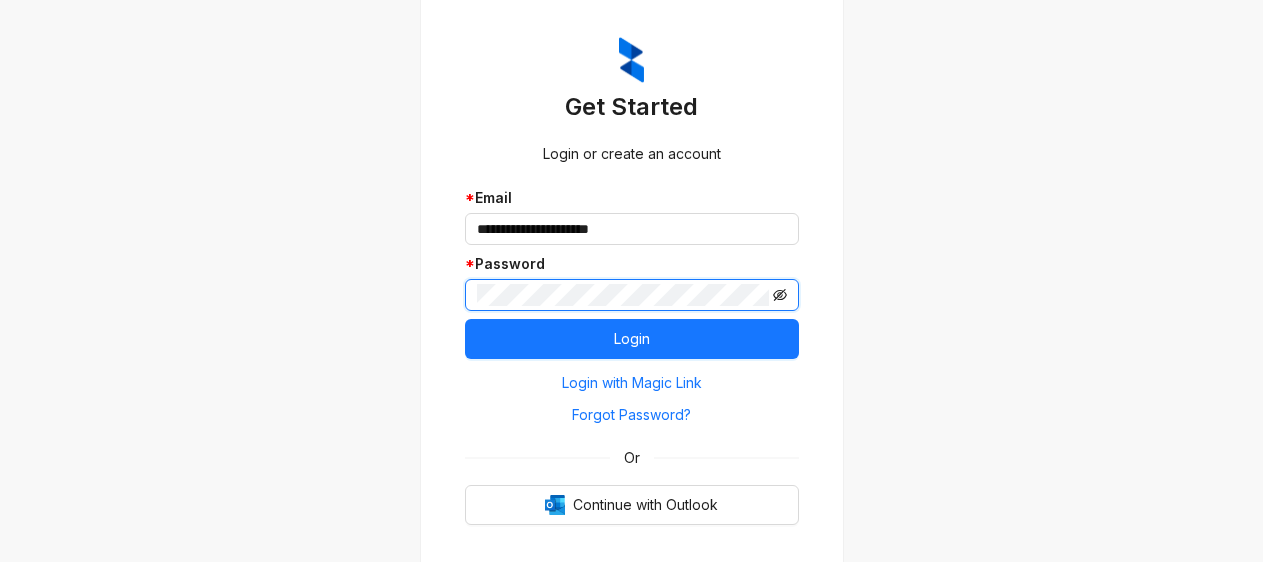 click 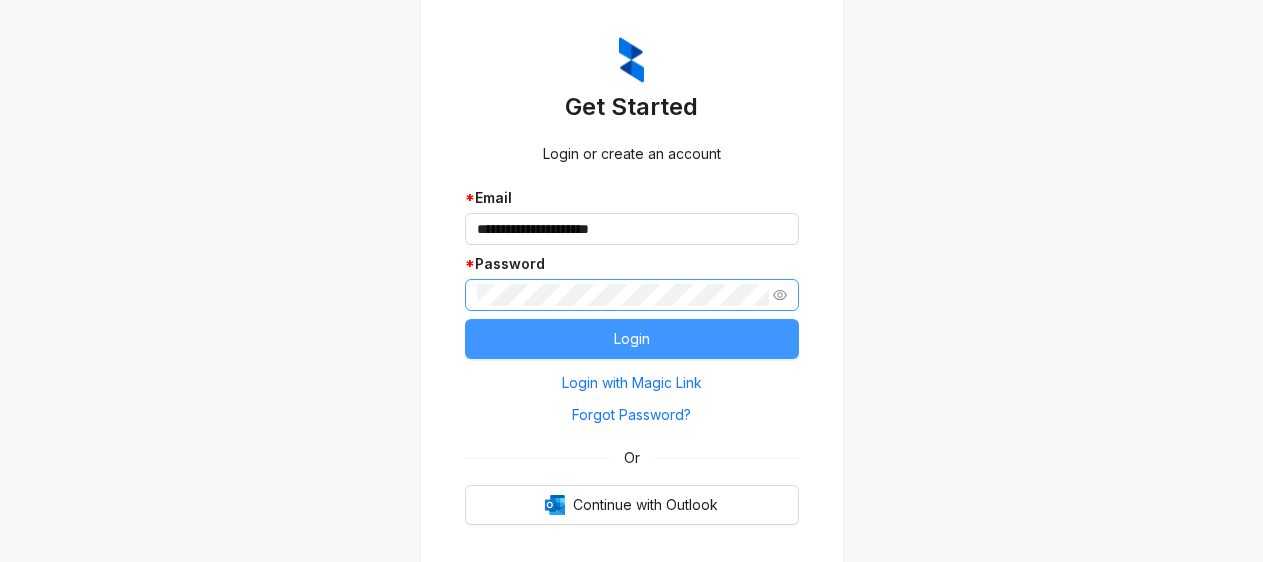 click on "Login" at bounding box center (632, 339) 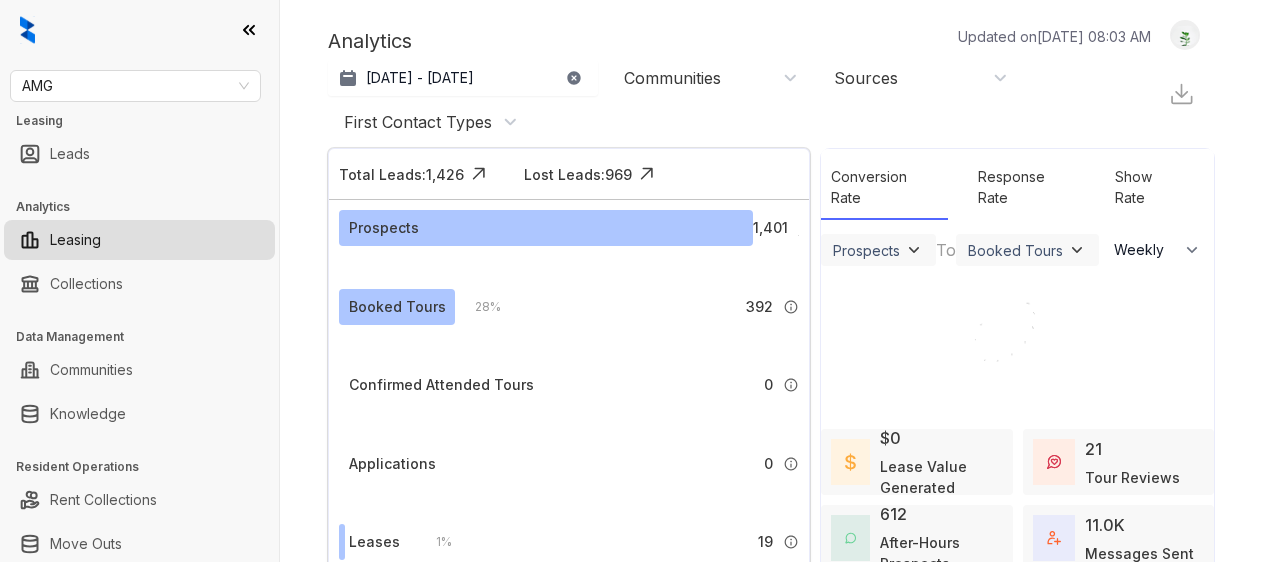 select on "******" 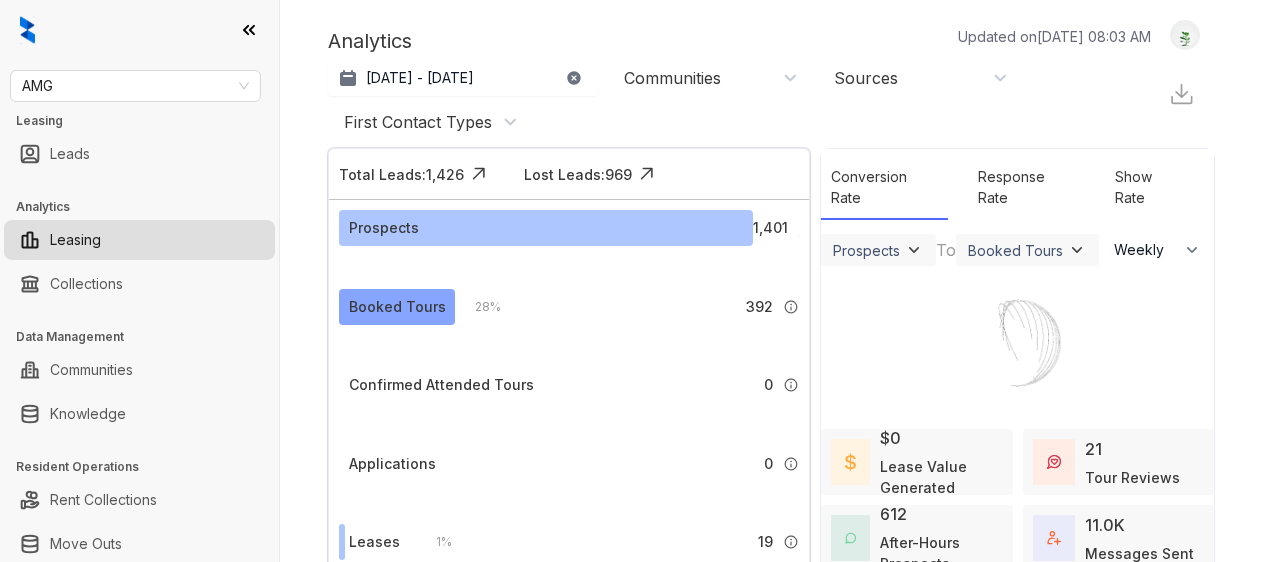 scroll, scrollTop: 0, scrollLeft: 0, axis: both 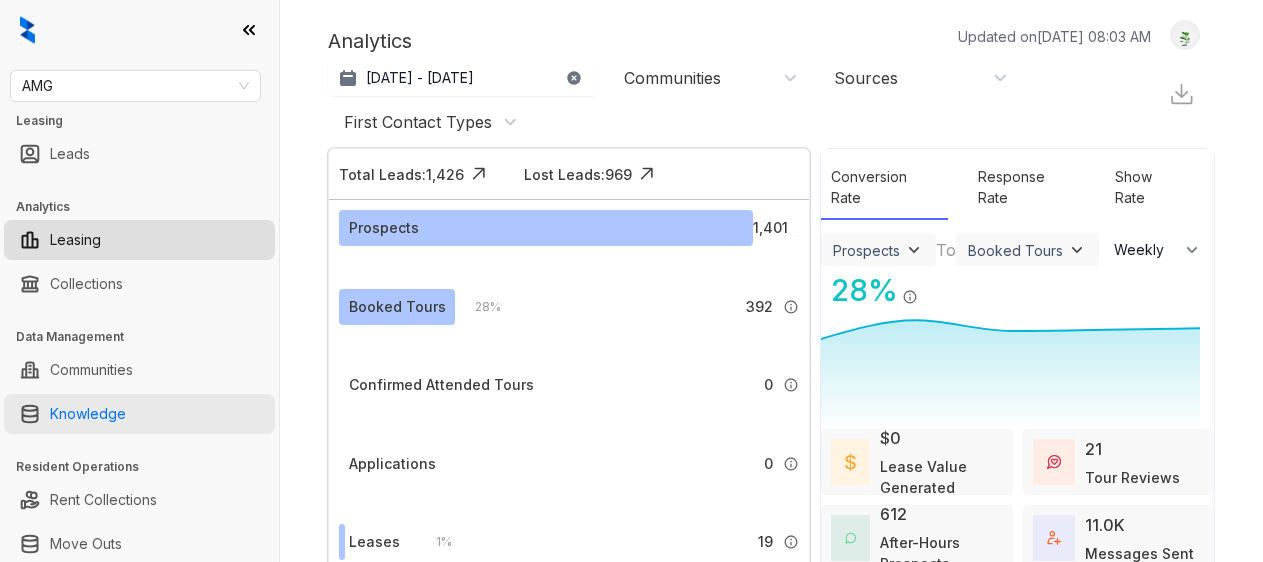 click on "Knowledge" at bounding box center (88, 414) 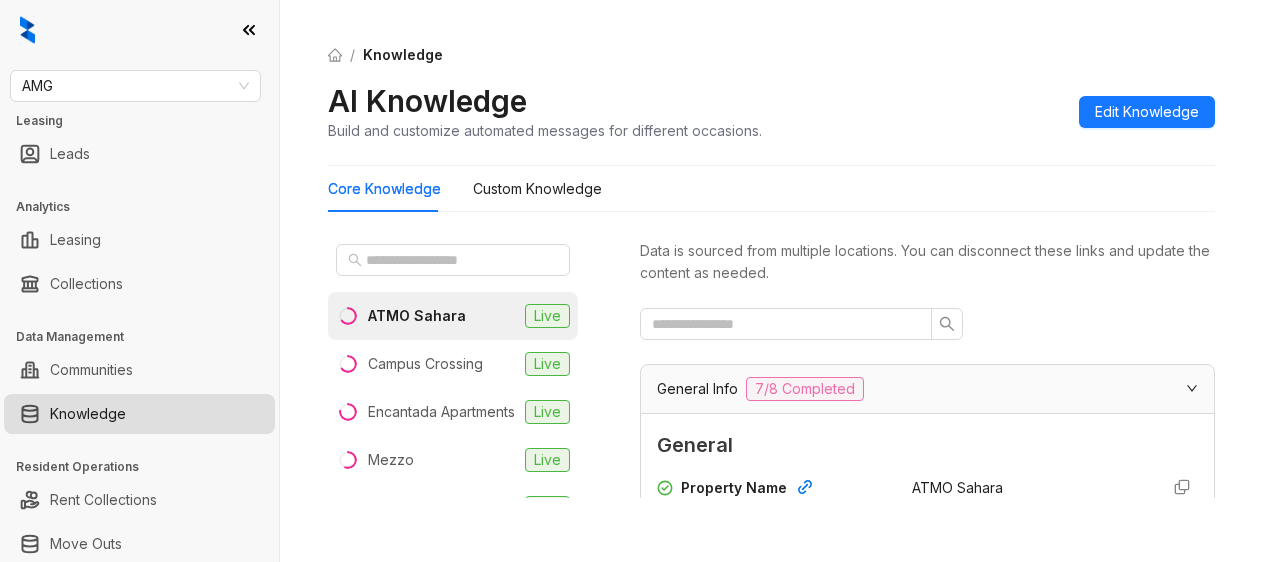 click on "Core Knowledge Custom Knowledge" at bounding box center (771, 189) 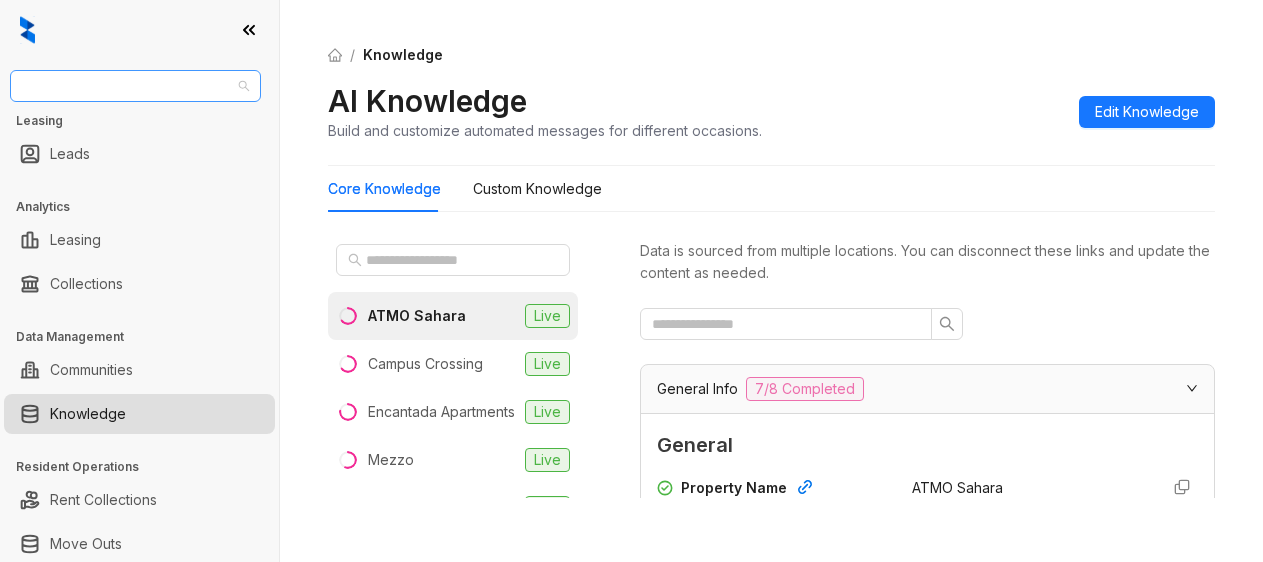 click on "AMG" at bounding box center [135, 86] 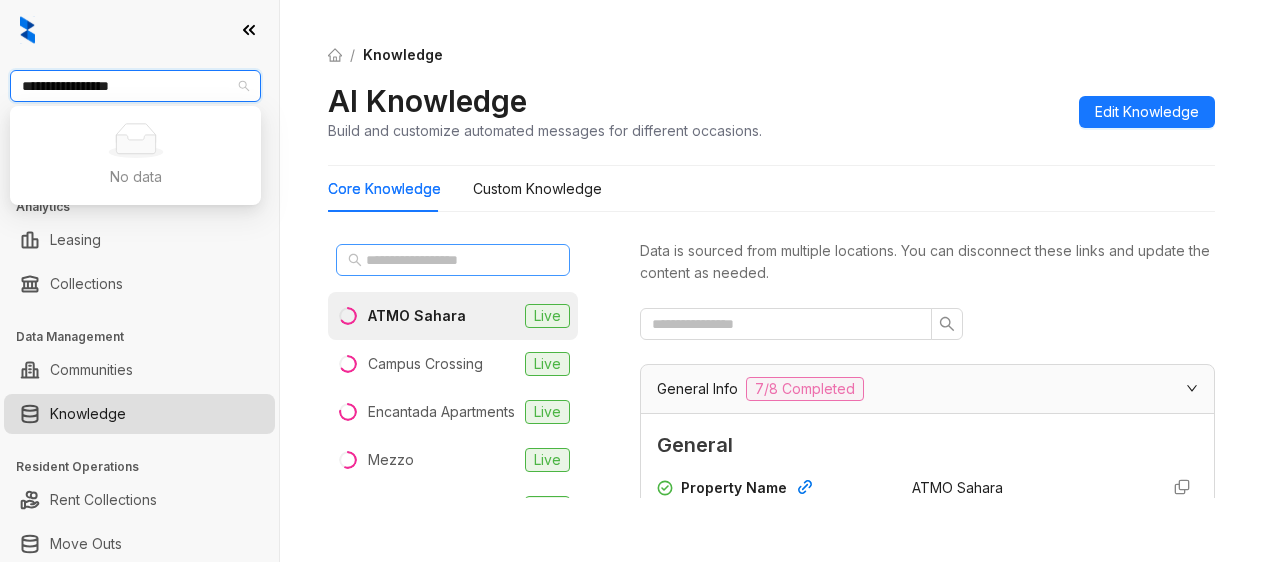type on "**********" 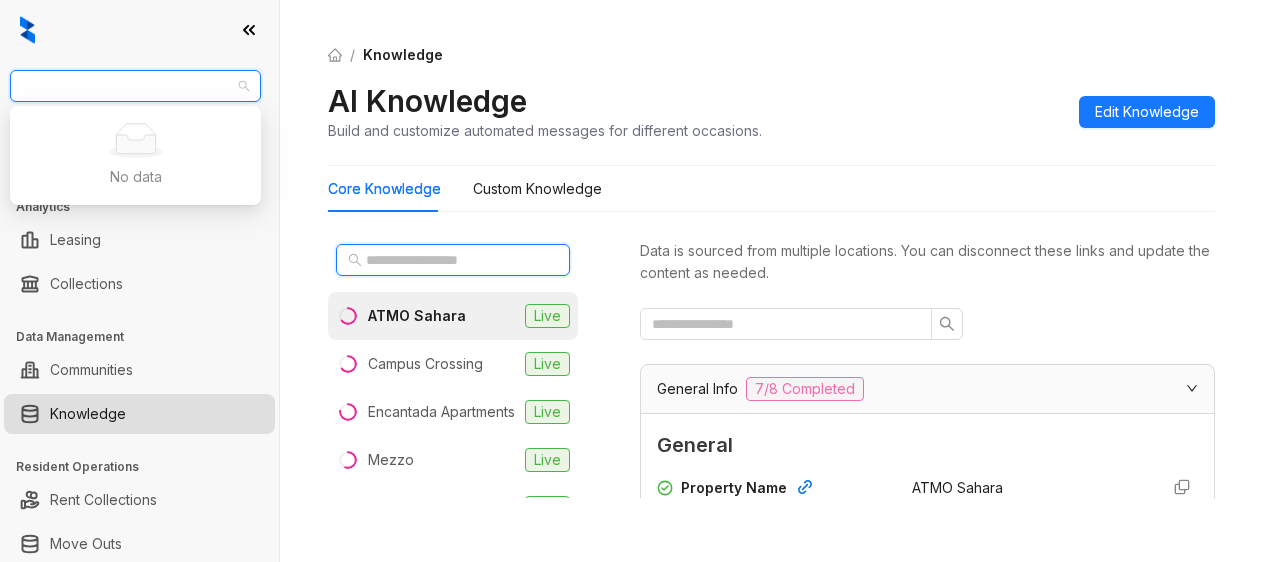 click at bounding box center [453, 260] 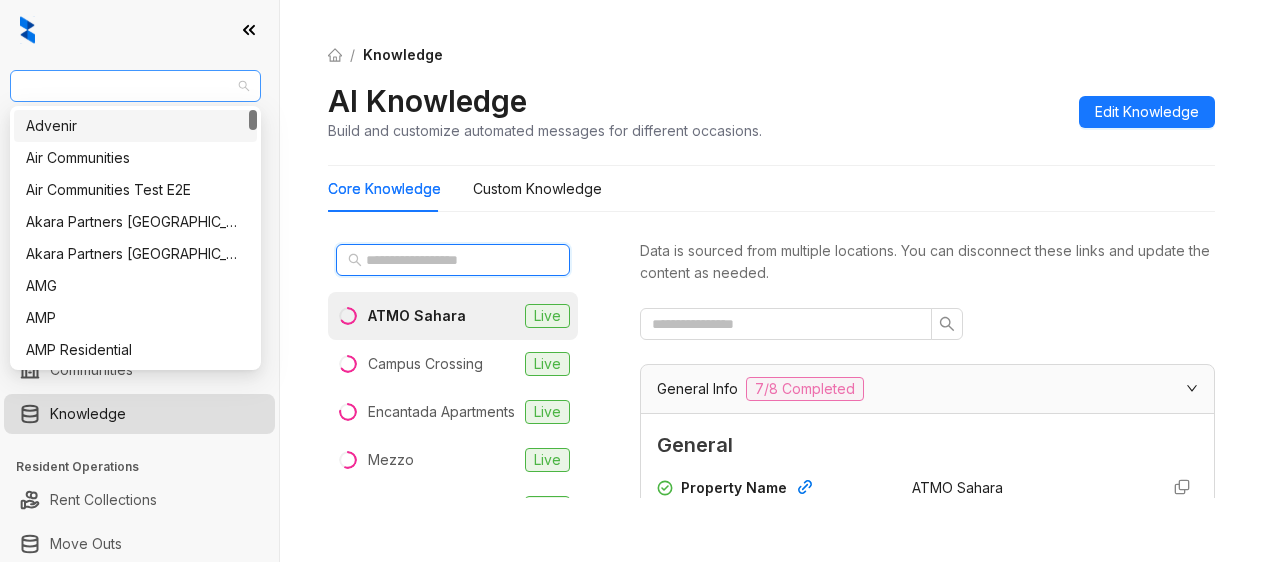 drag, startPoint x: 104, startPoint y: 82, endPoint x: 14, endPoint y: 71, distance: 90.66973 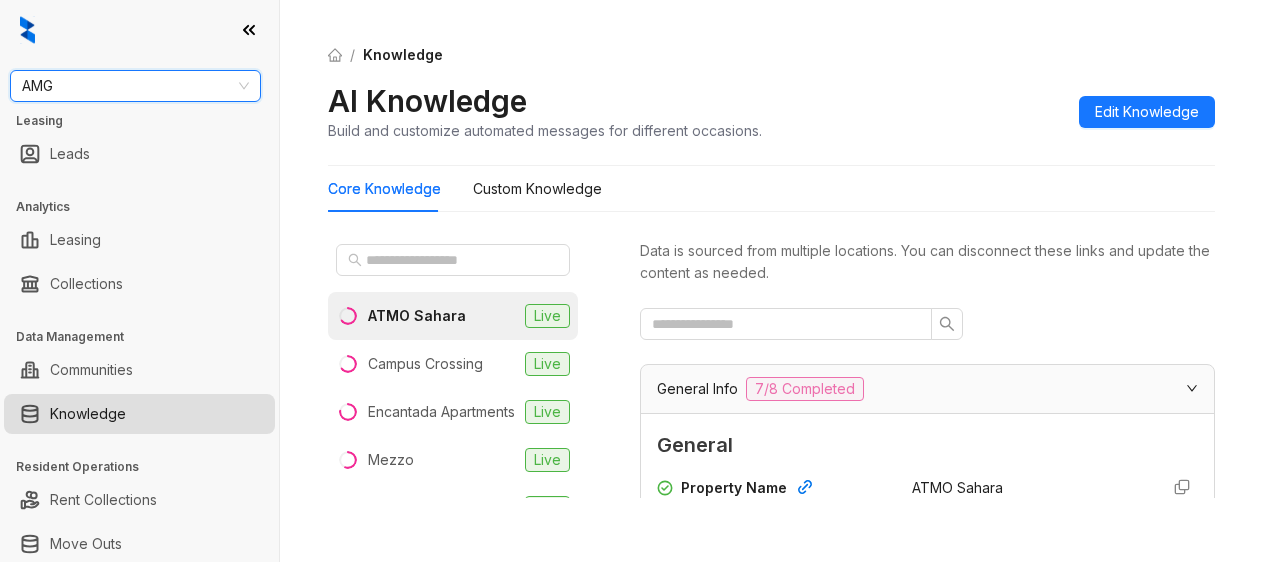 click on "AMG" at bounding box center [135, 86] 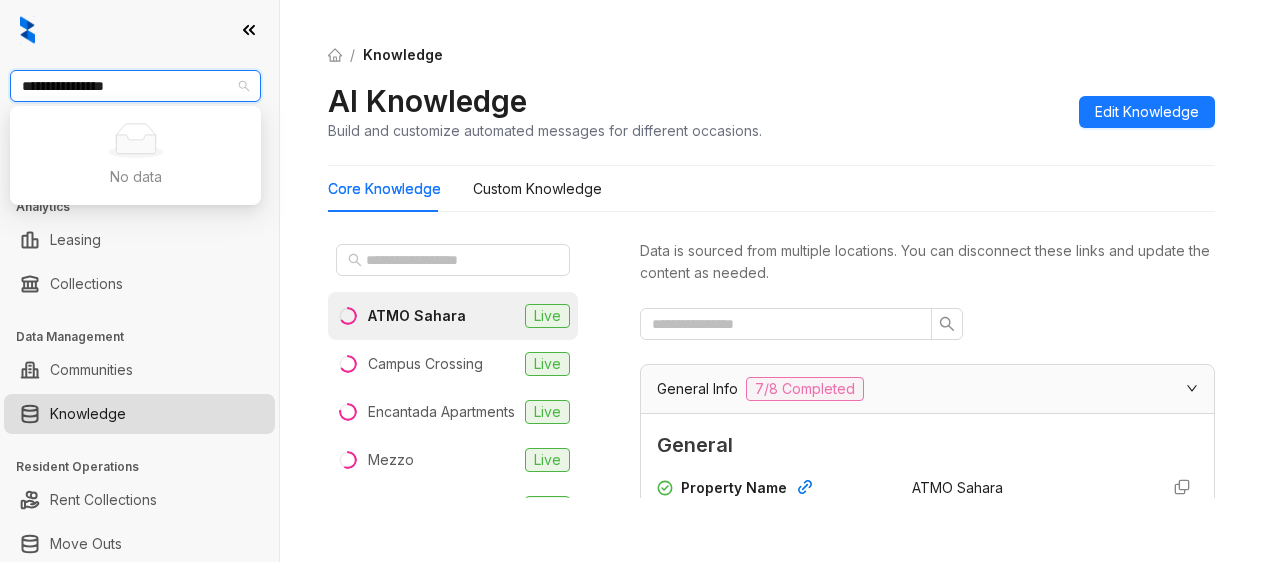 type on "**********" 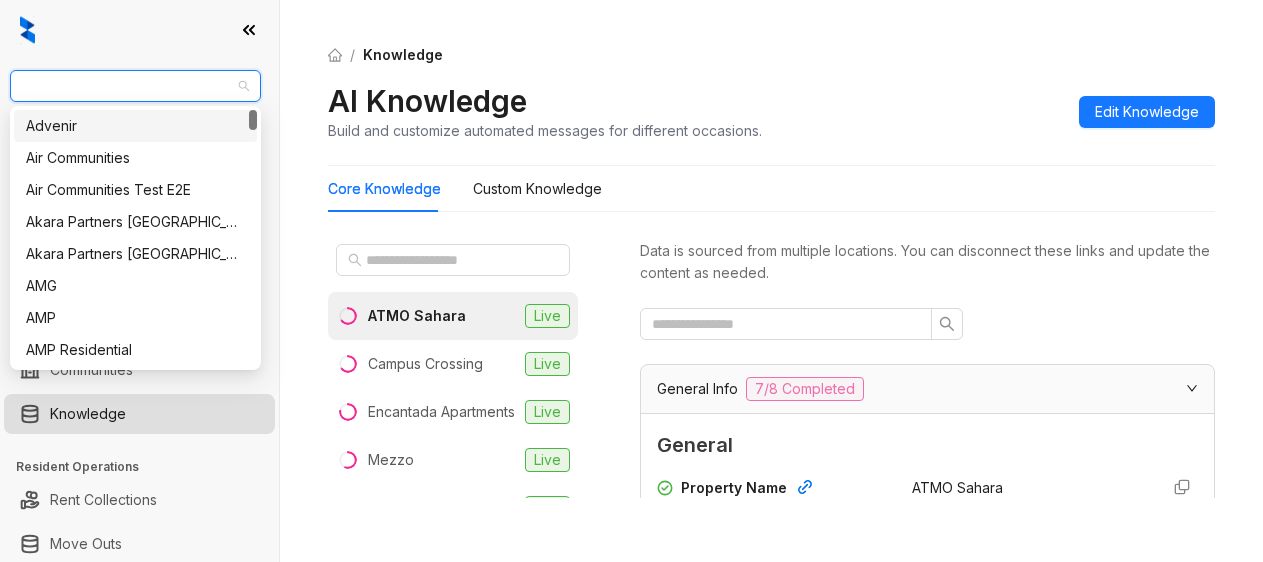 drag, startPoint x: 100, startPoint y: 91, endPoint x: 38, endPoint y: 91, distance: 62 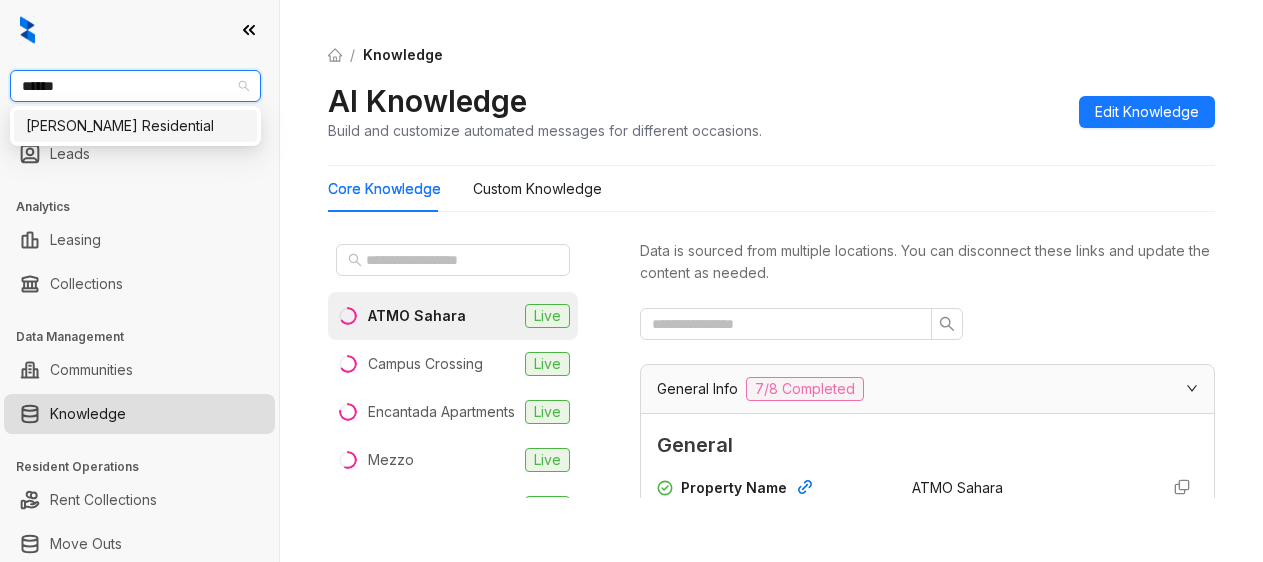type on "*******" 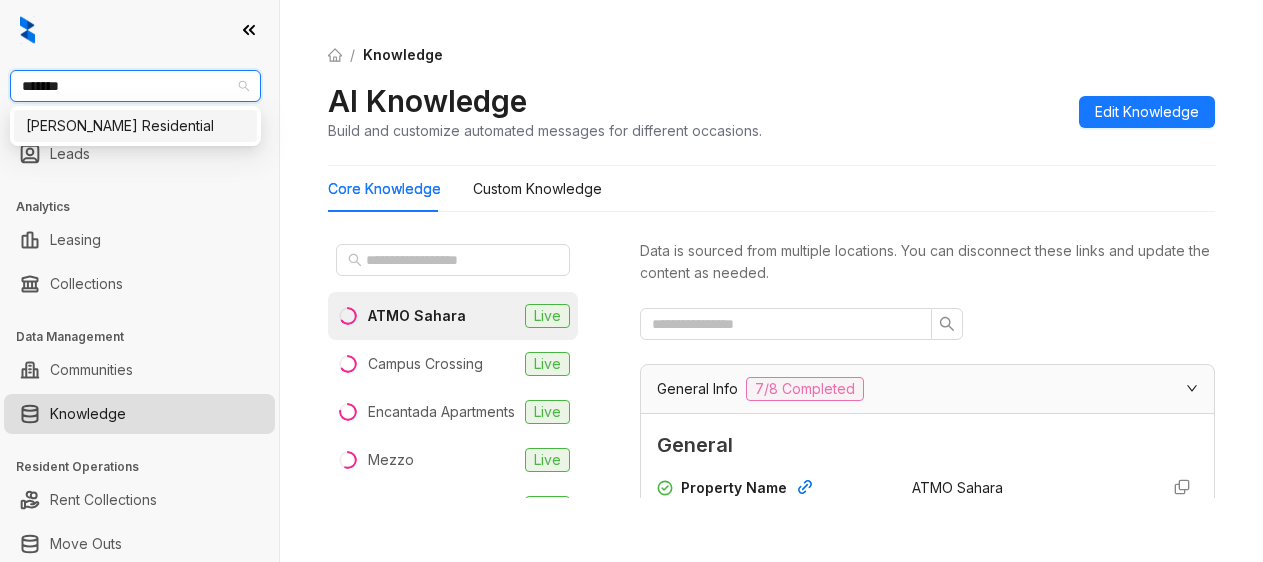 click on "[PERSON_NAME] Residential" at bounding box center (135, 126) 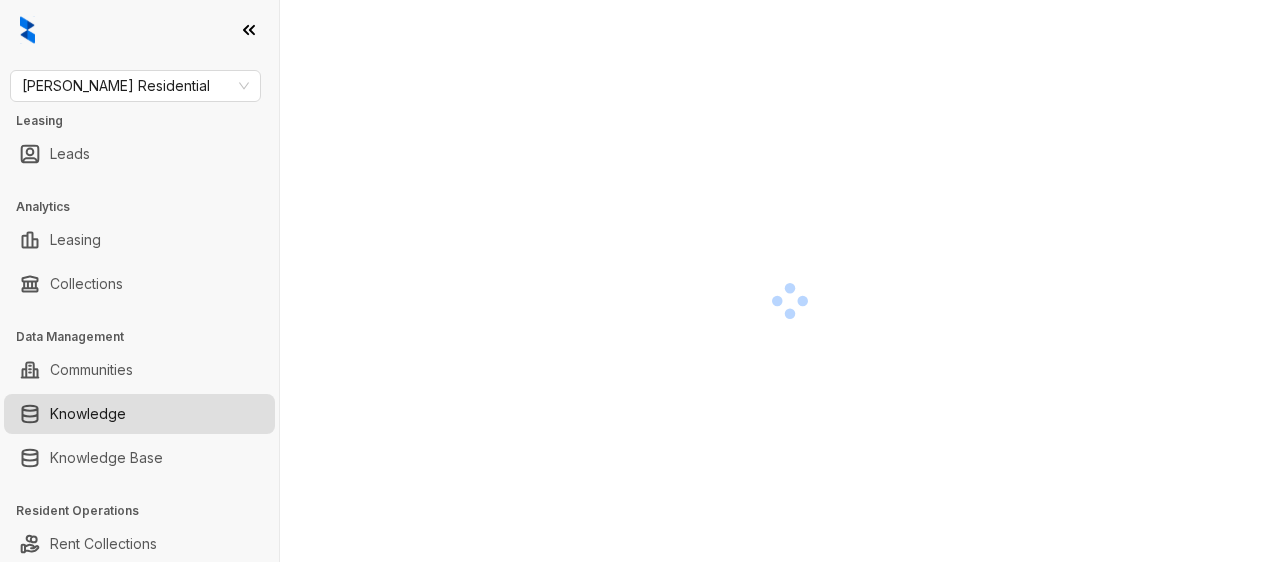scroll, scrollTop: 0, scrollLeft: 0, axis: both 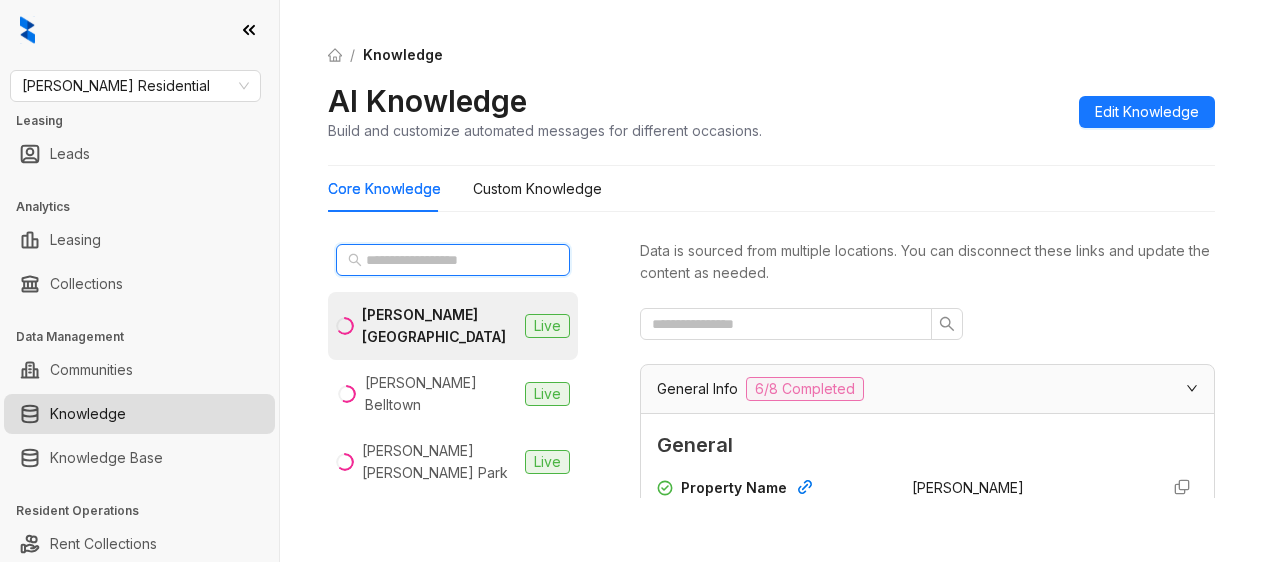 click at bounding box center [454, 260] 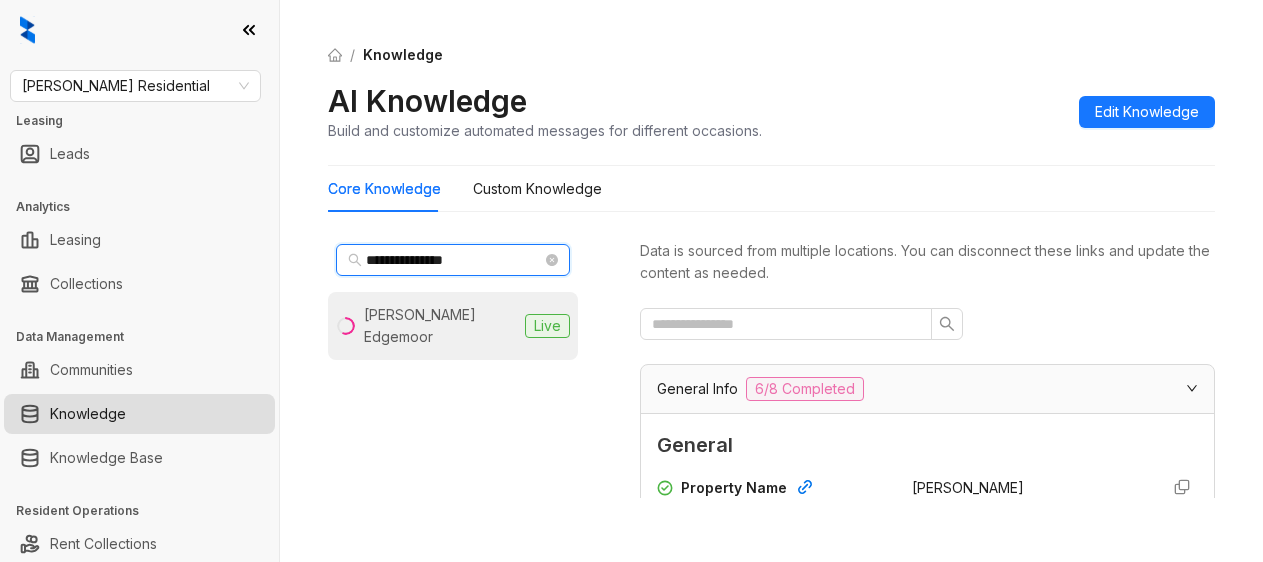 type on "**********" 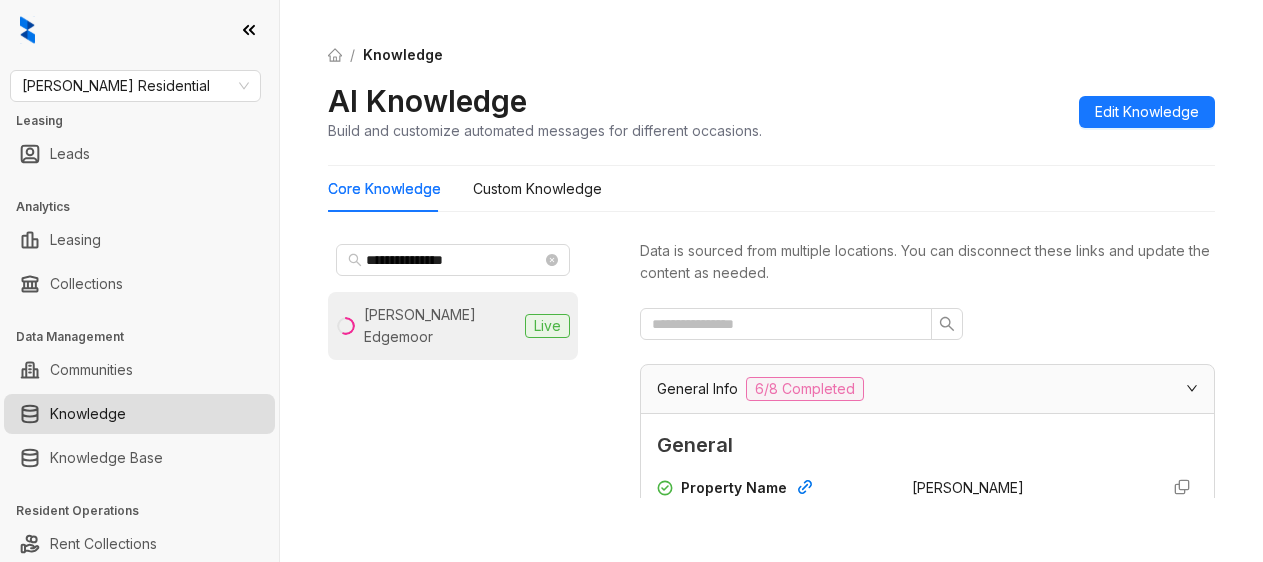 click on "Griffis Edgemoor" at bounding box center (440, 326) 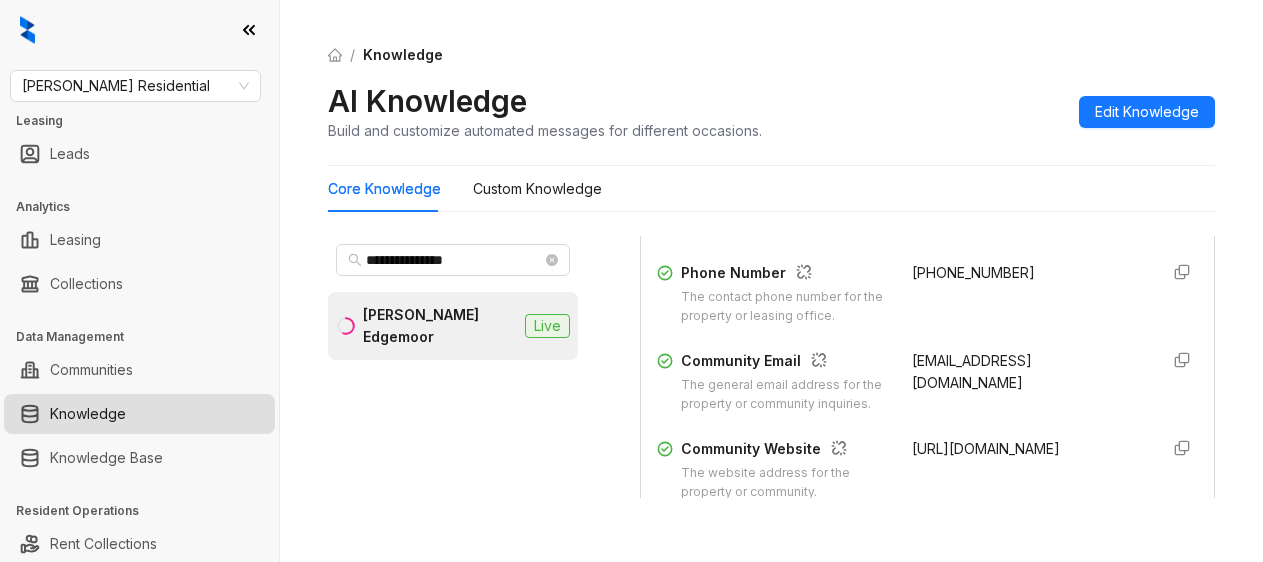 scroll, scrollTop: 500, scrollLeft: 0, axis: vertical 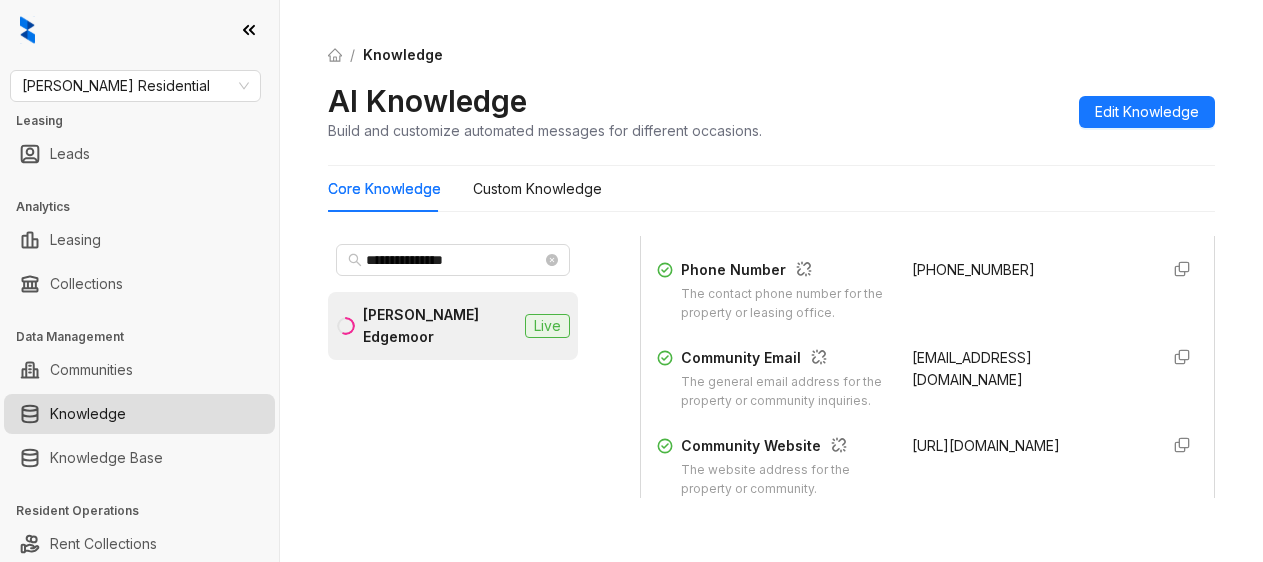 click on "**********" at bounding box center (771, 340) 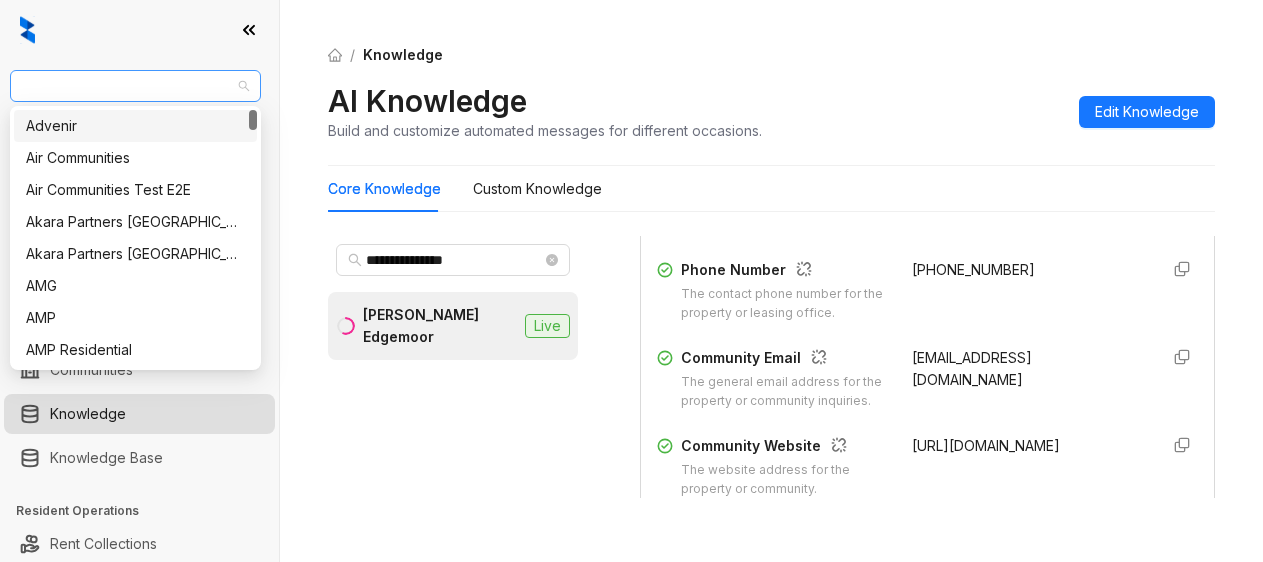 click on "Griffis Residential" at bounding box center (135, 86) 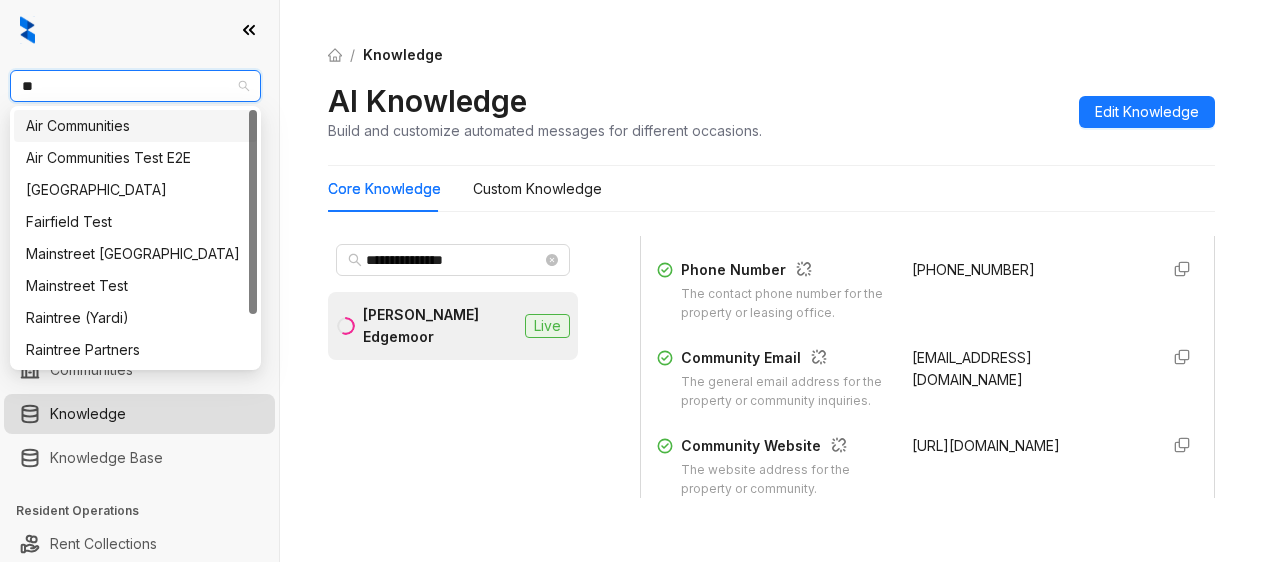 type on "***" 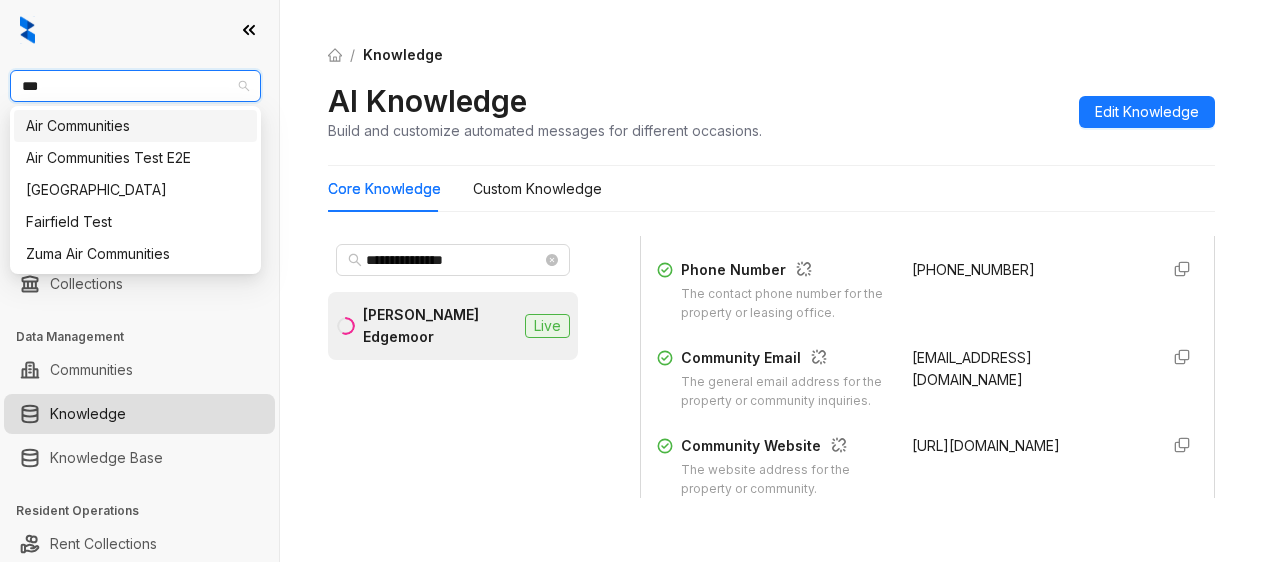click on "Air Communities" at bounding box center [135, 126] 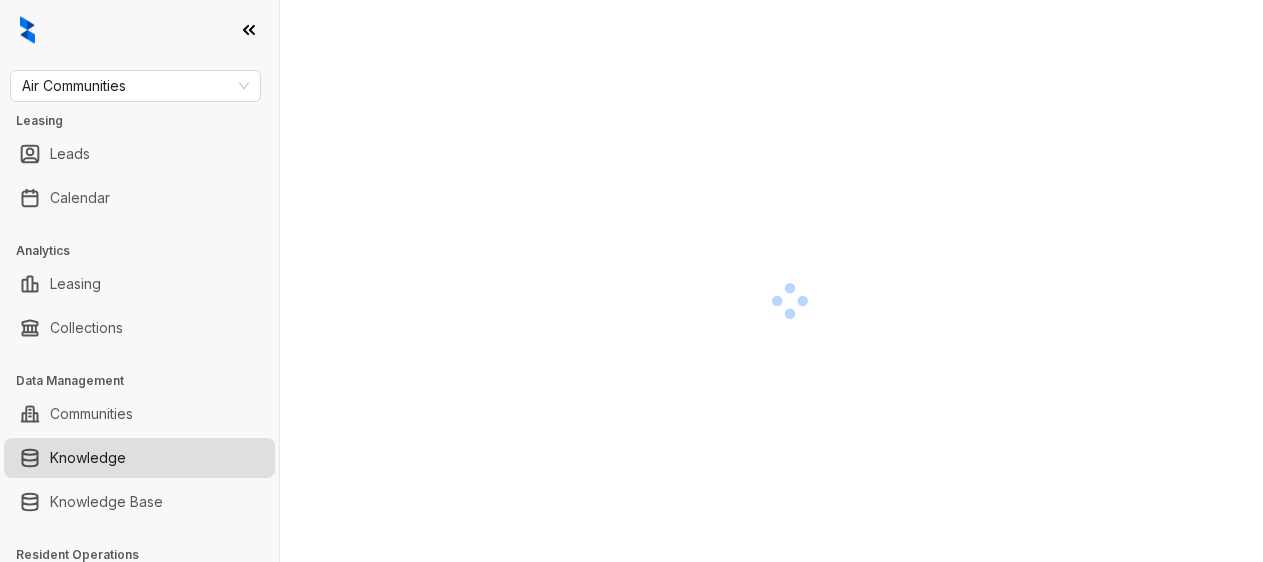 scroll, scrollTop: 0, scrollLeft: 0, axis: both 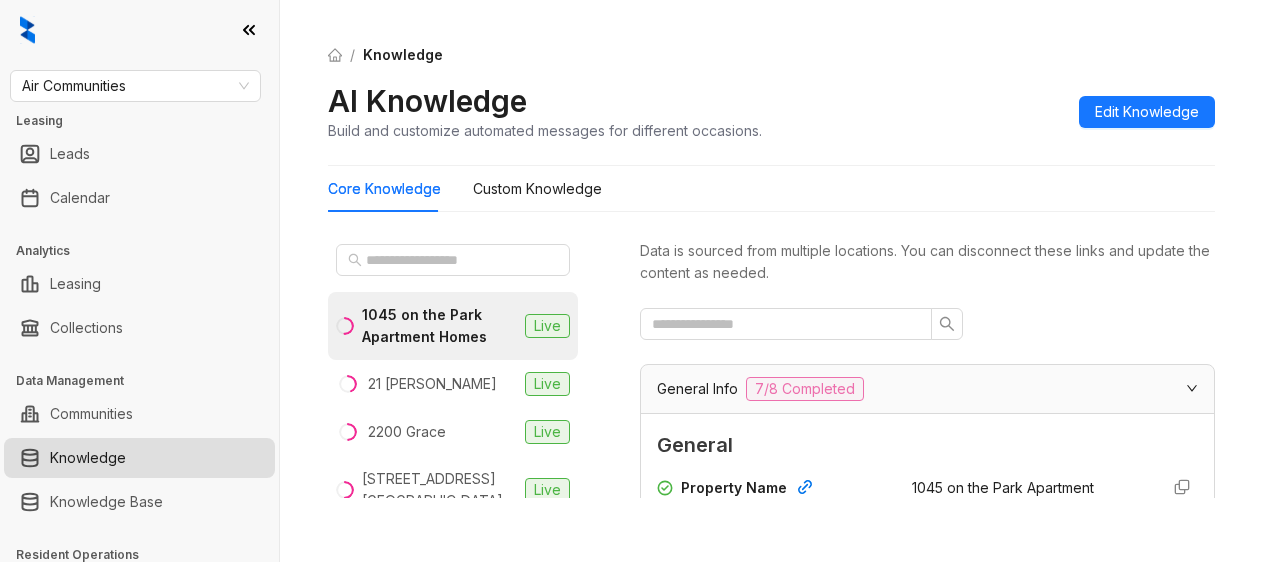 click on "/  Knowledge AI Knowledge Build and customize automated messages for different occasions. Edit Knowledge" at bounding box center [771, 93] 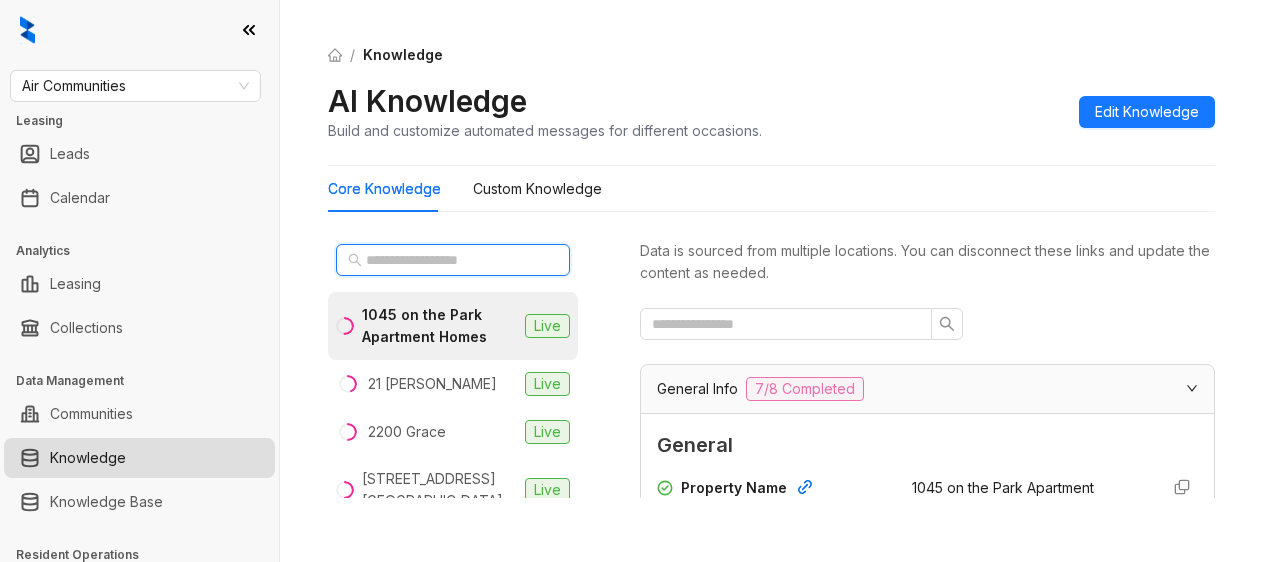 click at bounding box center [454, 260] 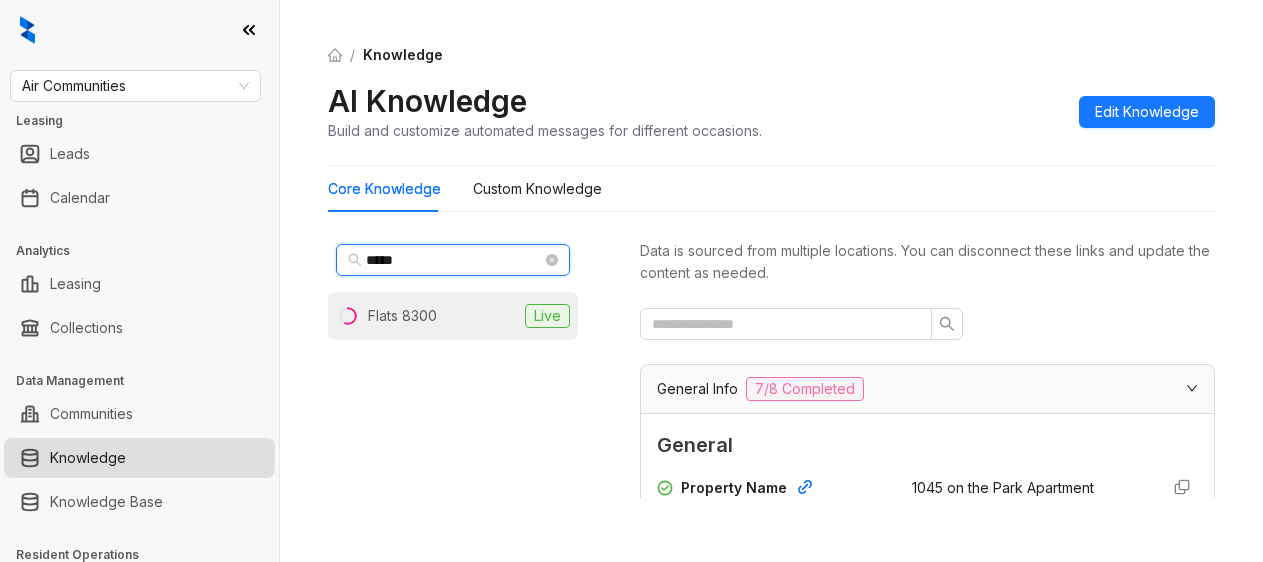 type on "*****" 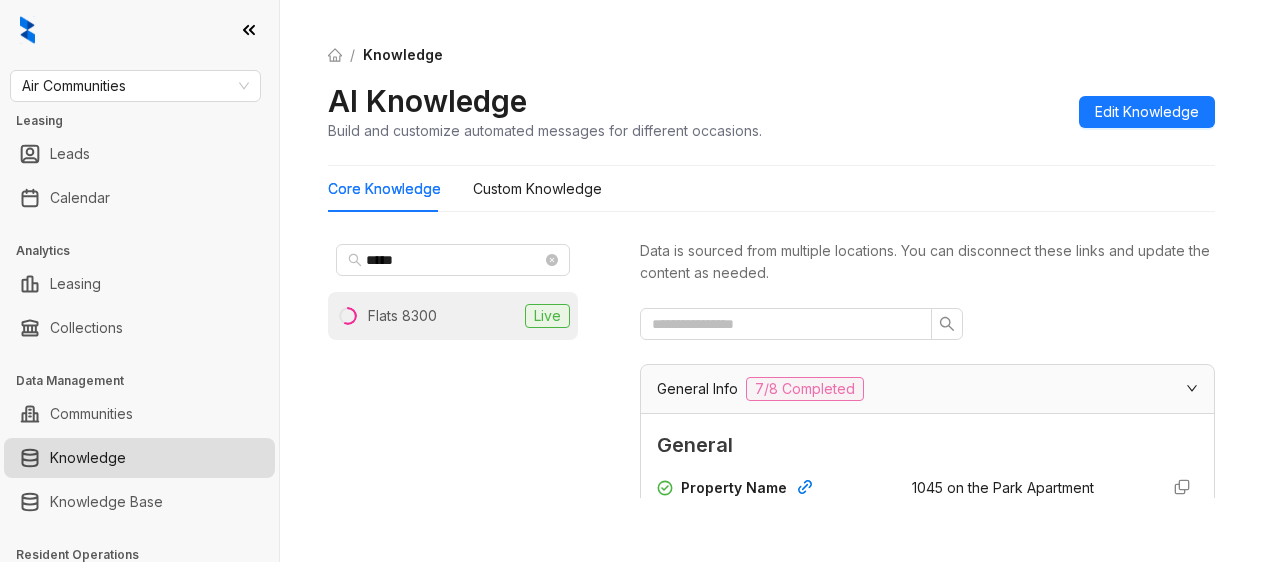 click on "Flats 8300" at bounding box center [402, 316] 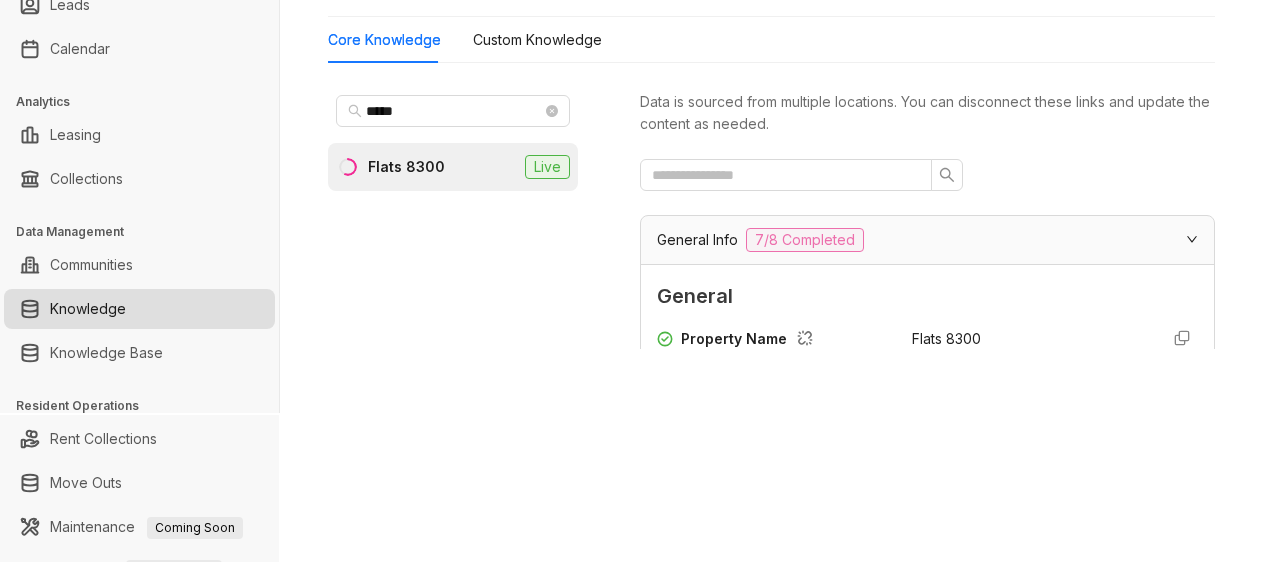 scroll, scrollTop: 312, scrollLeft: 0, axis: vertical 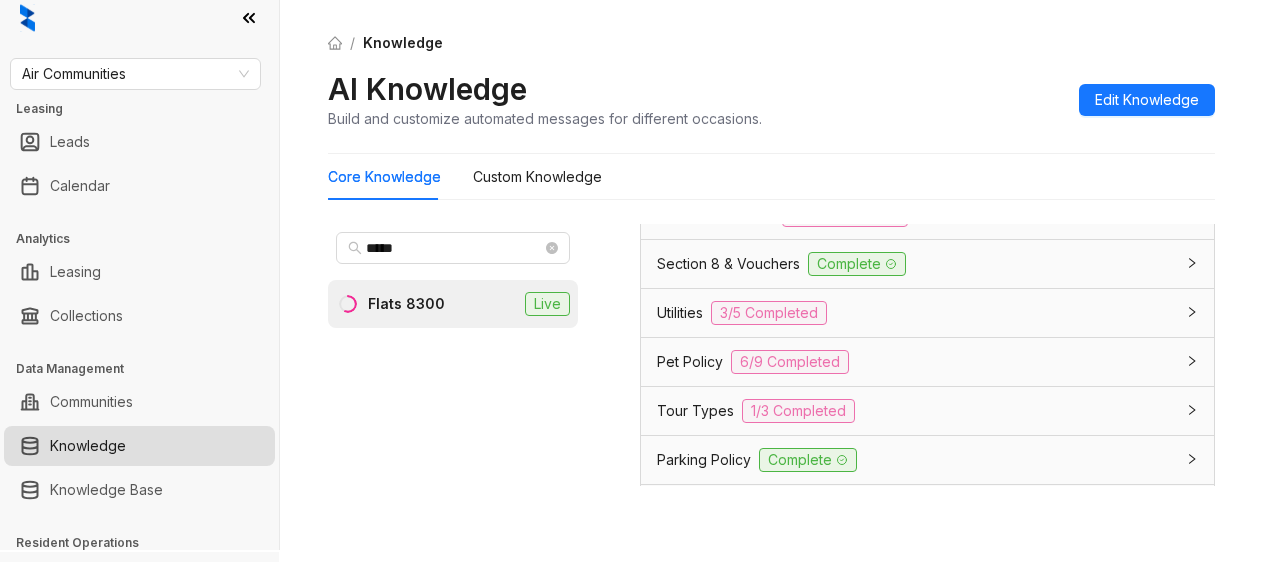 click on "Section 8 & Vouchers" at bounding box center (728, 264) 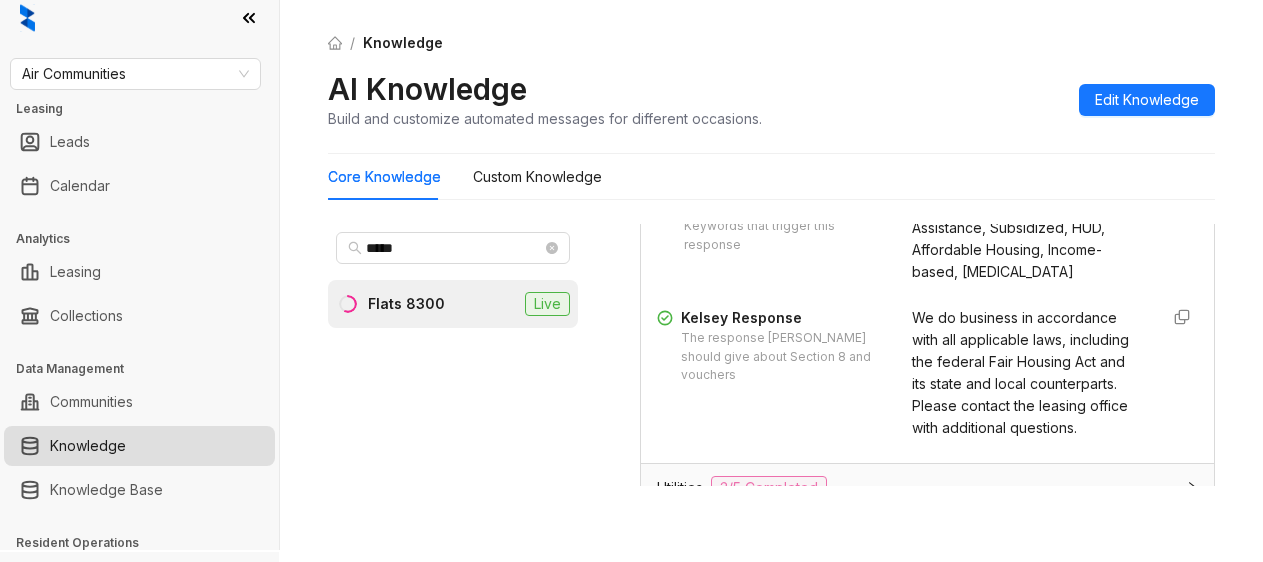 scroll, scrollTop: 1800, scrollLeft: 0, axis: vertical 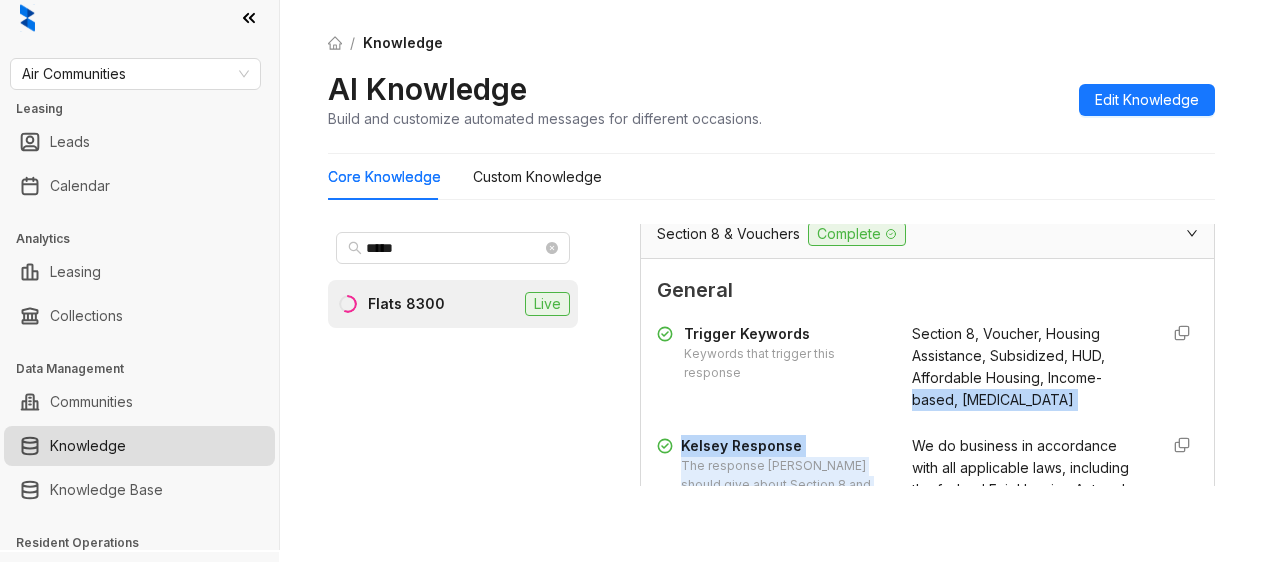 drag, startPoint x: 890, startPoint y: 333, endPoint x: 1100, endPoint y: 417, distance: 226.17693 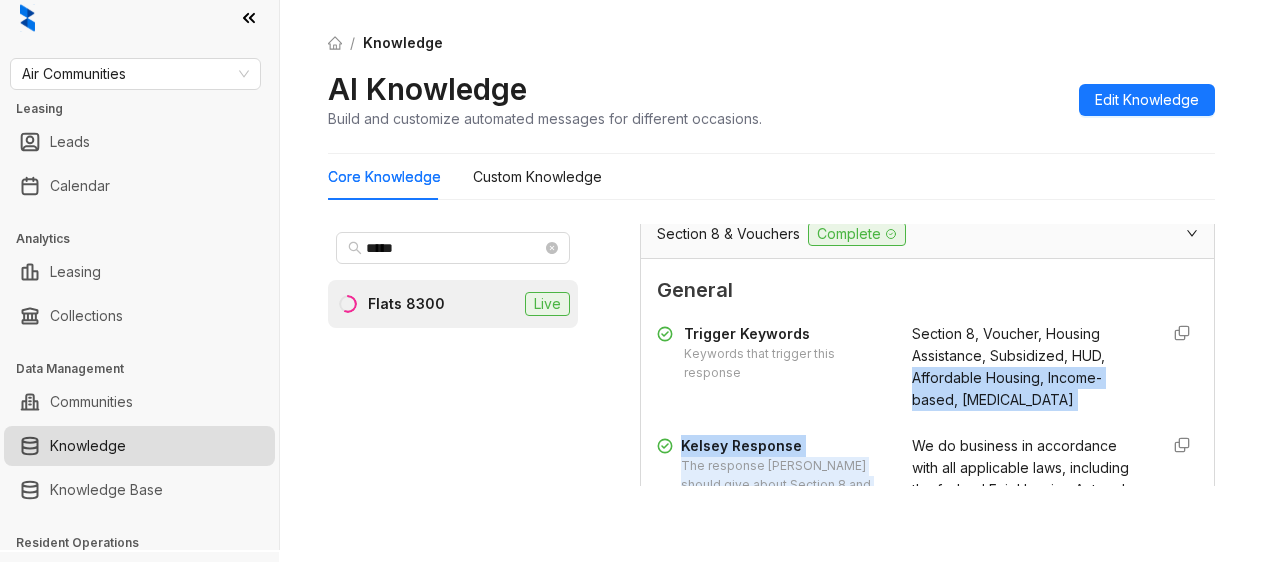 click at bounding box center (1182, 367) 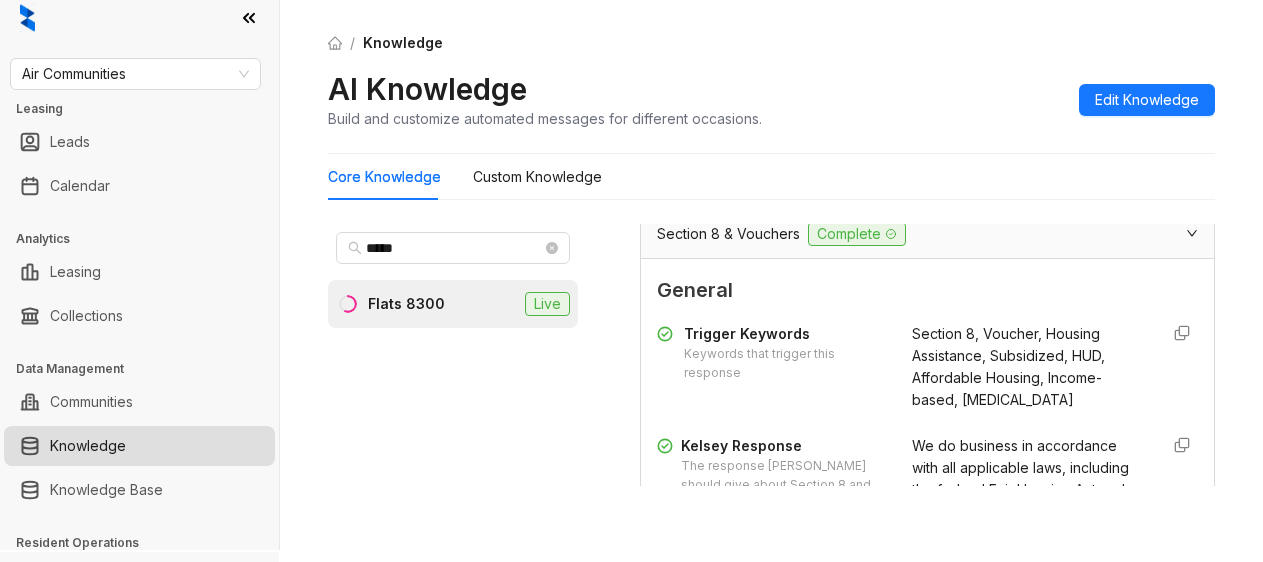 scroll, scrollTop: 63, scrollLeft: 0, axis: vertical 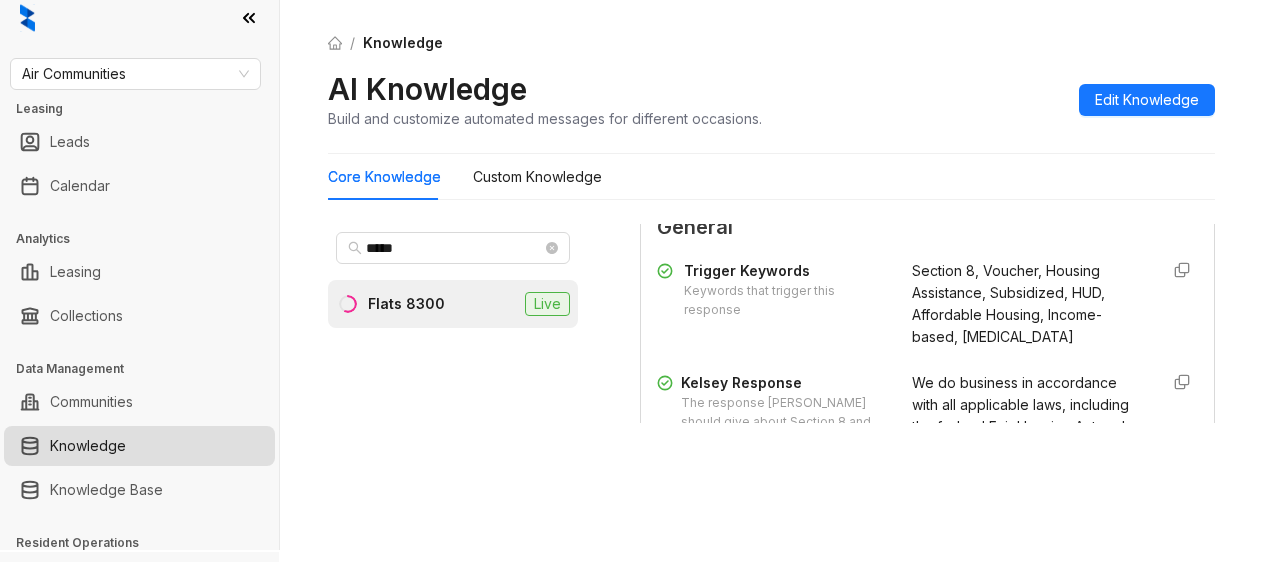 click on "Section 8, Voucher, Housing Assistance, Subsidized, HUD, Affordable Housing, Income-based, Low-income" at bounding box center [1008, 303] 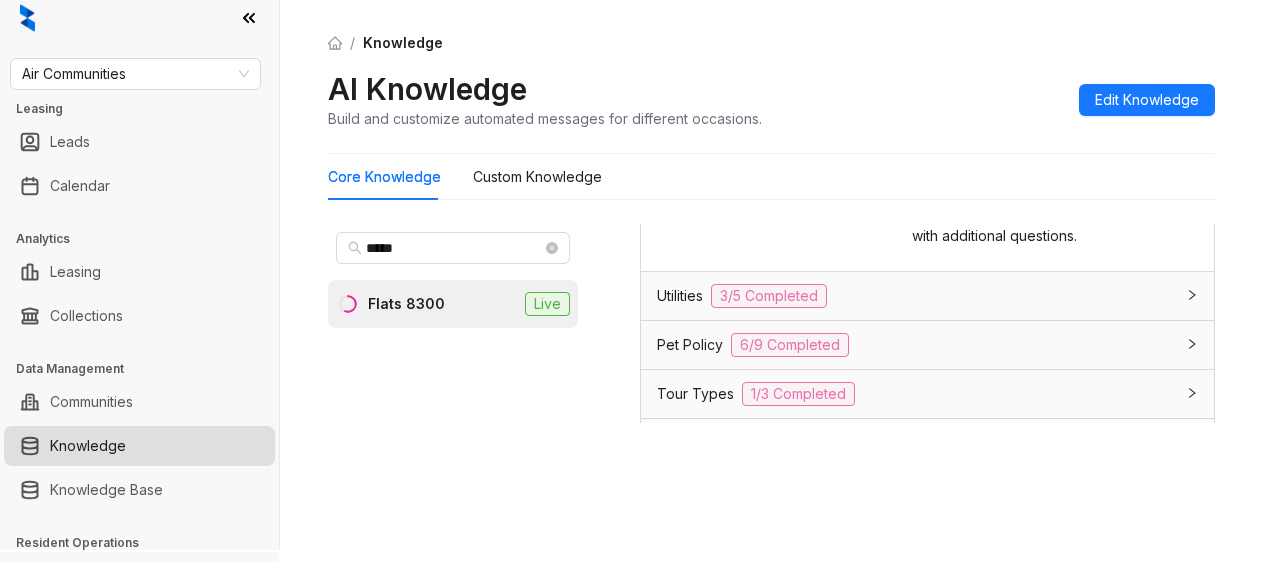 scroll, scrollTop: 1830, scrollLeft: 0, axis: vertical 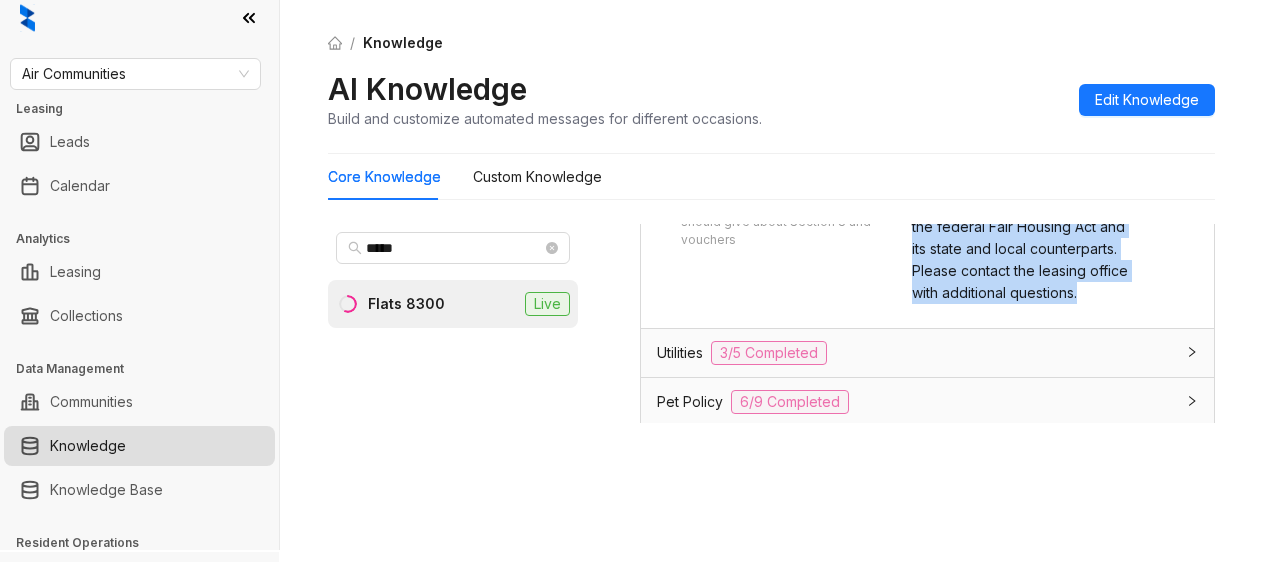 drag, startPoint x: 889, startPoint y: 241, endPoint x: 1058, endPoint y: 381, distance: 219.45615 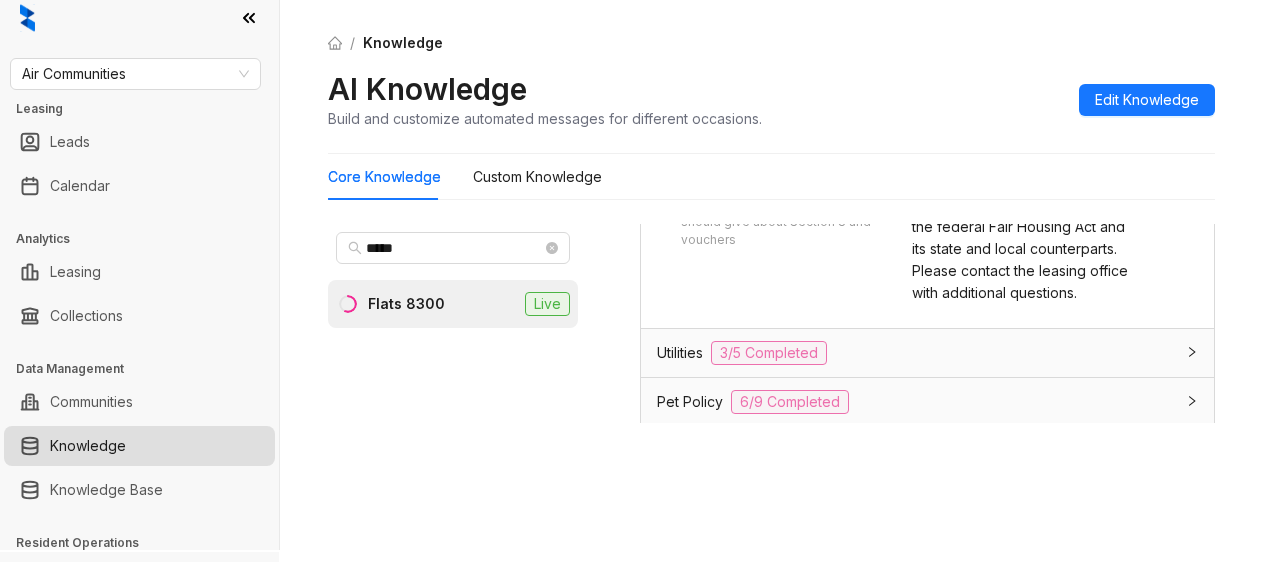 click on "/  Knowledge AI Knowledge Build and customize automated messages for different occasions. Edit Knowledge" at bounding box center (771, 81) 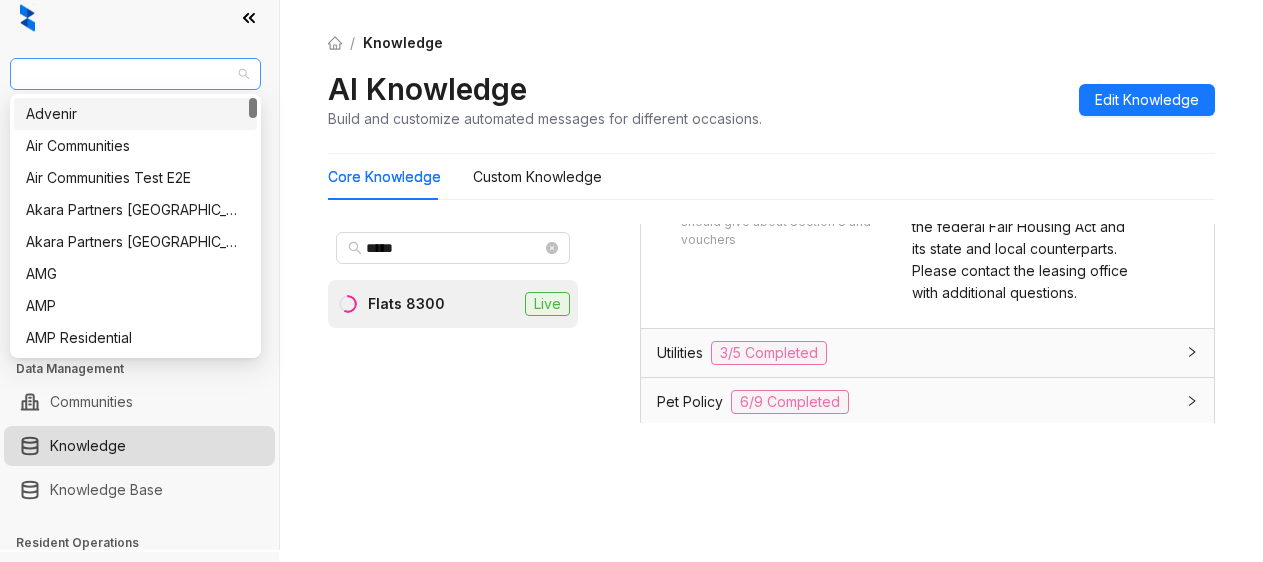 click on "Air Communities" at bounding box center (135, 74) 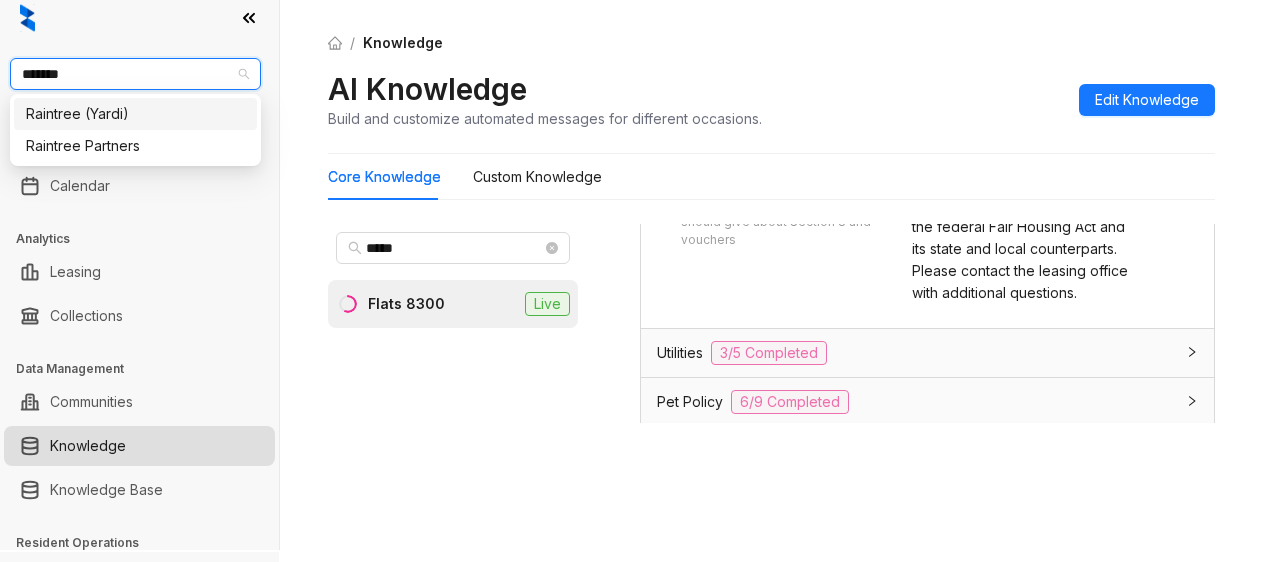 type on "********" 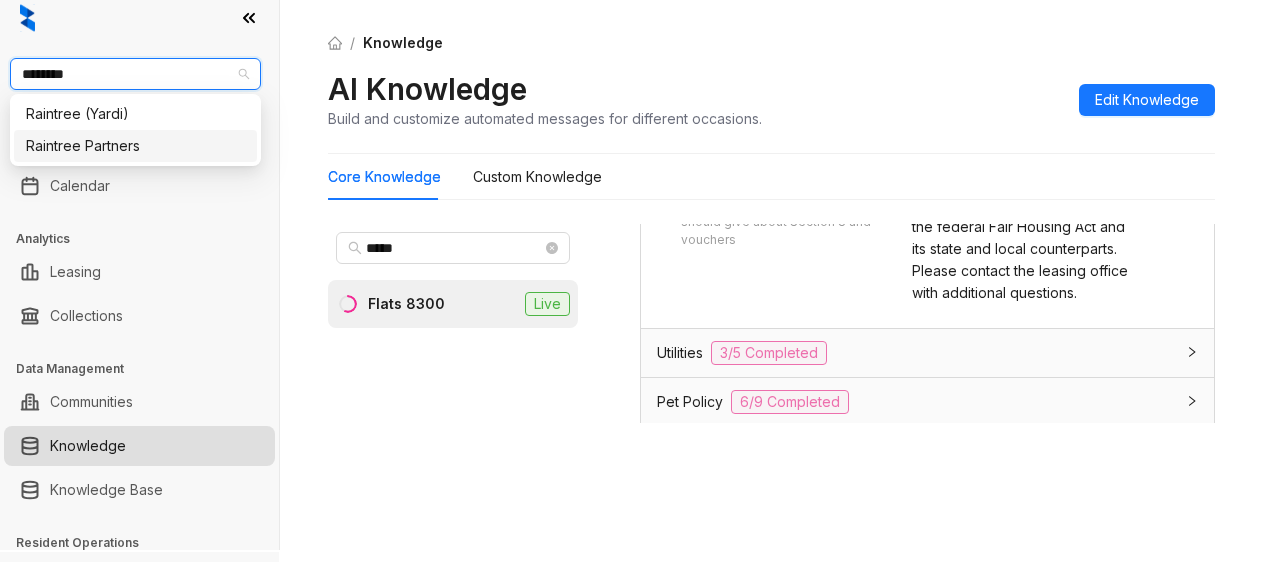 click on "Raintree Partners" at bounding box center (135, 146) 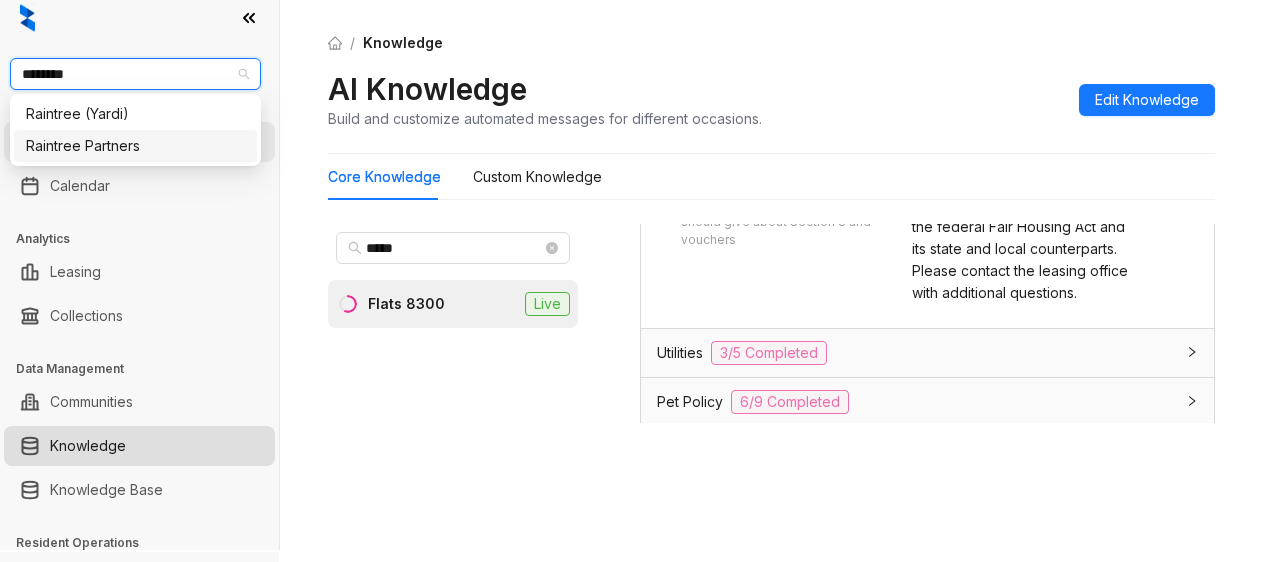 type 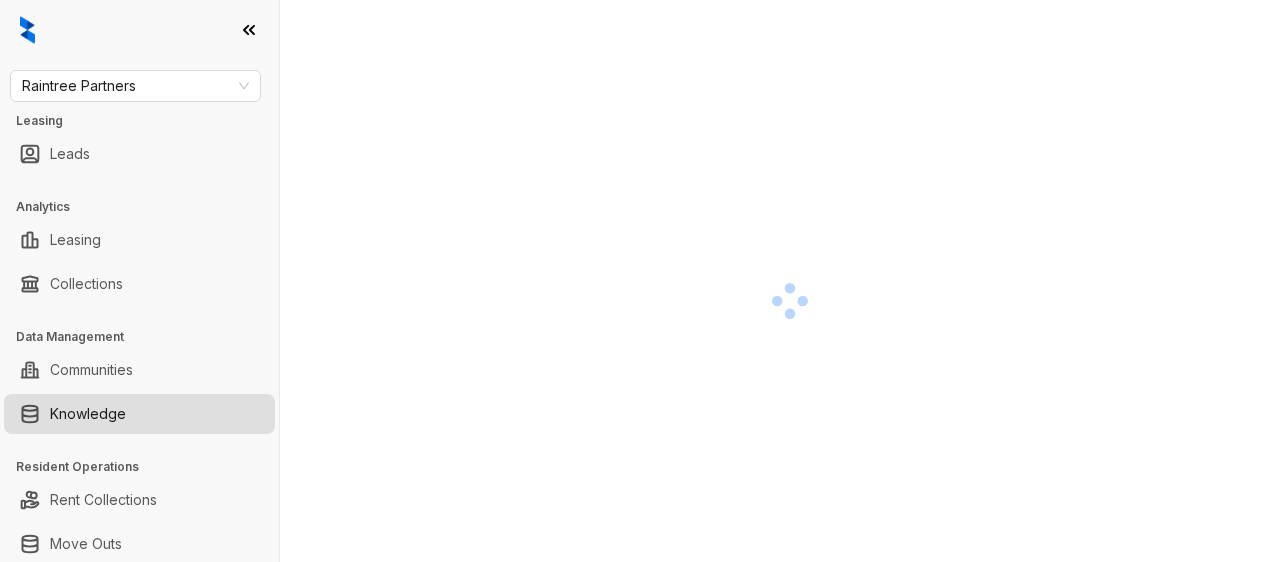 scroll, scrollTop: 0, scrollLeft: 0, axis: both 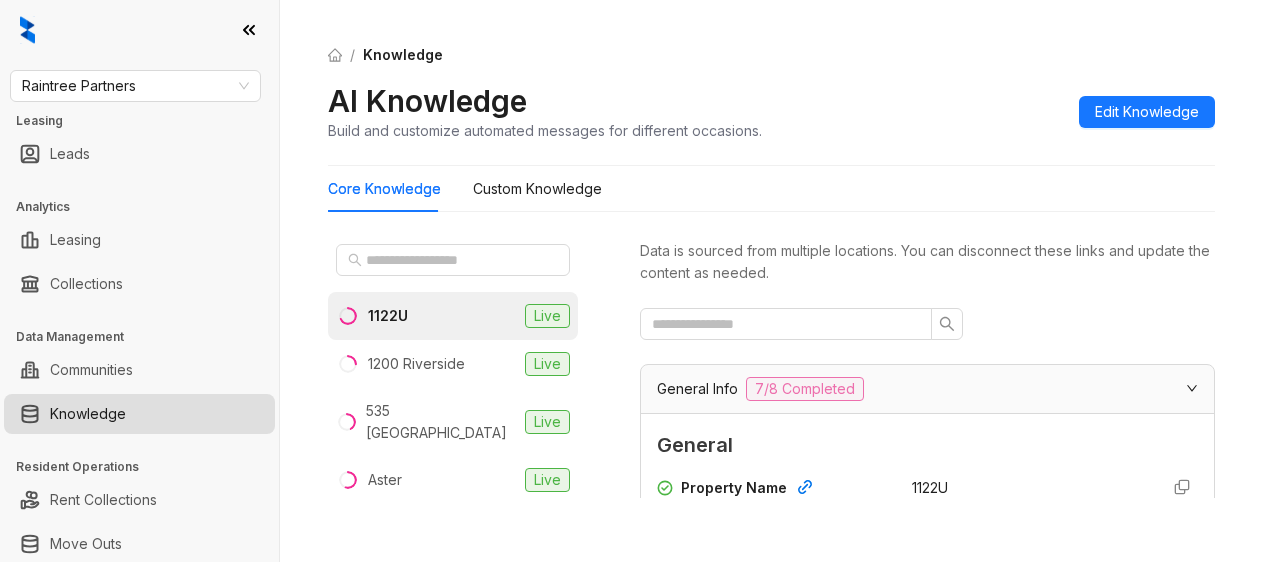 click on "AI Knowledge Build and customize automated messages for different occasions. Edit Knowledge" at bounding box center (771, 111) 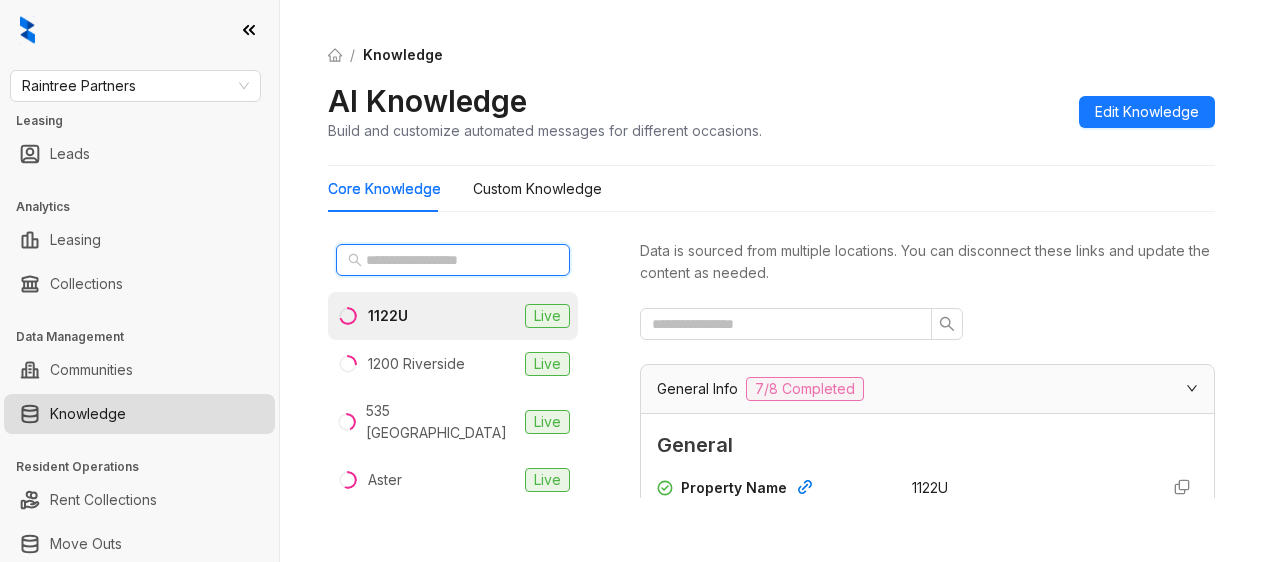 click at bounding box center (454, 260) 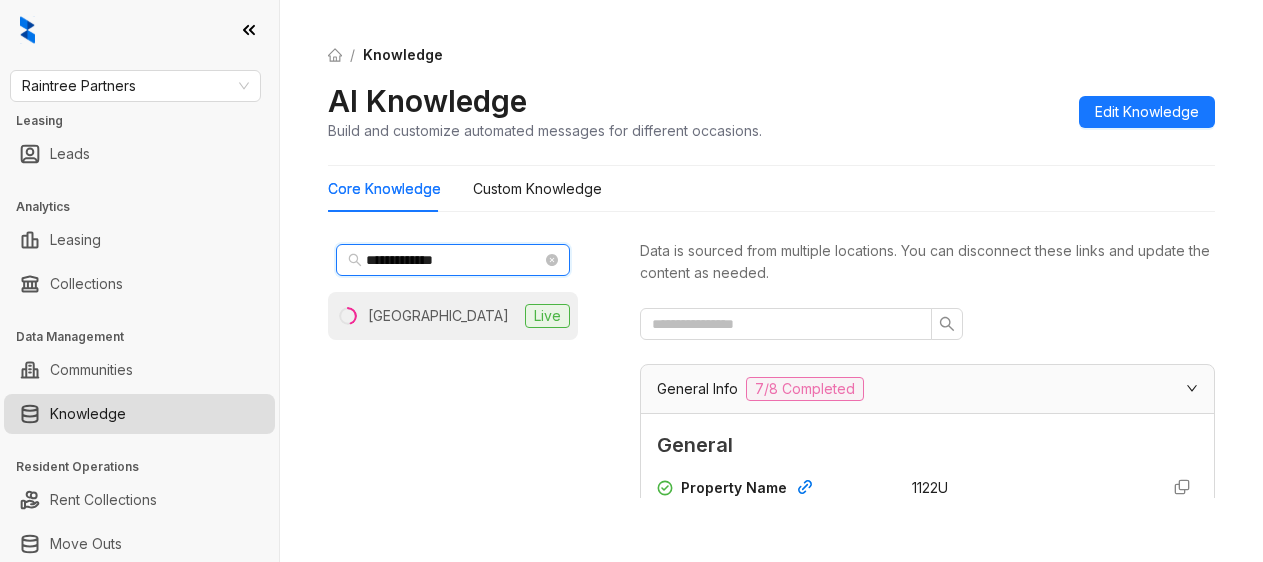 type on "**********" 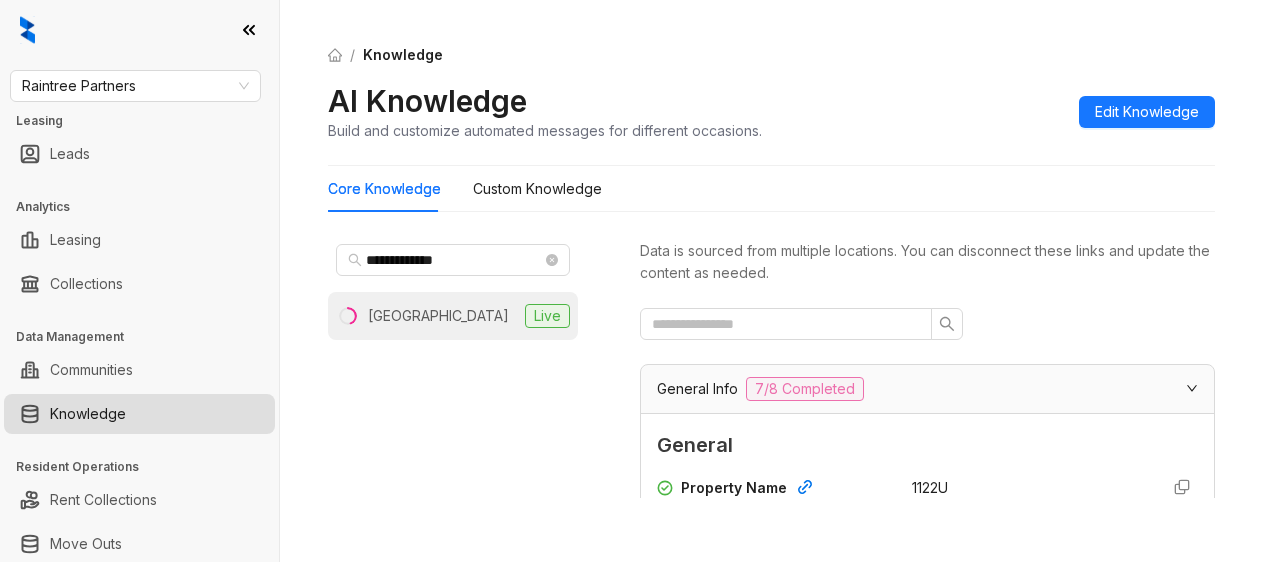 click on "Boulder Creek Live" at bounding box center [453, 316] 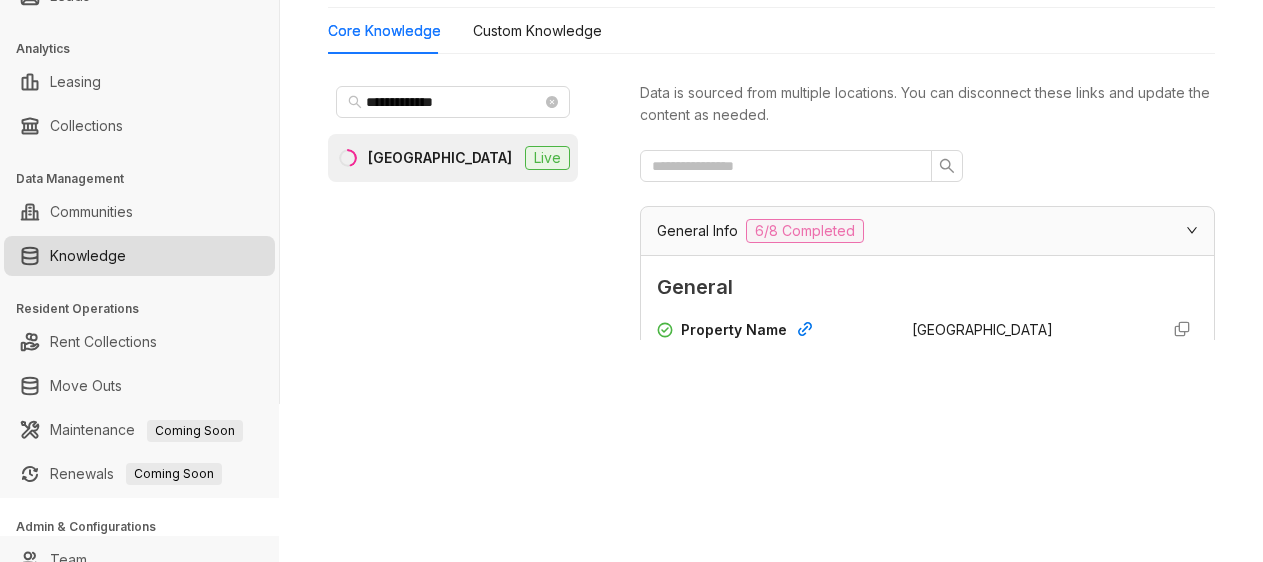 scroll, scrollTop: 0, scrollLeft: 0, axis: both 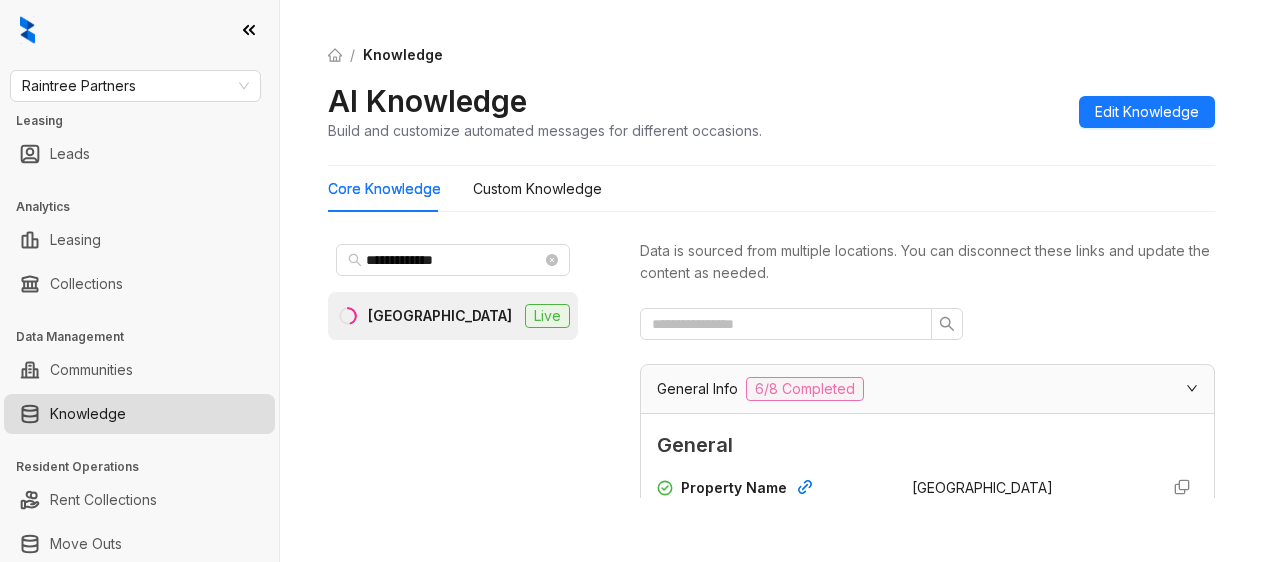 click on "Data is sourced from multiple locations. You can disconnect these links and update the content as needed." at bounding box center [927, 262] 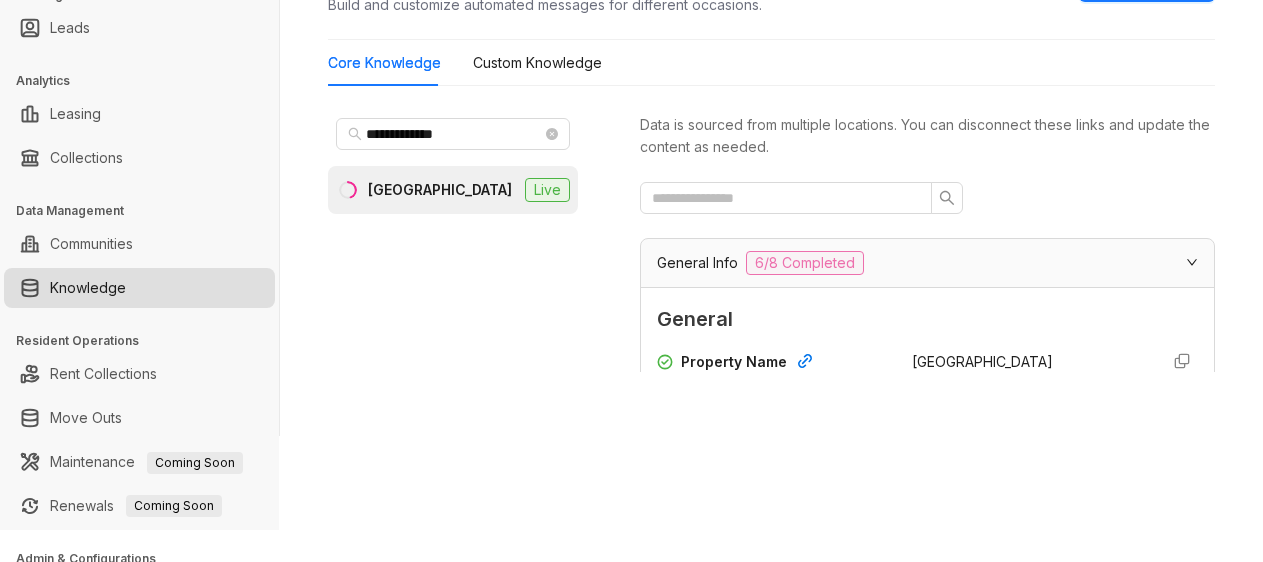 scroll, scrollTop: 124, scrollLeft: 0, axis: vertical 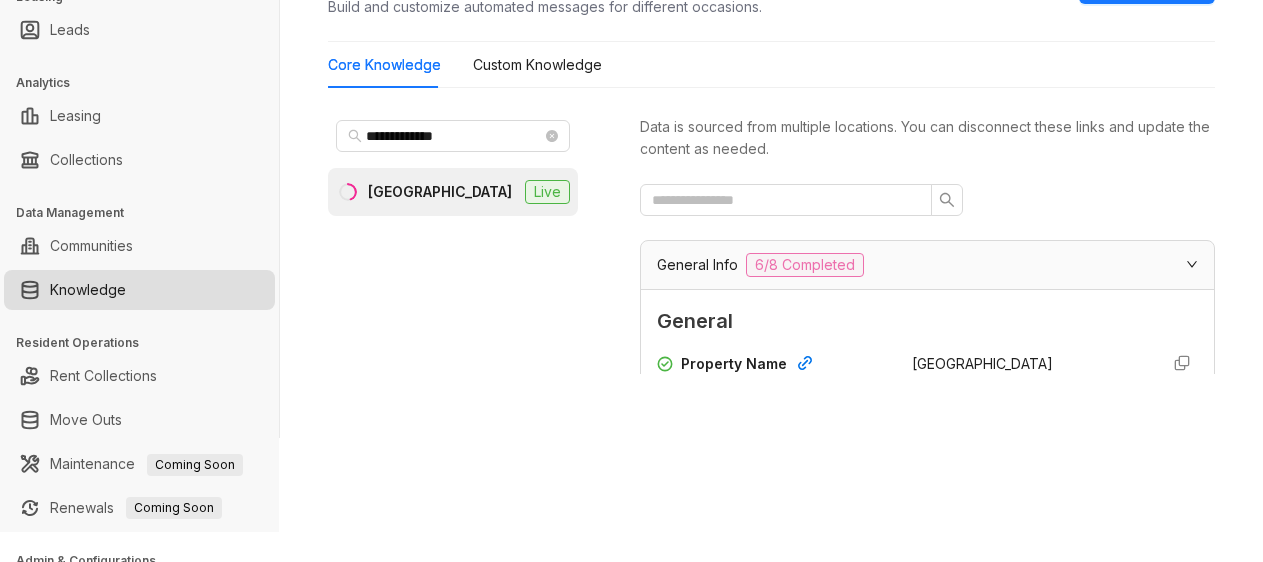 click at bounding box center (927, 200) 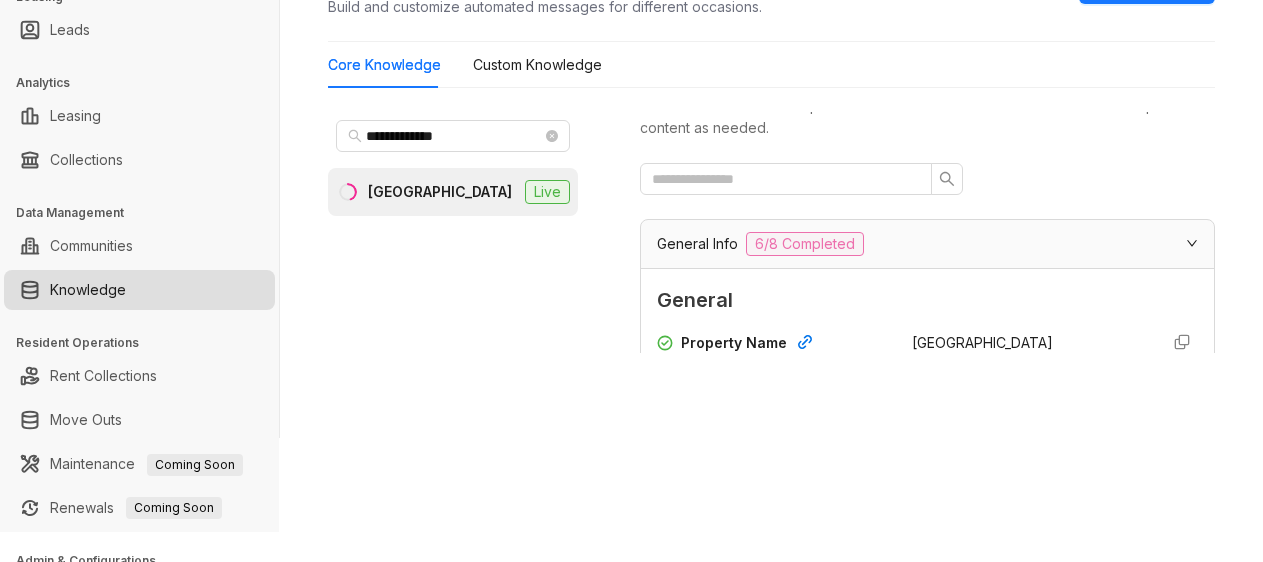 scroll, scrollTop: 63, scrollLeft: 0, axis: vertical 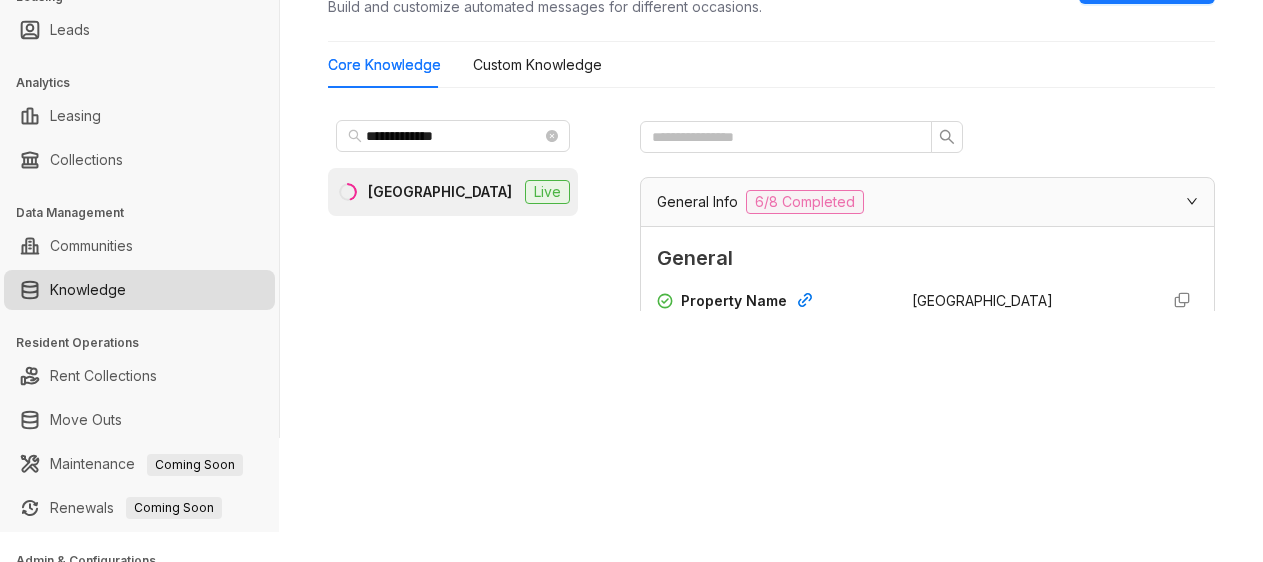 click on "[GEOGRAPHIC_DATA]" at bounding box center [982, 300] 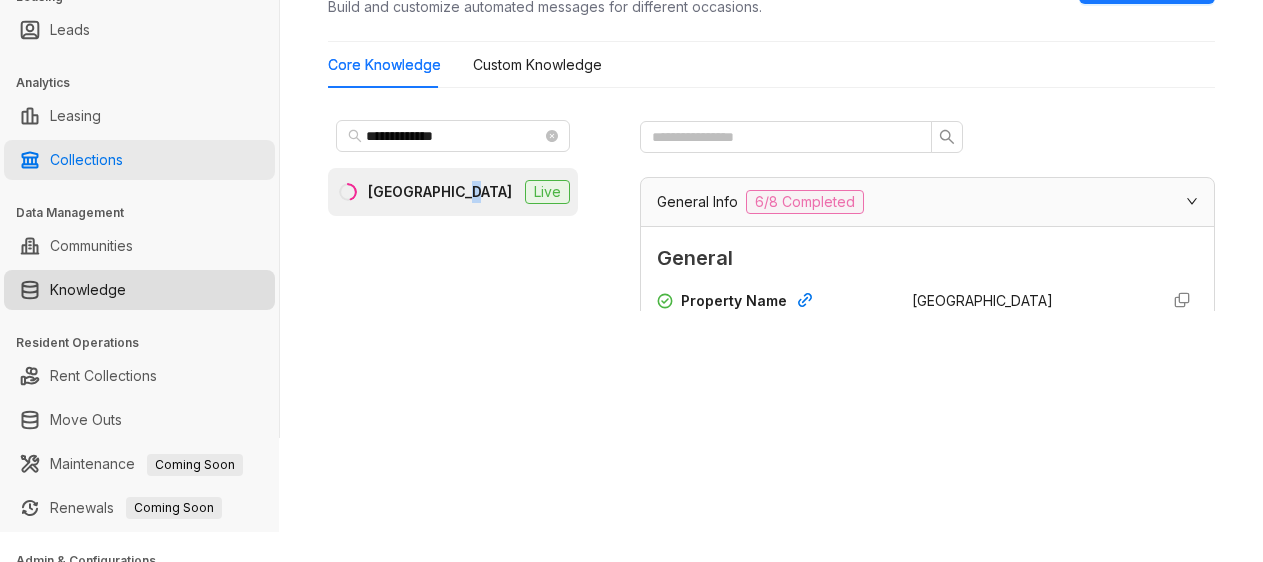 click on "Collections" at bounding box center (86, 160) 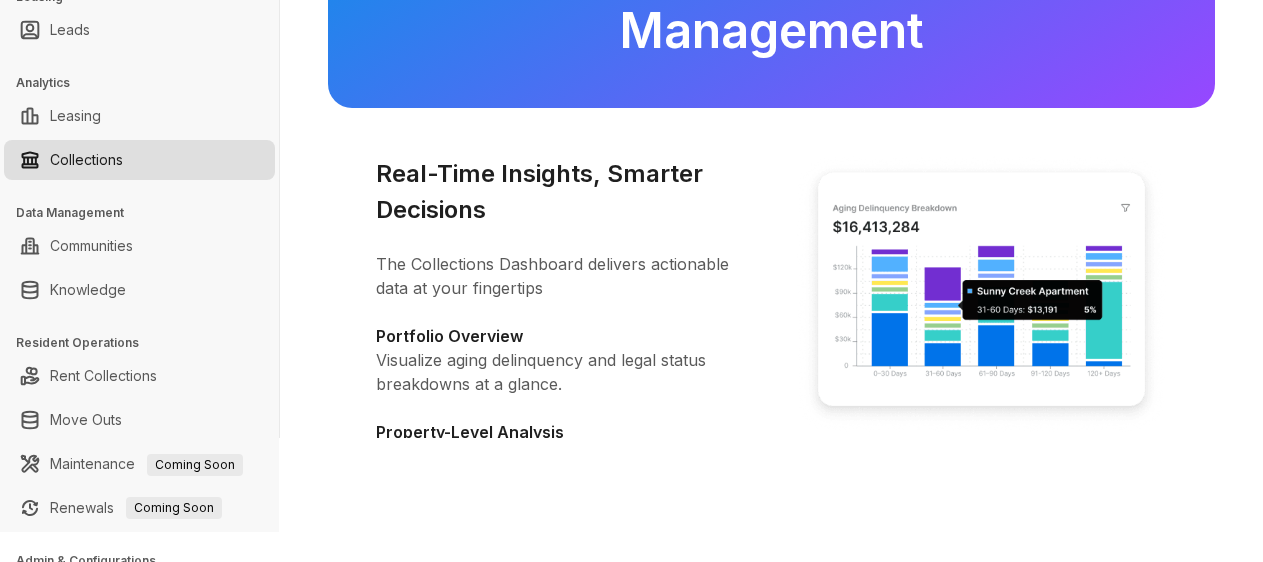 click on "Real-Time Insights, Smarter Decisions The Collections Dashboard delivers actionable data at your fingertips Portfolio Overview Visualize aging delinquency and legal status breakdowns at a glance. Property-Level Analysis Dive into unit-level details, including rent, fees, and projected exposure. Explore Data in Depth Turn high-level overviews into property-specific insights instantly, including detailed unit and tenant information, to prioritize your efforts and improve collection outcomes. Contact Sales" at bounding box center (562, 436) 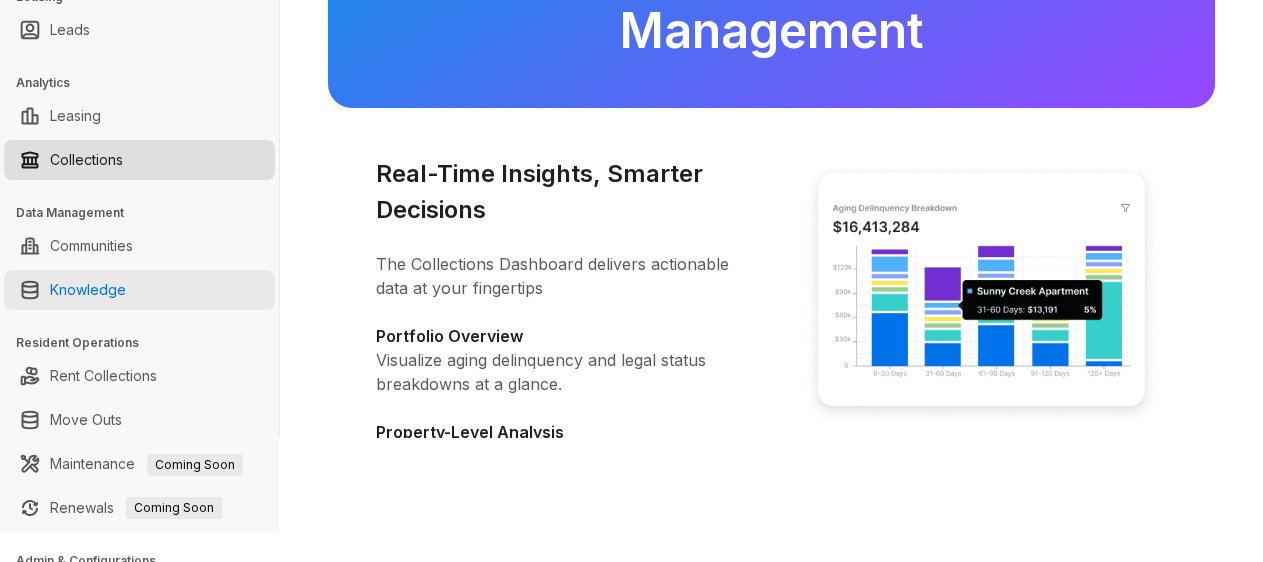 click on "Knowledge" at bounding box center (88, 290) 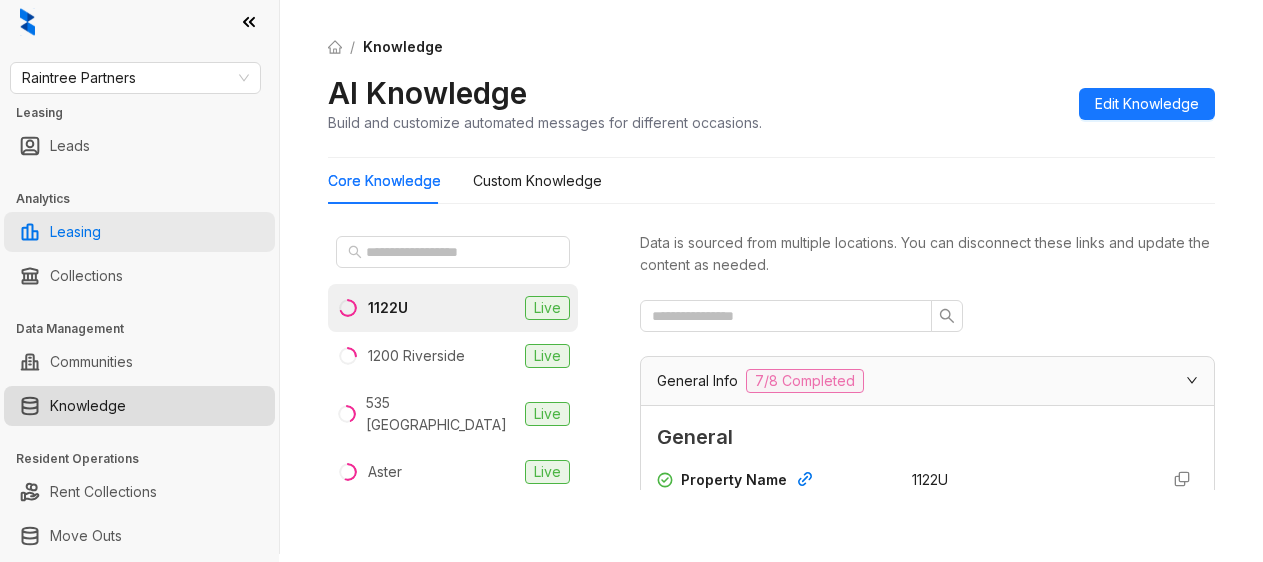 scroll, scrollTop: 0, scrollLeft: 0, axis: both 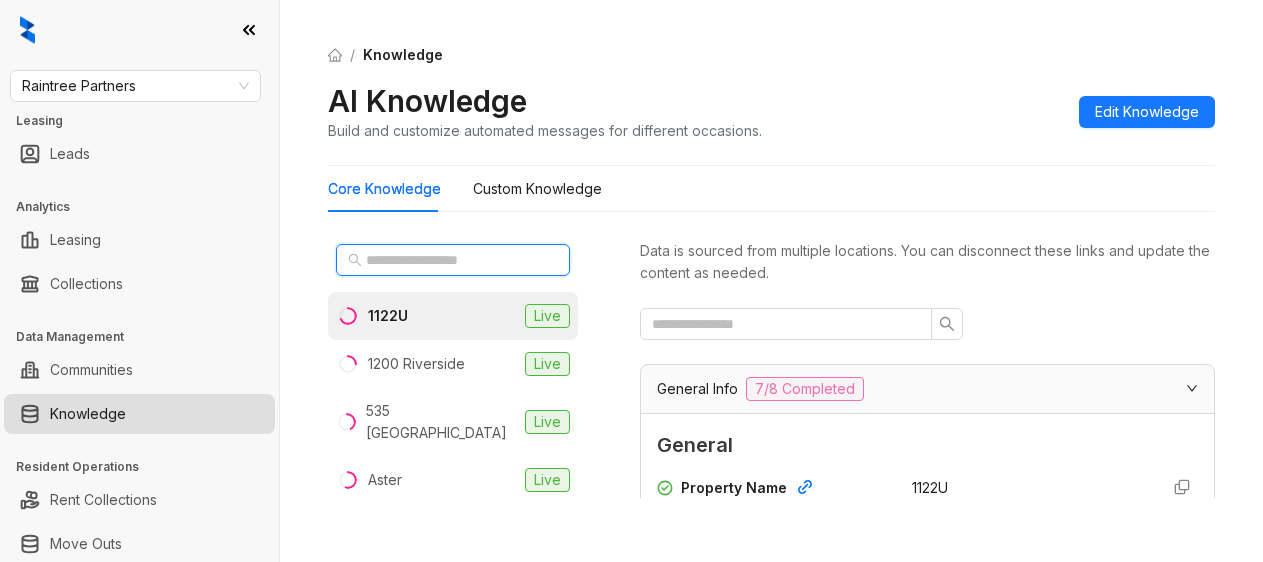 click at bounding box center [454, 260] 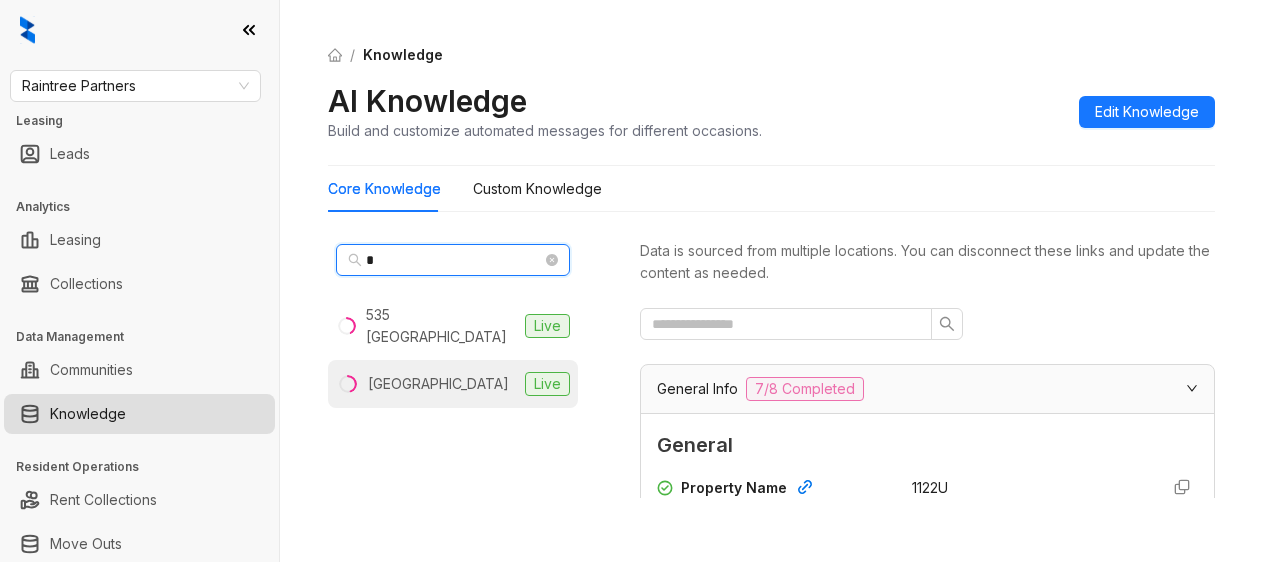 type on "*" 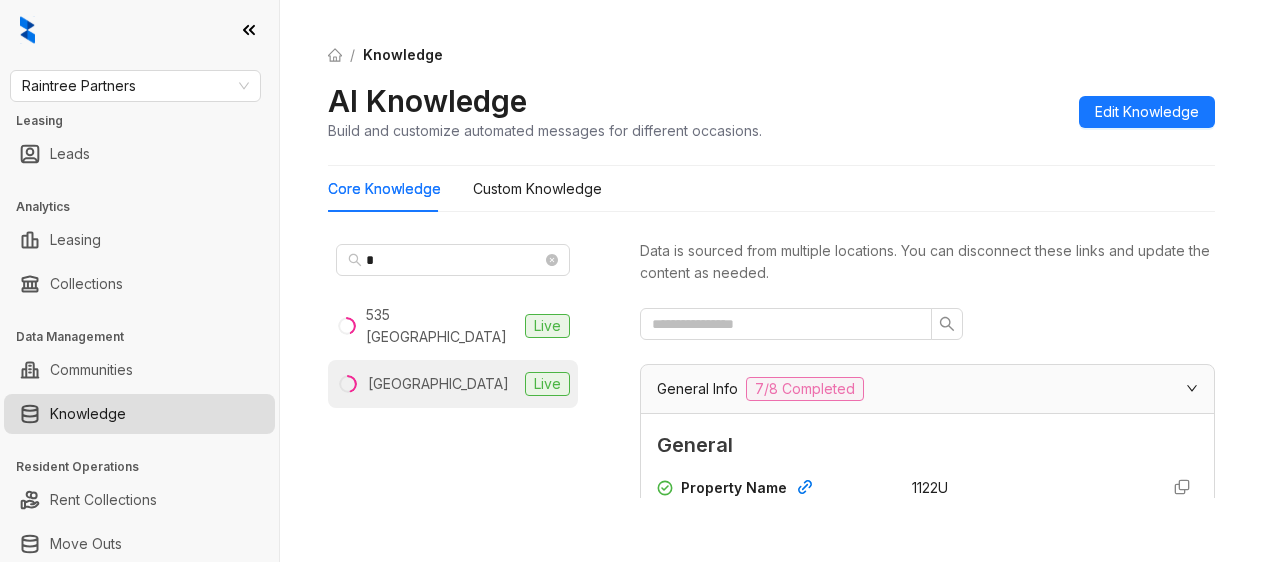 click on "[GEOGRAPHIC_DATA]" at bounding box center (438, 384) 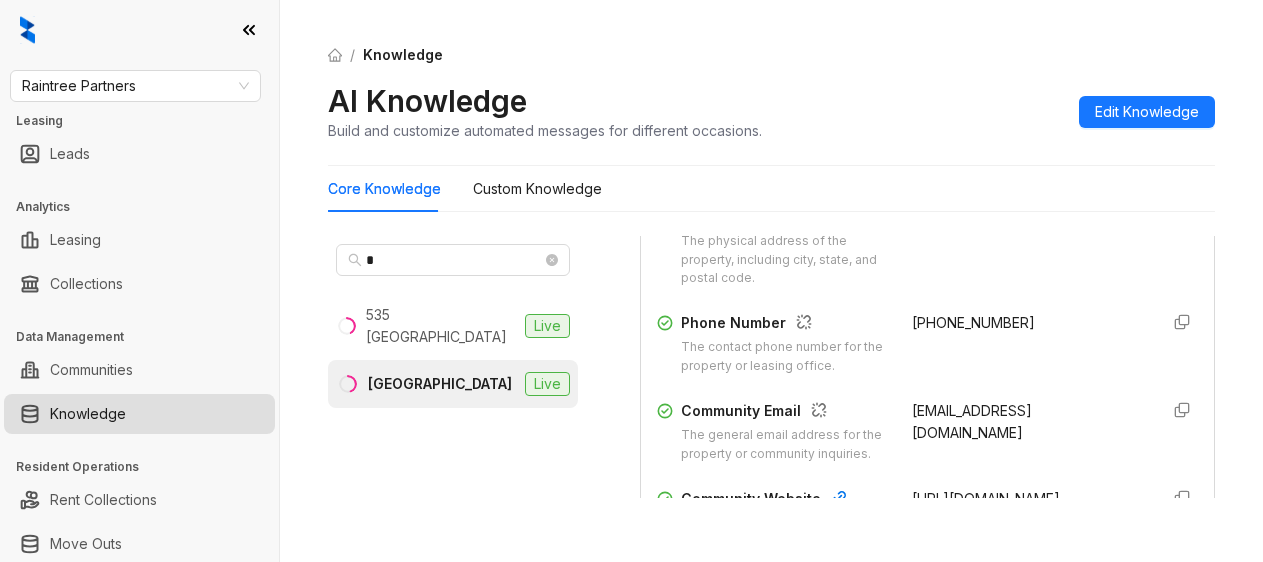 scroll, scrollTop: 600, scrollLeft: 0, axis: vertical 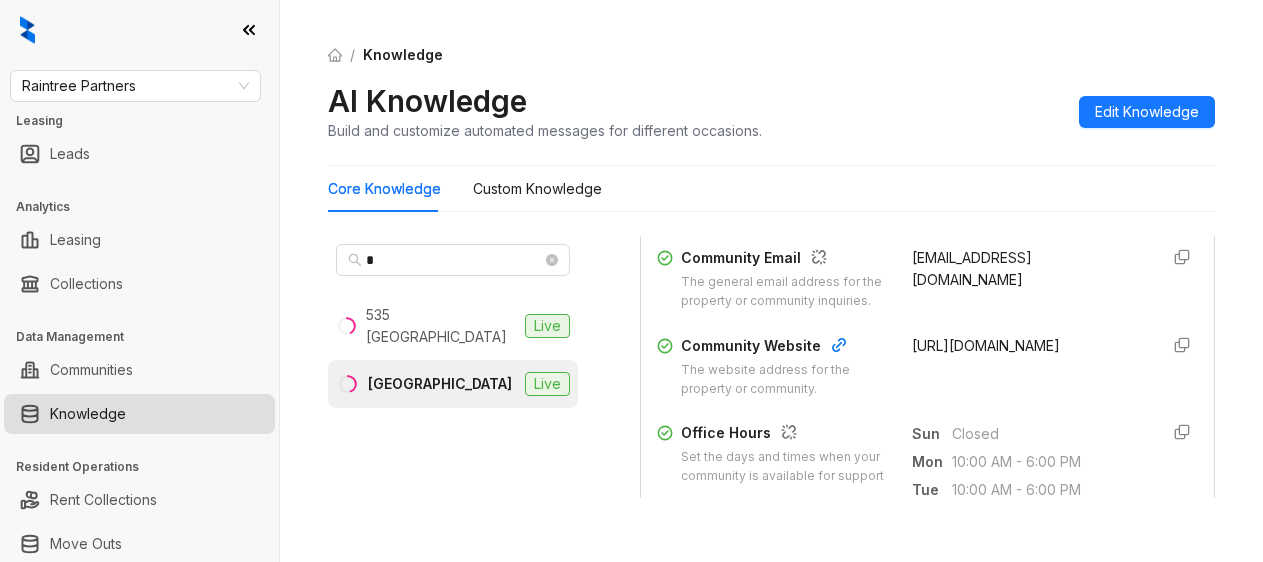 drag, startPoint x: 885, startPoint y: 276, endPoint x: 929, endPoint y: 307, distance: 53.823788 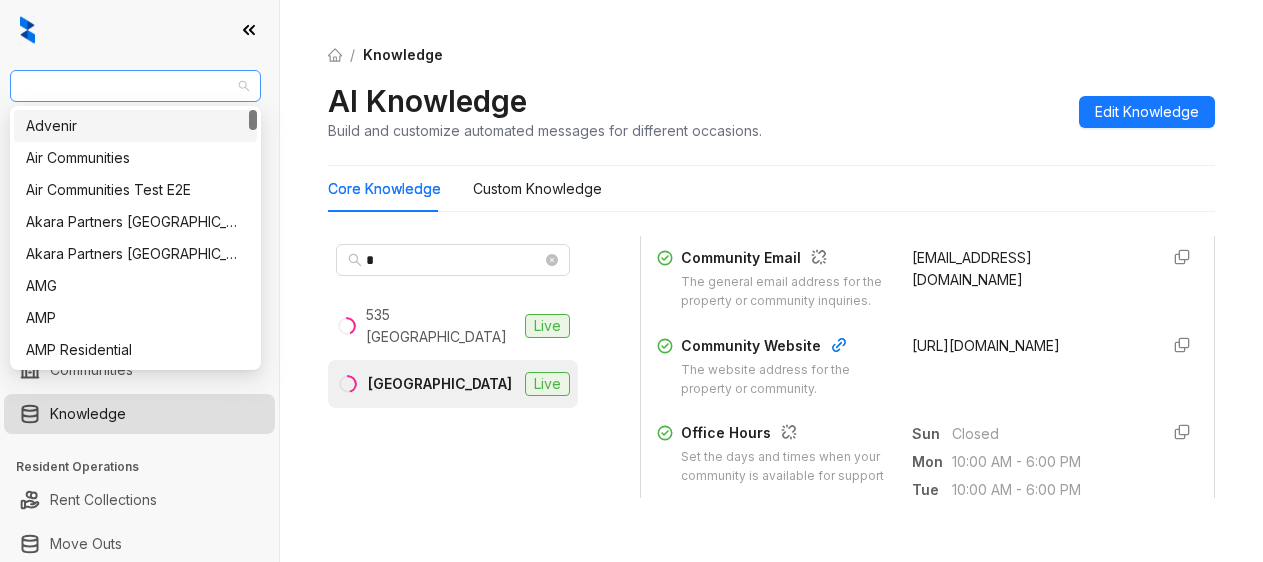 drag, startPoint x: 187, startPoint y: 91, endPoint x: 23, endPoint y: 86, distance: 164.0762 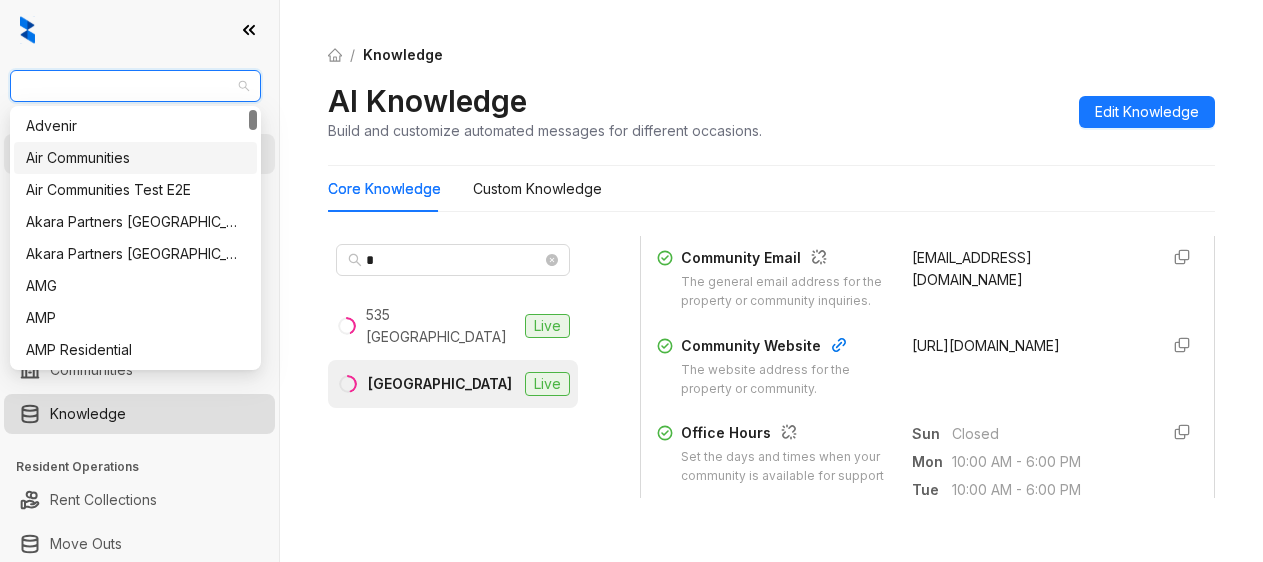 click on "Air Communities" at bounding box center (135, 158) 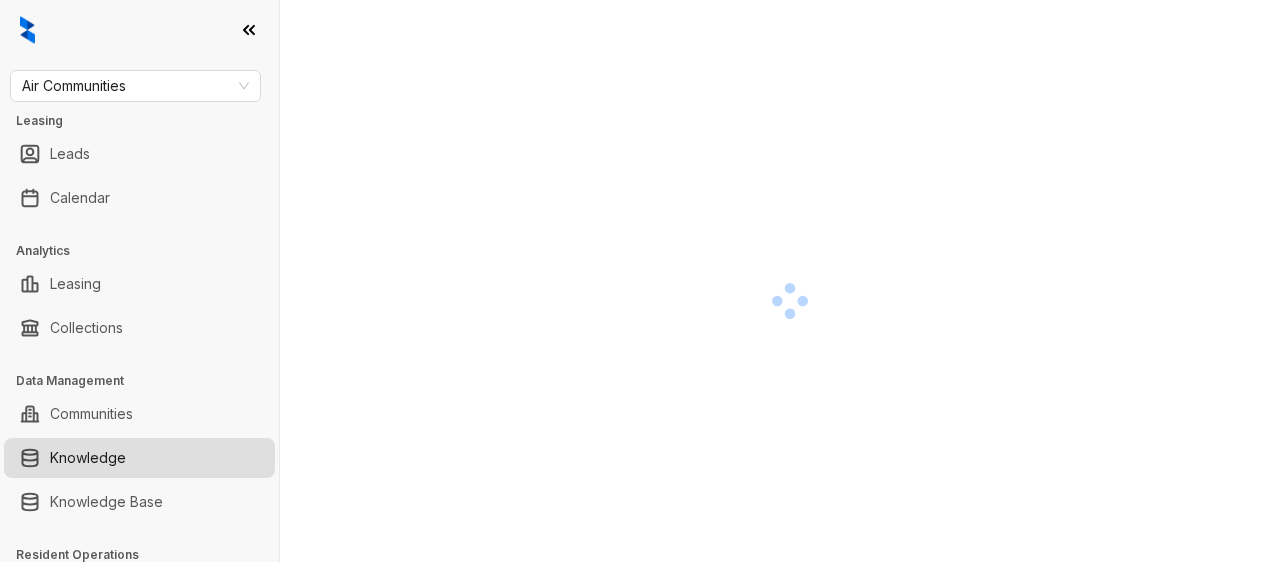 scroll, scrollTop: 0, scrollLeft: 0, axis: both 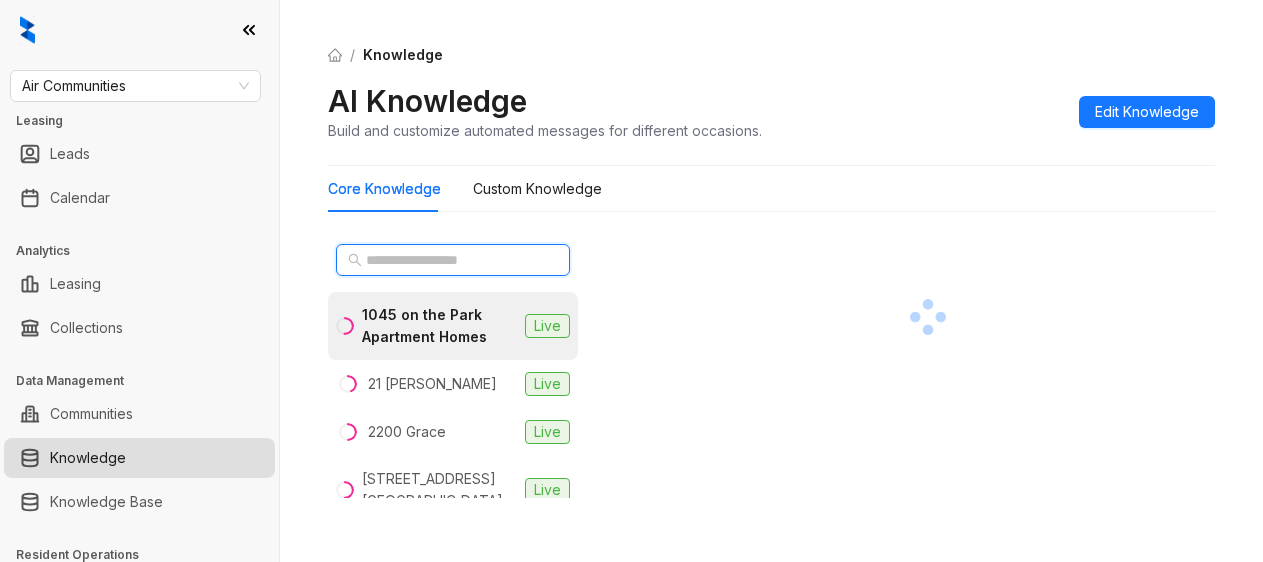 click at bounding box center [454, 260] 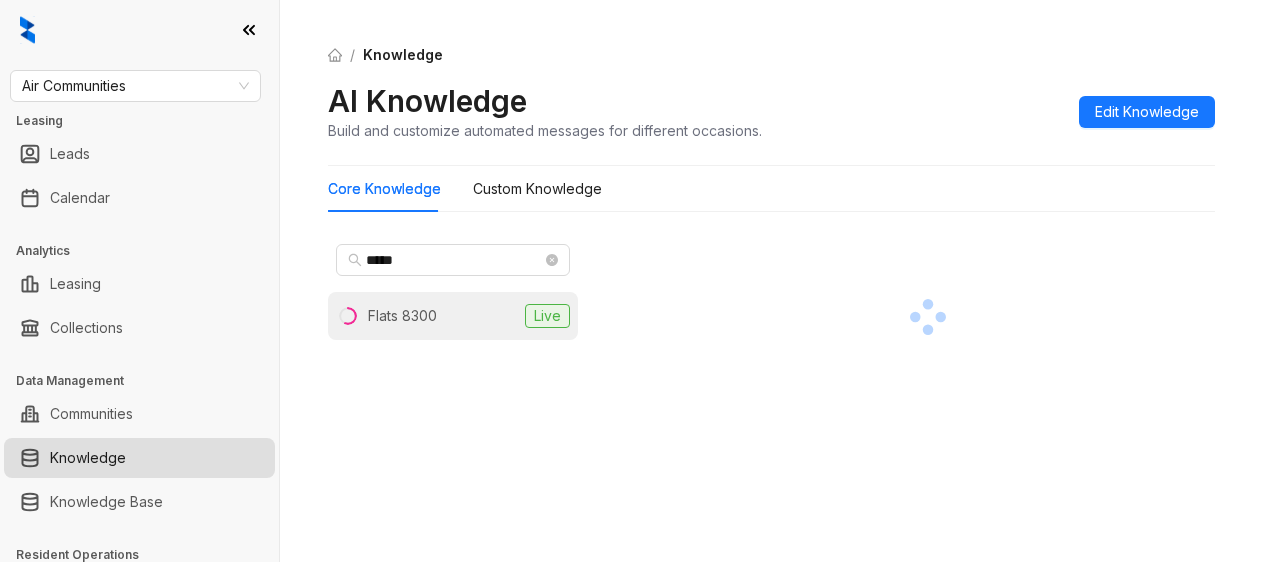 click on "Flats 8300" at bounding box center (402, 316) 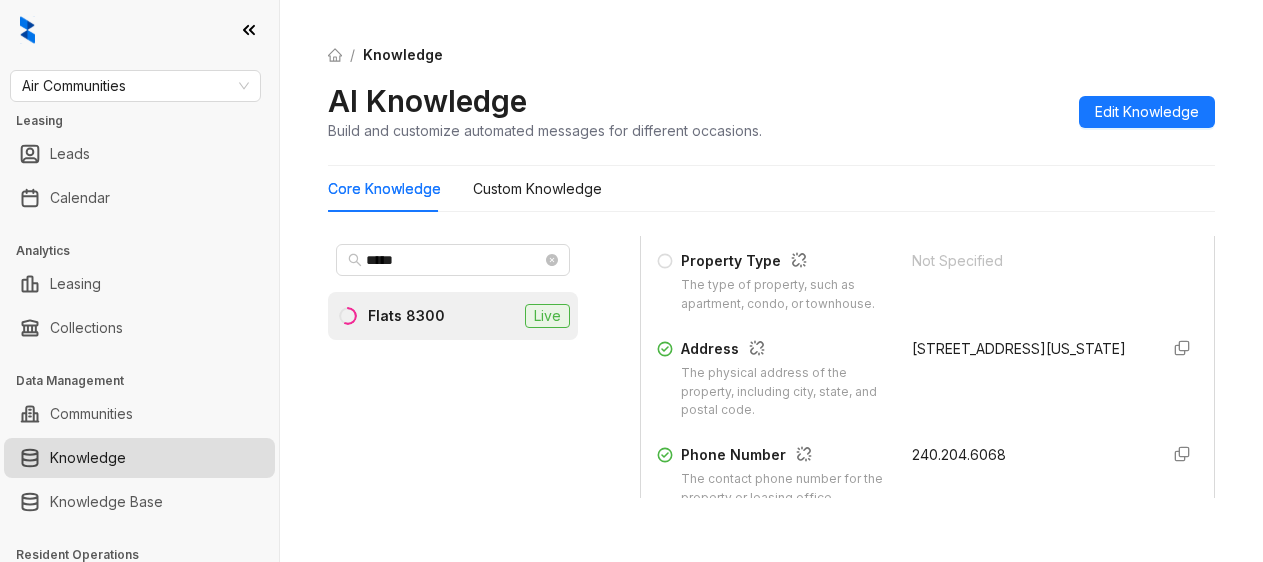 scroll, scrollTop: 400, scrollLeft: 0, axis: vertical 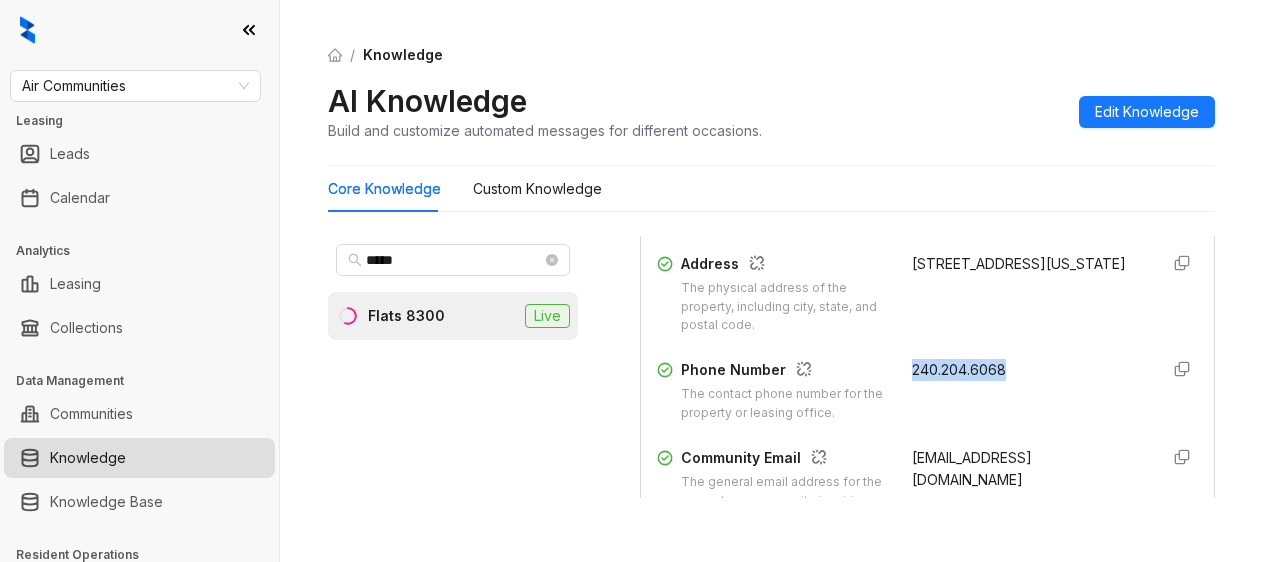 drag, startPoint x: 889, startPoint y: 388, endPoint x: 1004, endPoint y: 382, distance: 115.15642 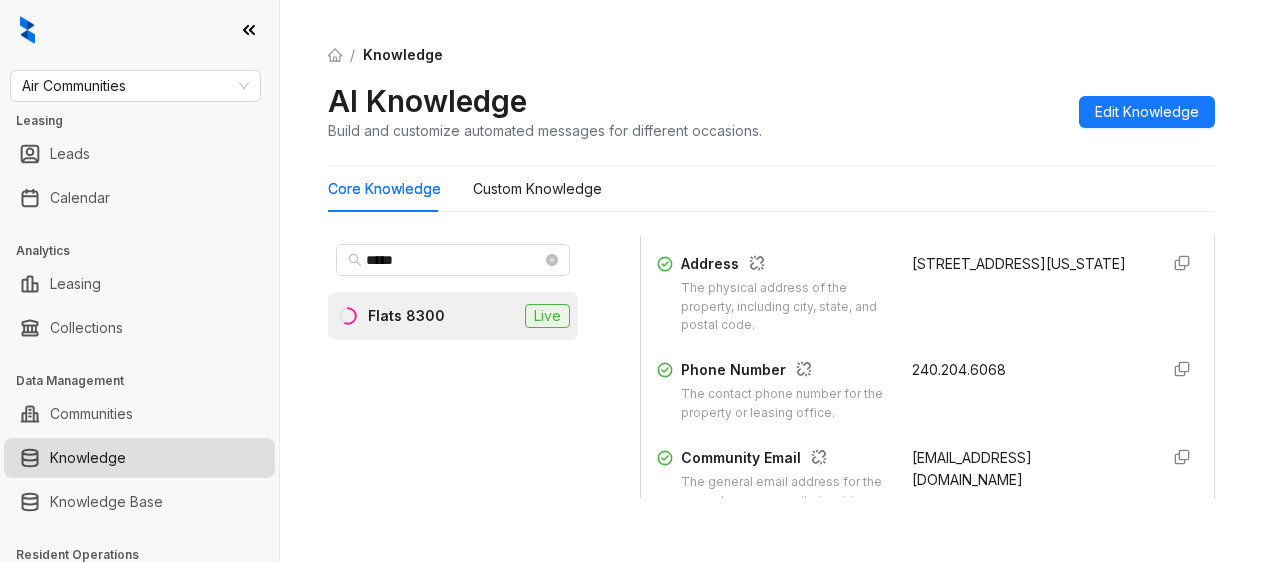 click on "***** Flats 8300 Live" at bounding box center [453, 367] 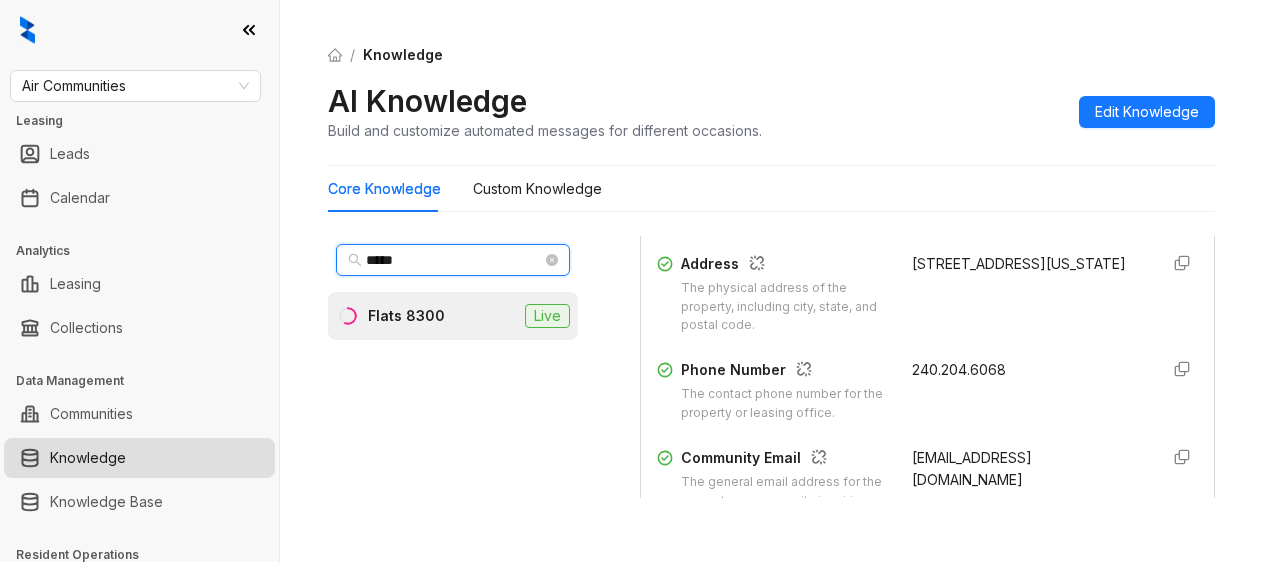 click on "*****" at bounding box center (454, 260) 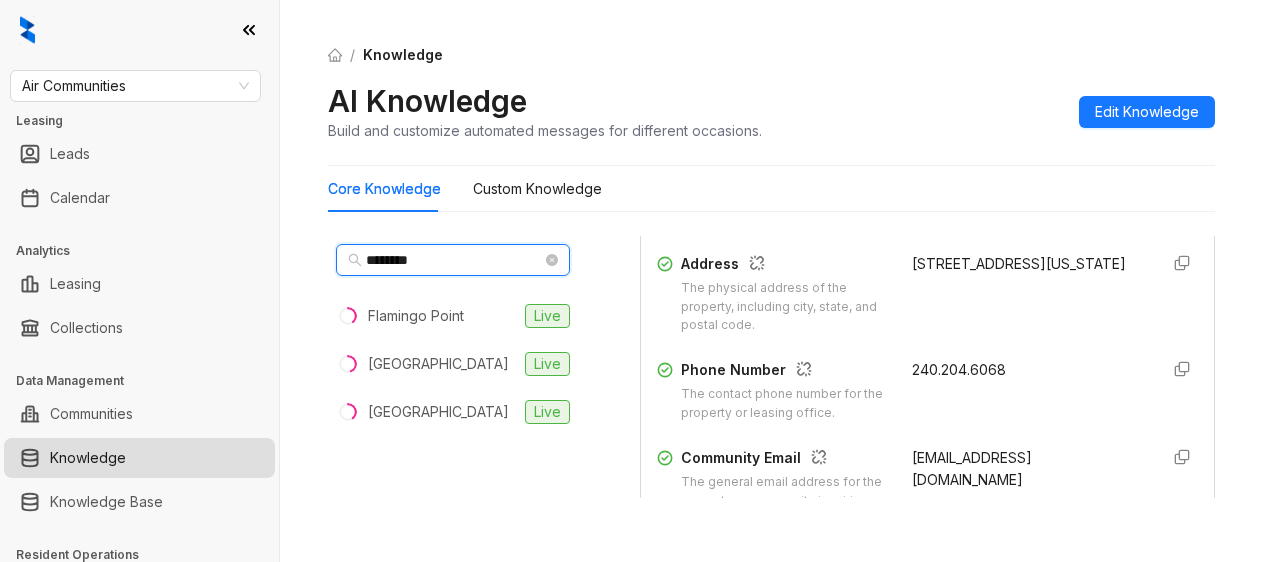 type on "********" 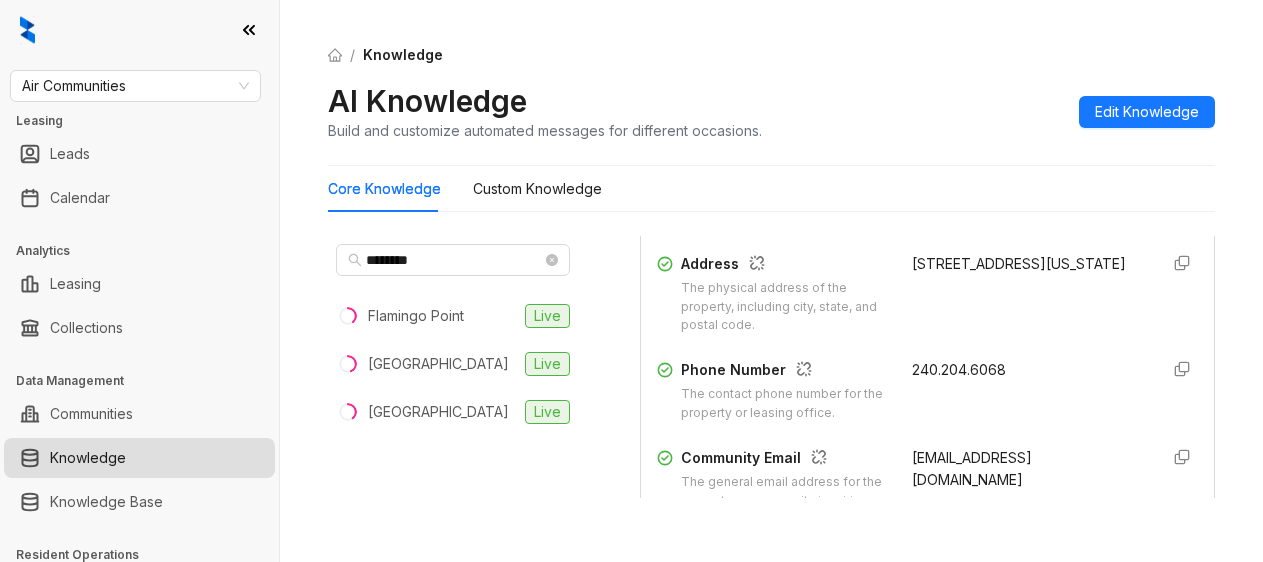 click on "******** Flamingo Point Live Flamingo South Beach Live Flamingo South Beach Center Live" at bounding box center (453, 367) 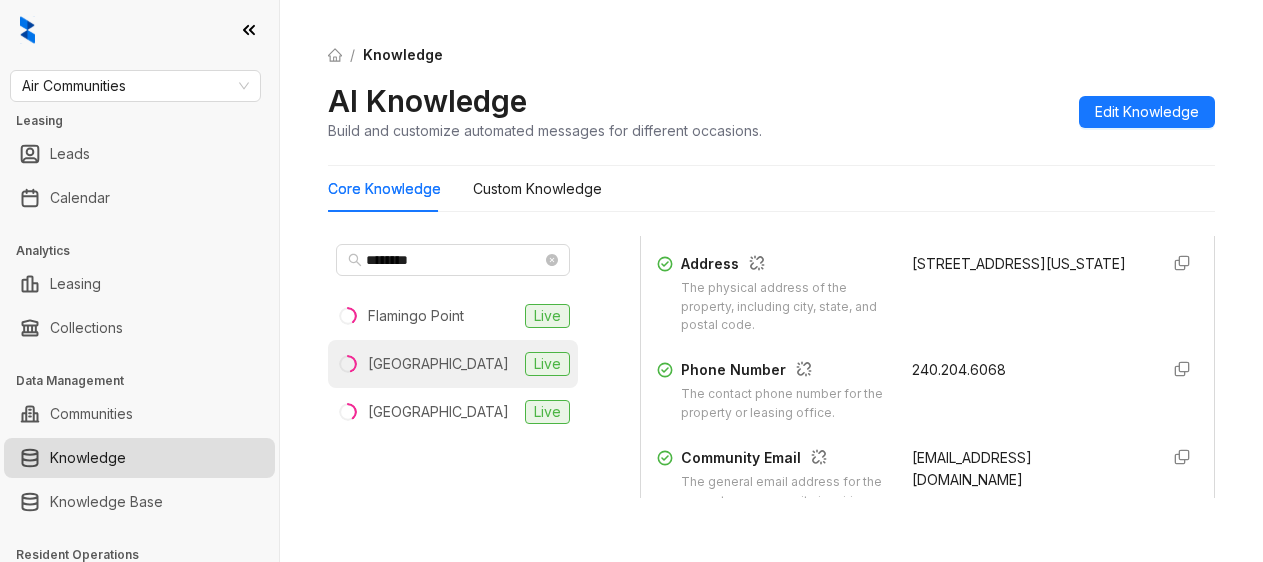 click on "Flamingo South Beach" at bounding box center (438, 364) 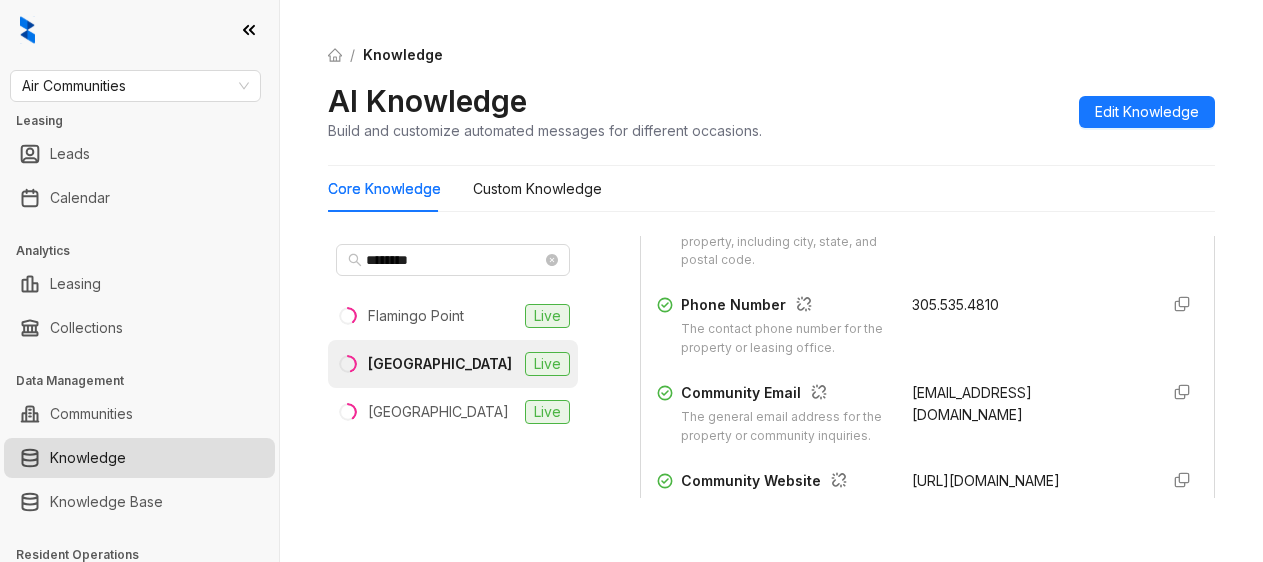 scroll, scrollTop: 500, scrollLeft: 0, axis: vertical 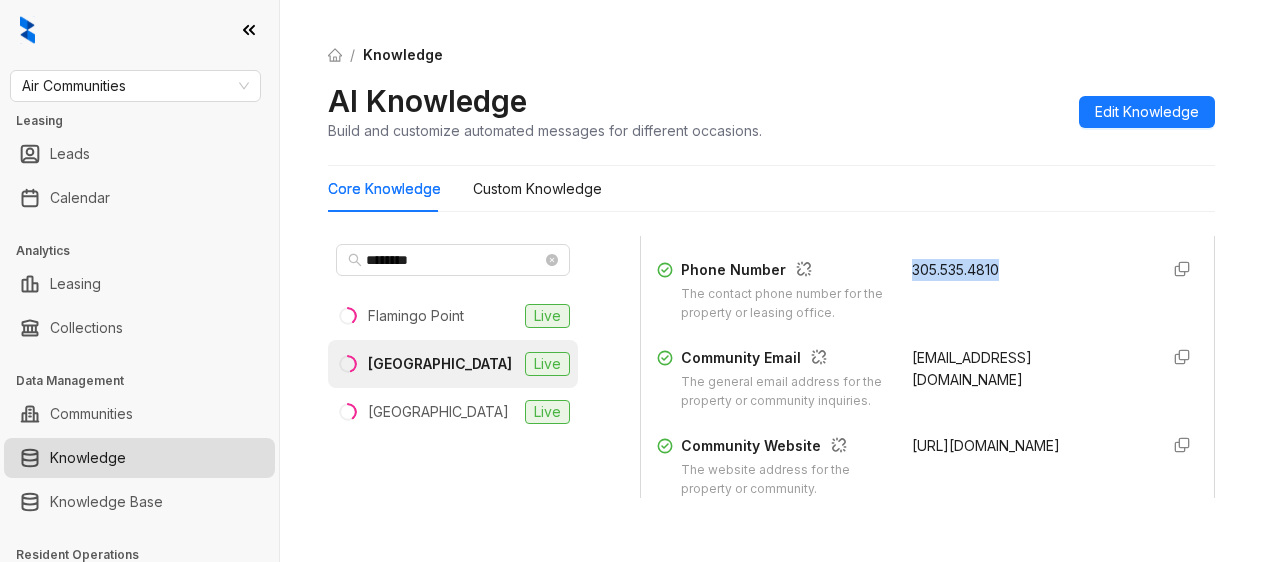 drag, startPoint x: 891, startPoint y: 288, endPoint x: 992, endPoint y: 288, distance: 101 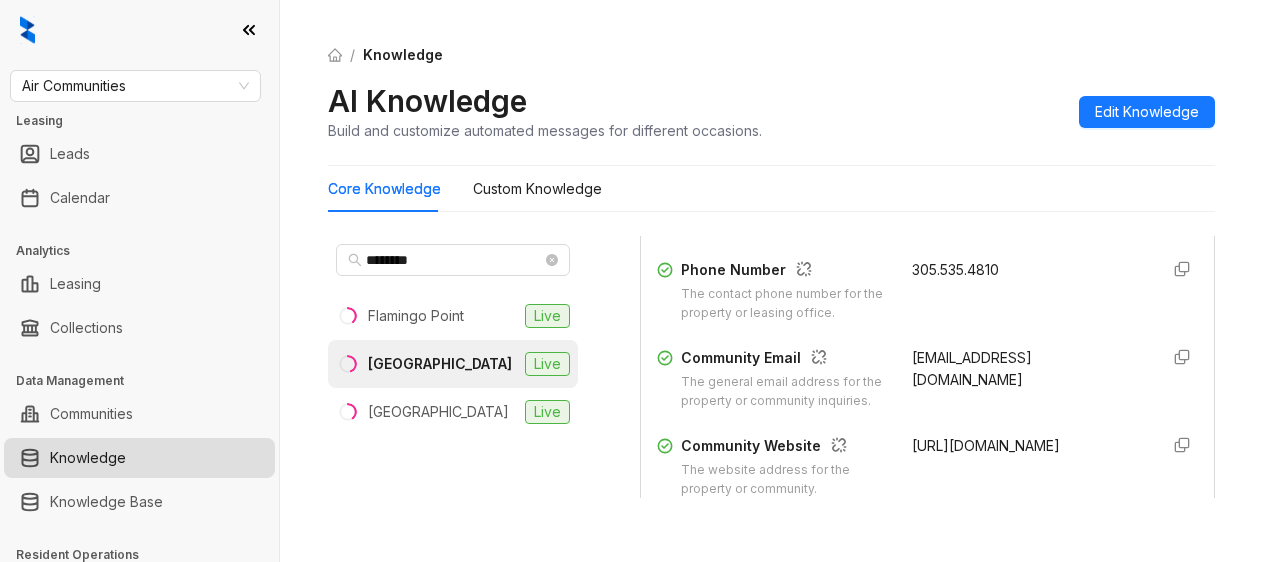 click on "/  Knowledge" at bounding box center [771, 55] 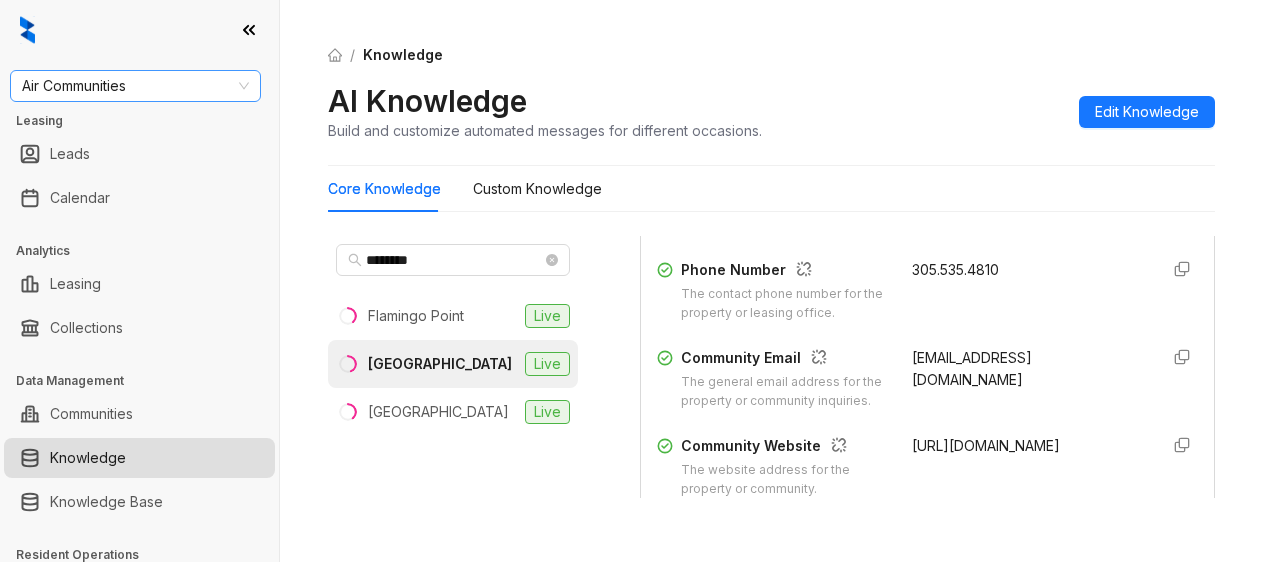 click on "Air Communities" at bounding box center (135, 86) 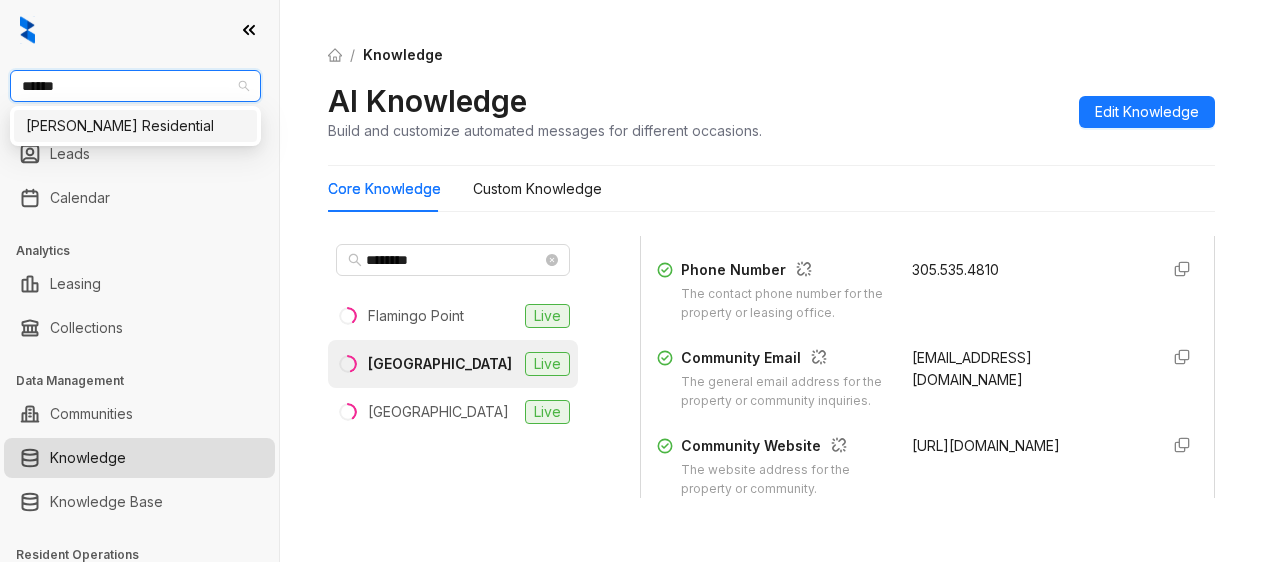 type on "*******" 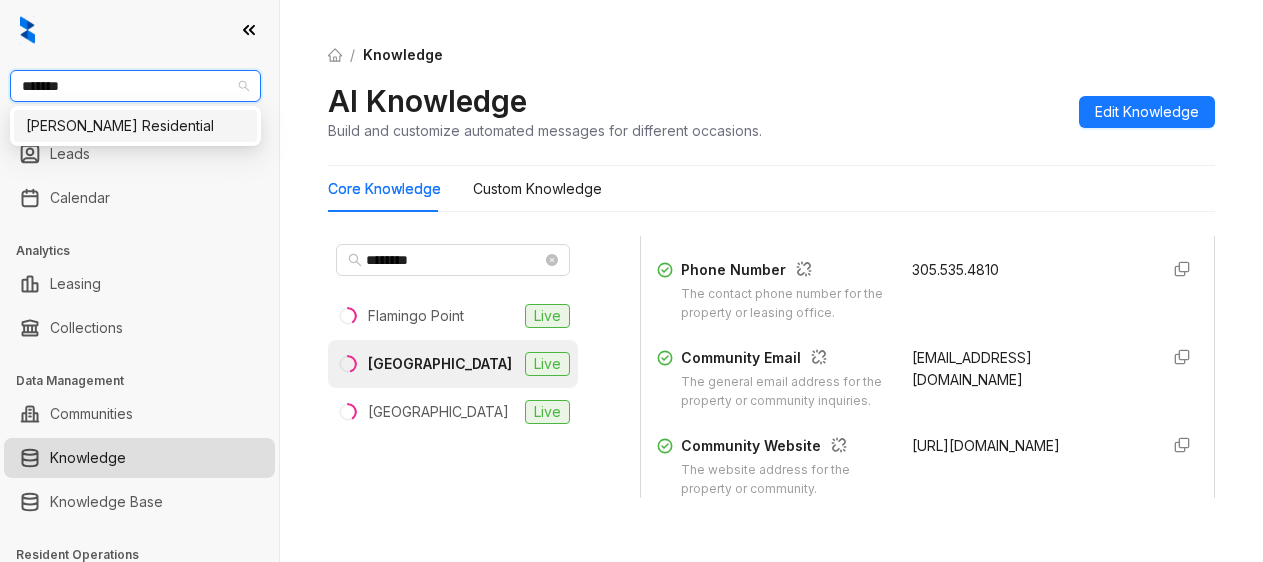 click on "[PERSON_NAME] Residential" at bounding box center (135, 126) 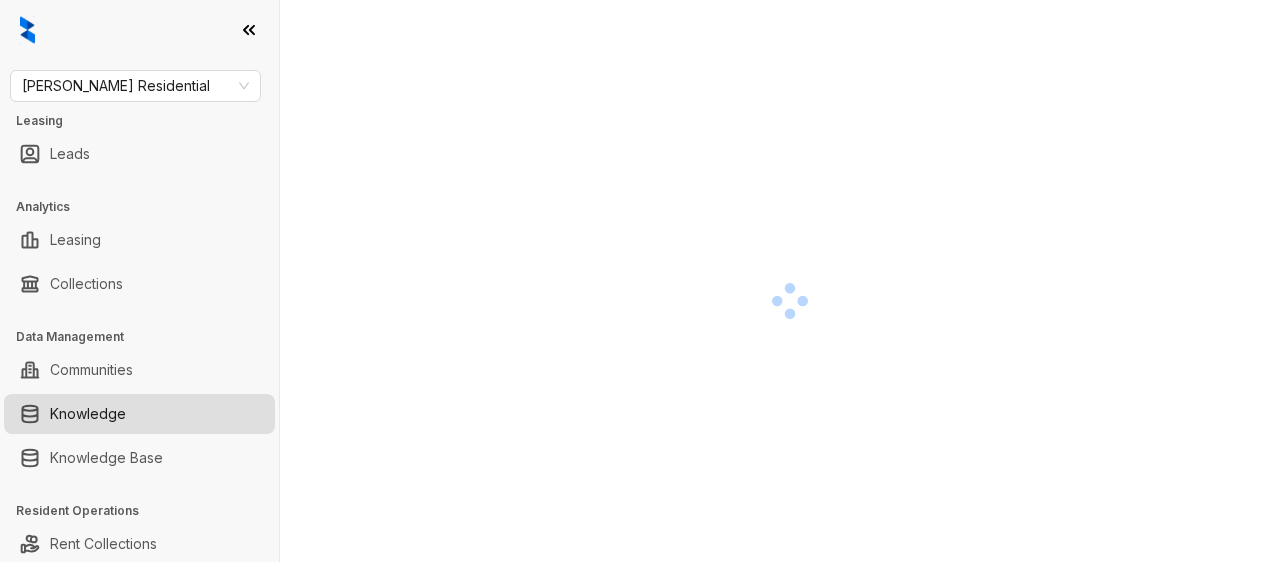 scroll, scrollTop: 0, scrollLeft: 0, axis: both 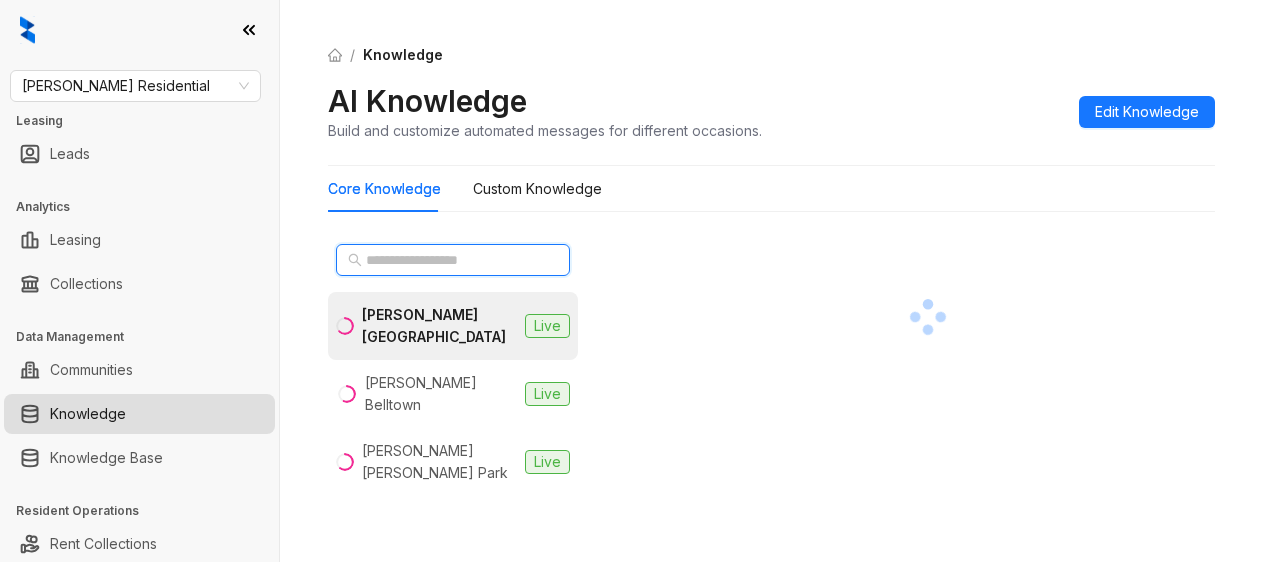 click at bounding box center (454, 260) 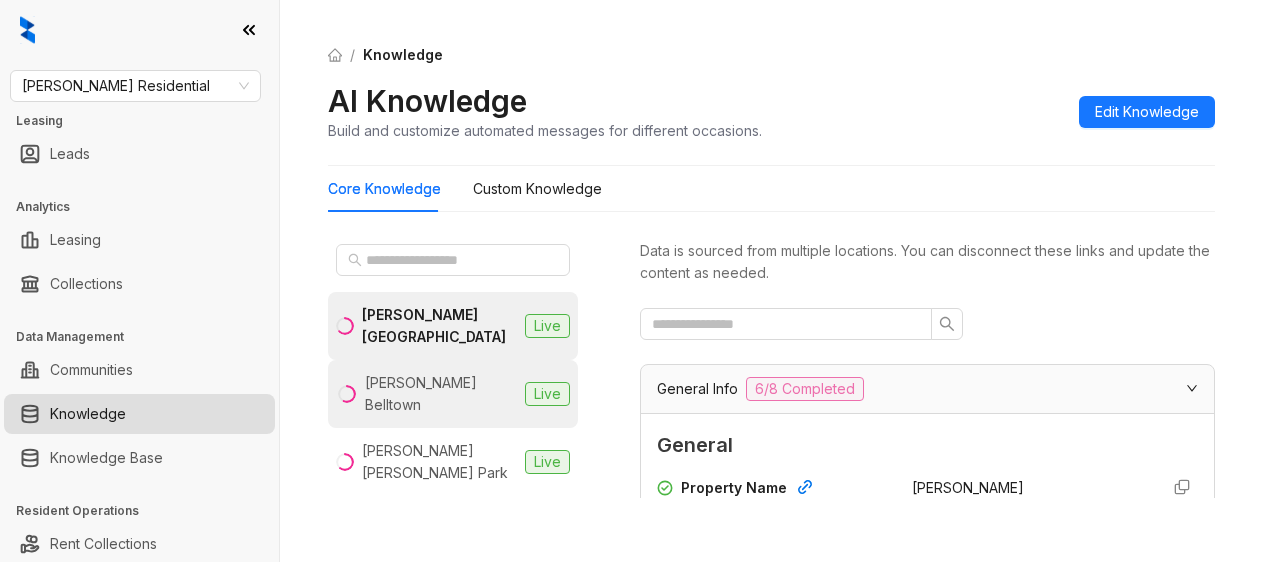 click on "[PERSON_NAME] Belltown" at bounding box center [441, 394] 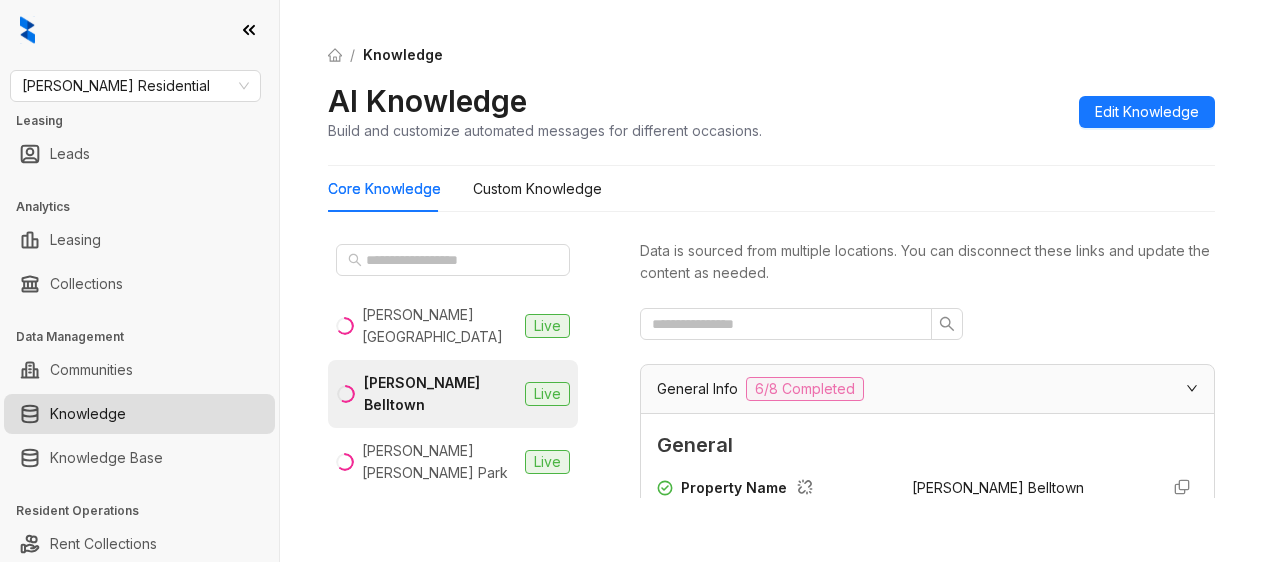 click on "[PERSON_NAME] Belltown" at bounding box center [440, 394] 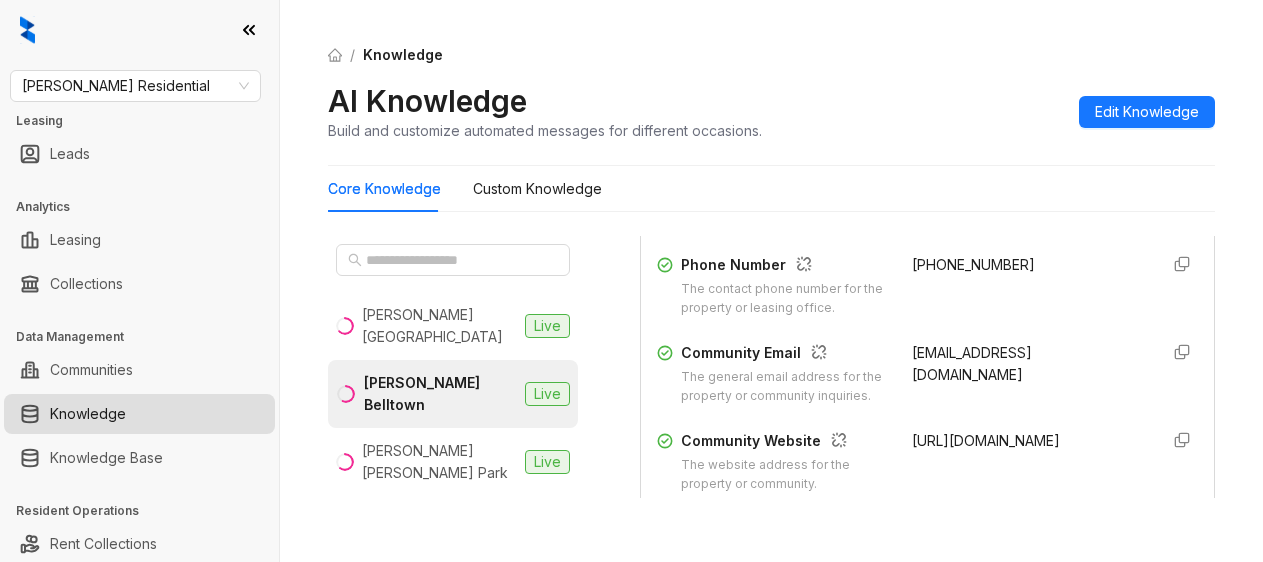 scroll, scrollTop: 500, scrollLeft: 0, axis: vertical 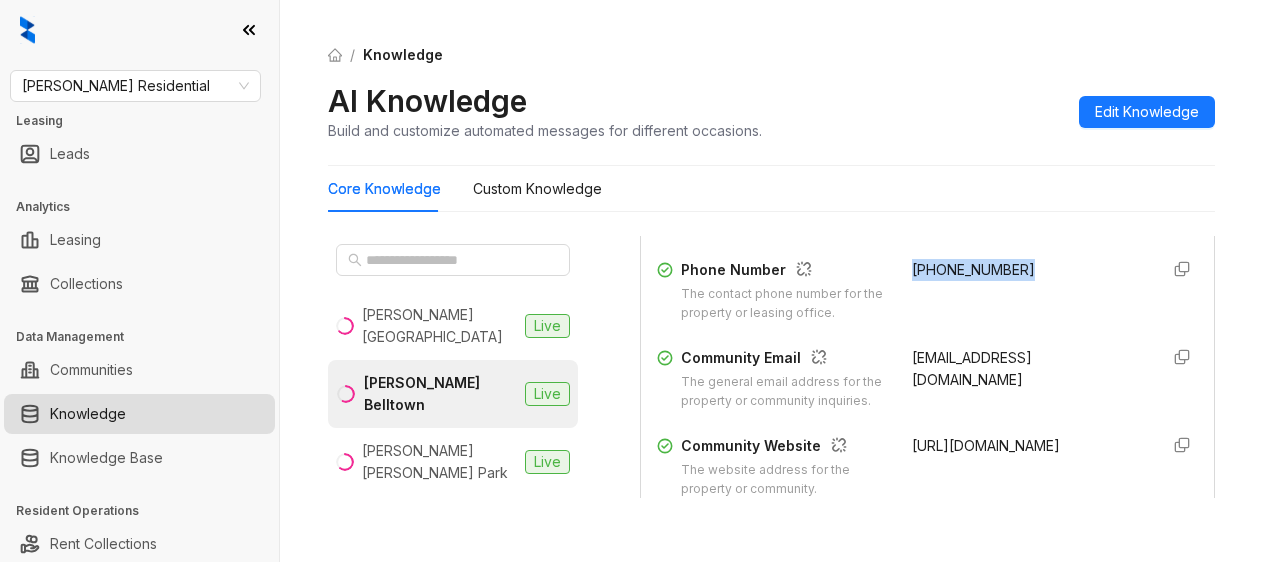 drag, startPoint x: 887, startPoint y: 287, endPoint x: 1011, endPoint y: 295, distance: 124.2578 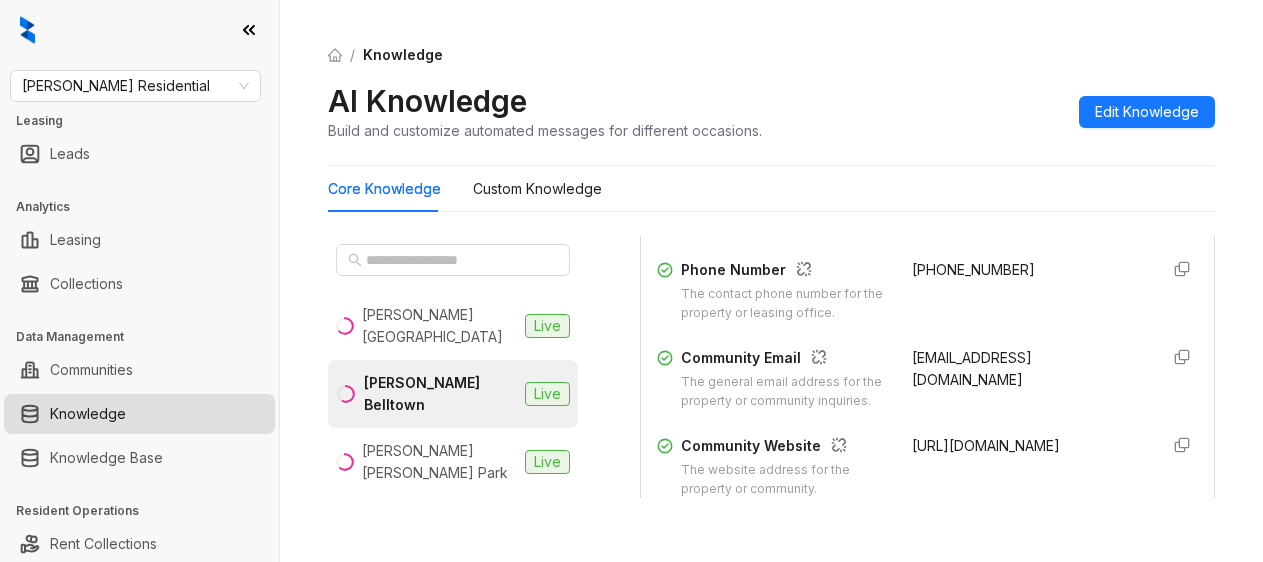 click on "/  Knowledge AI Knowledge Build and customize automated messages for different occasions. Edit Knowledge" at bounding box center (771, 93) 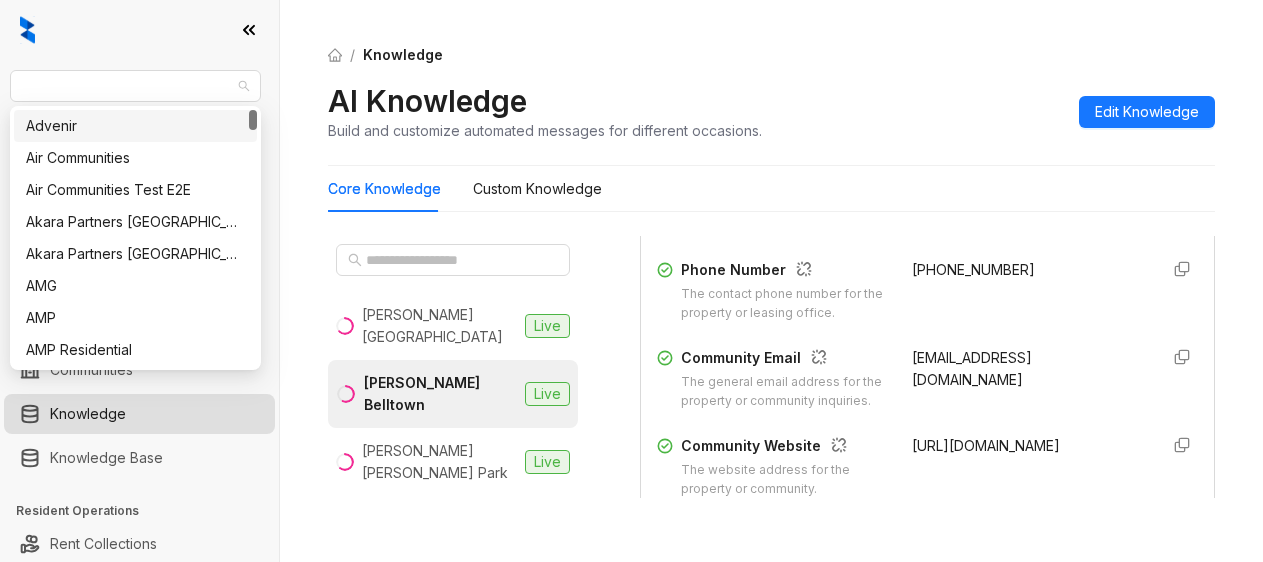 drag, startPoint x: 160, startPoint y: 79, endPoint x: -9, endPoint y: 91, distance: 169.4255 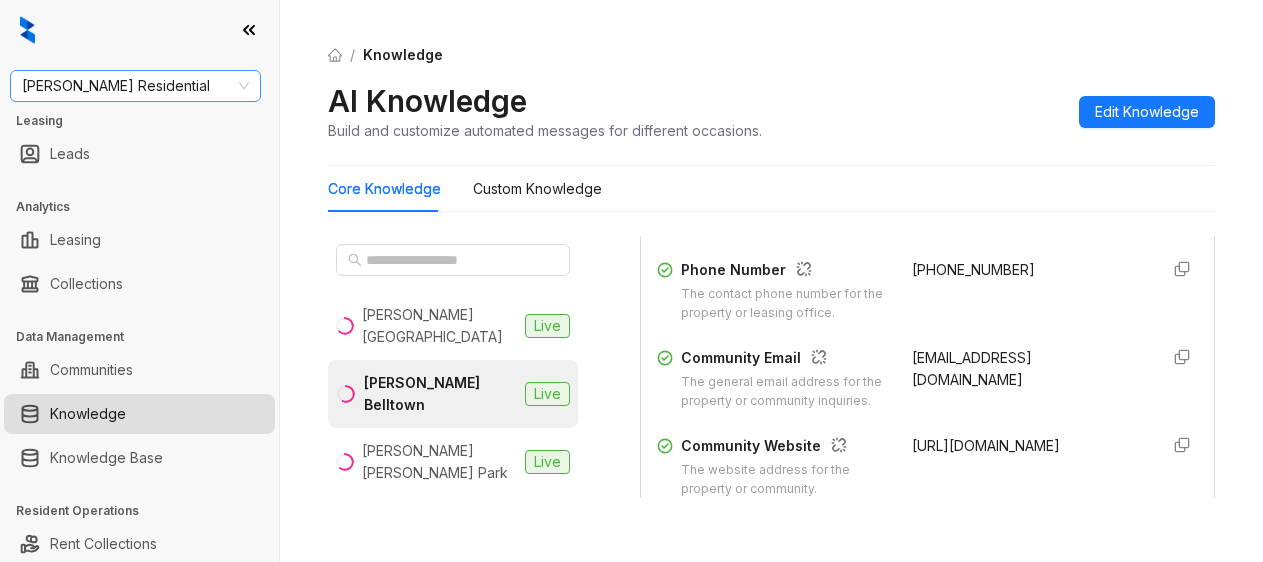 click on "Griffis Residential" at bounding box center (135, 86) 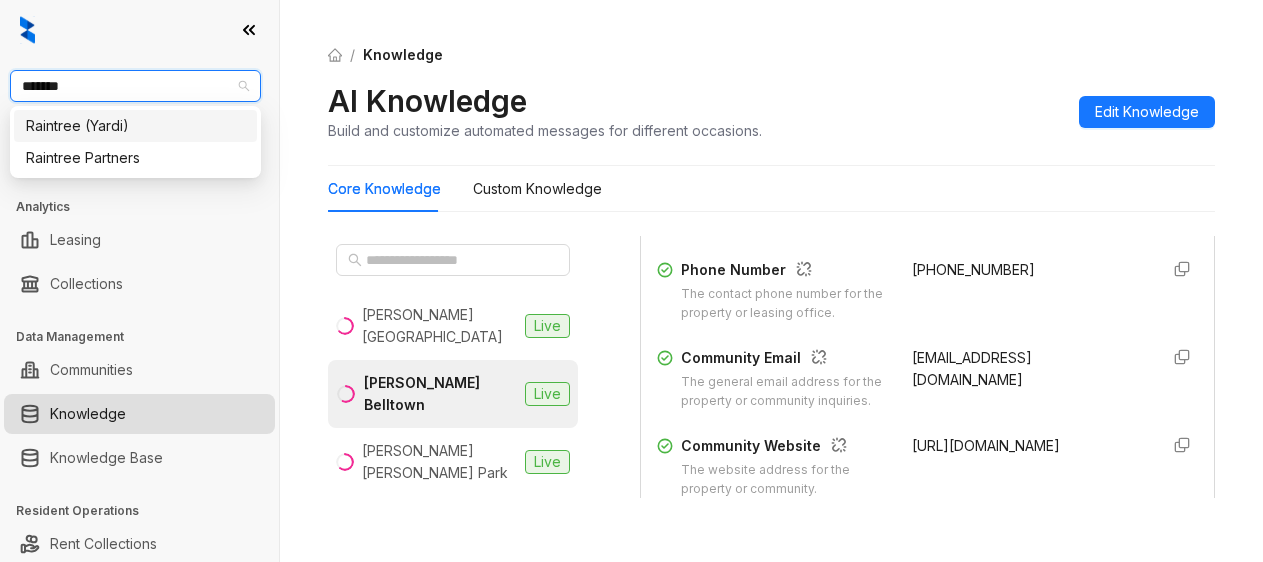 type on "********" 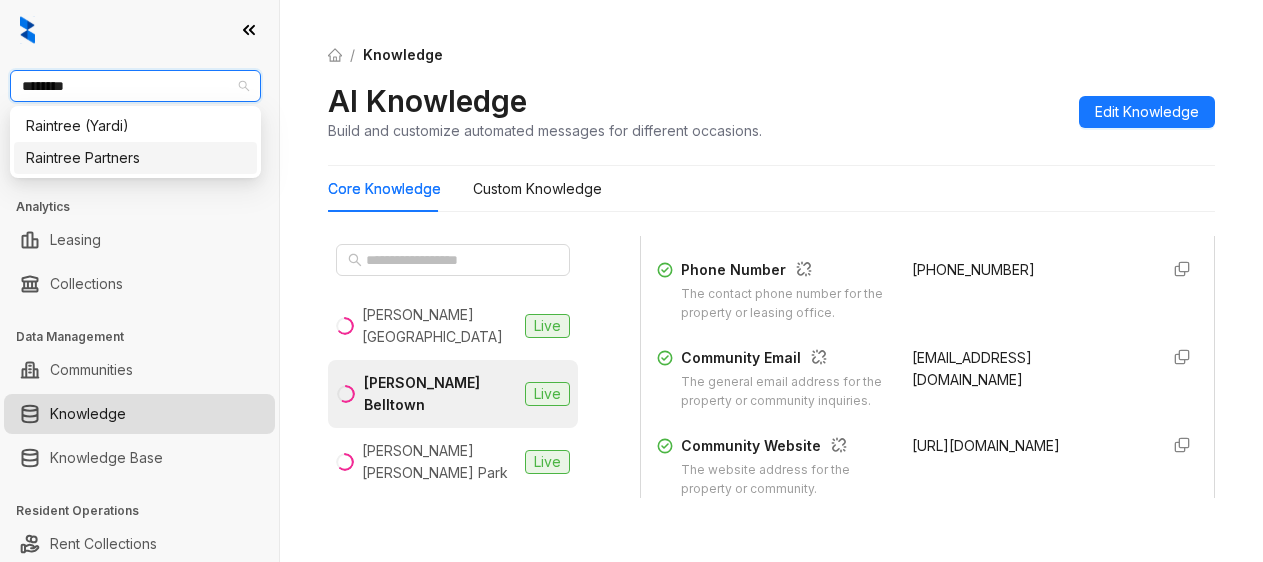 click on "Raintree Partners" at bounding box center (135, 158) 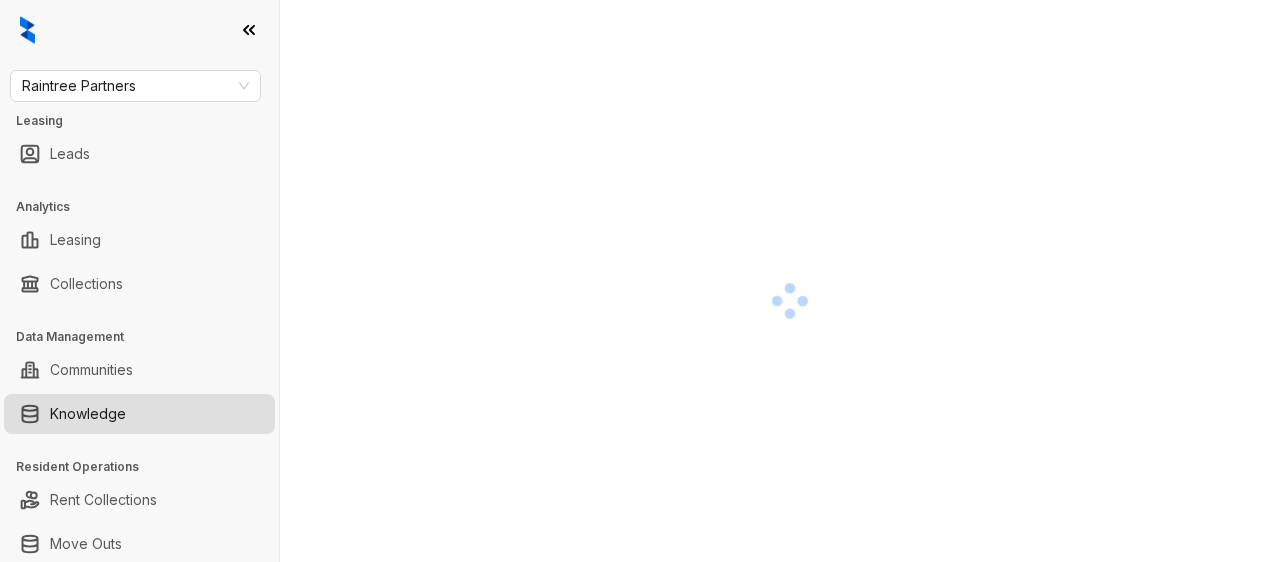 scroll, scrollTop: 0, scrollLeft: 0, axis: both 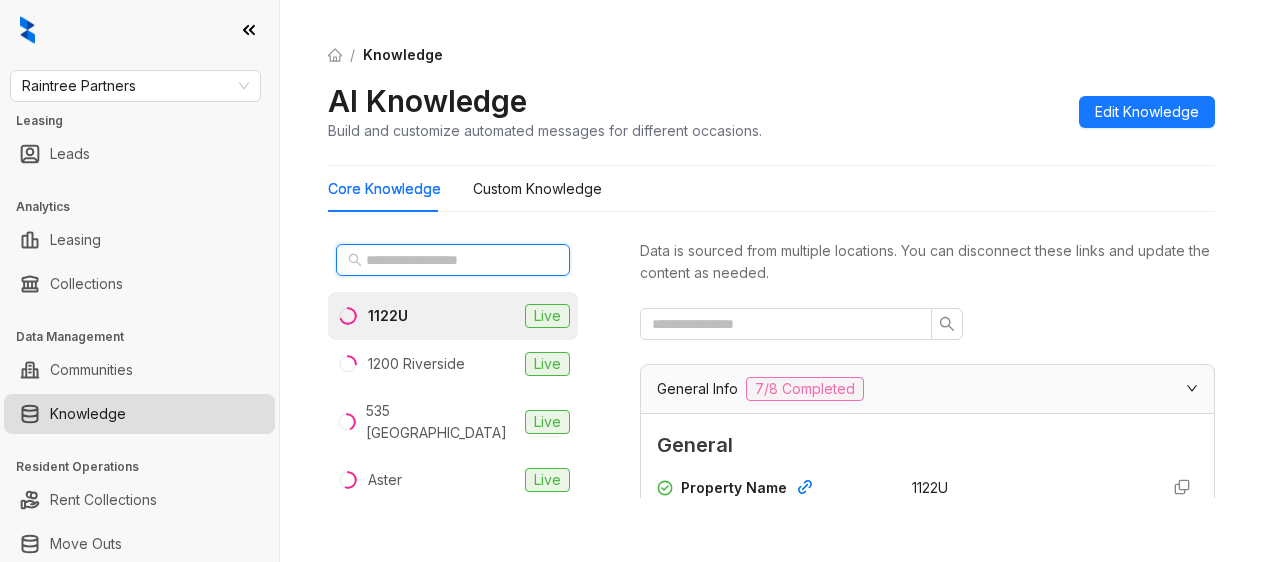click at bounding box center [454, 260] 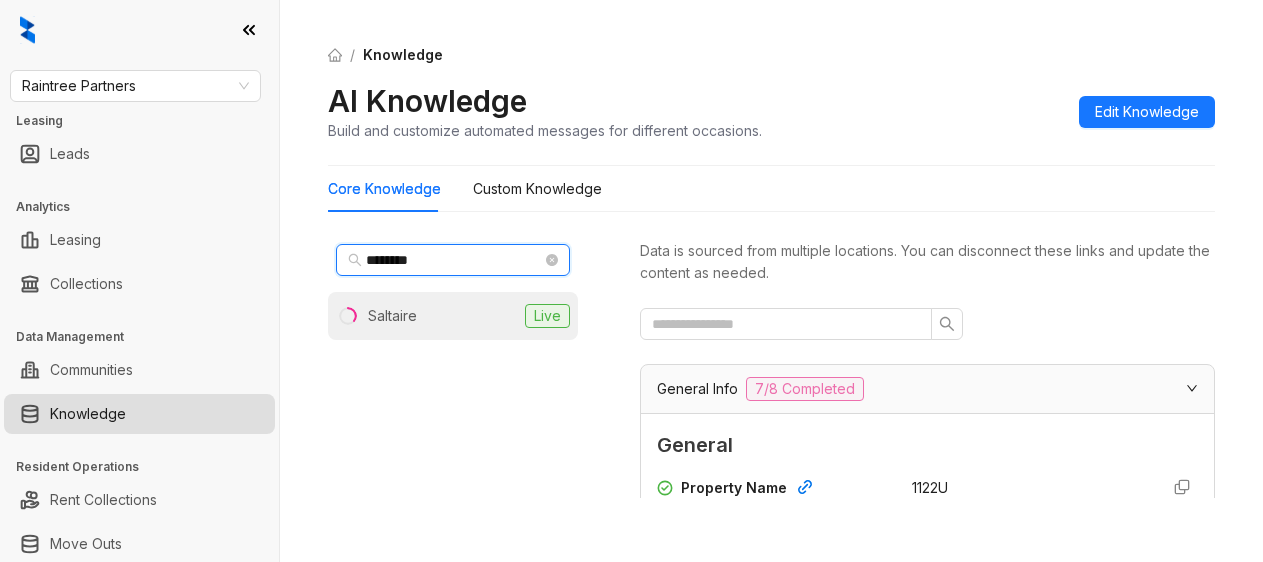 type on "********" 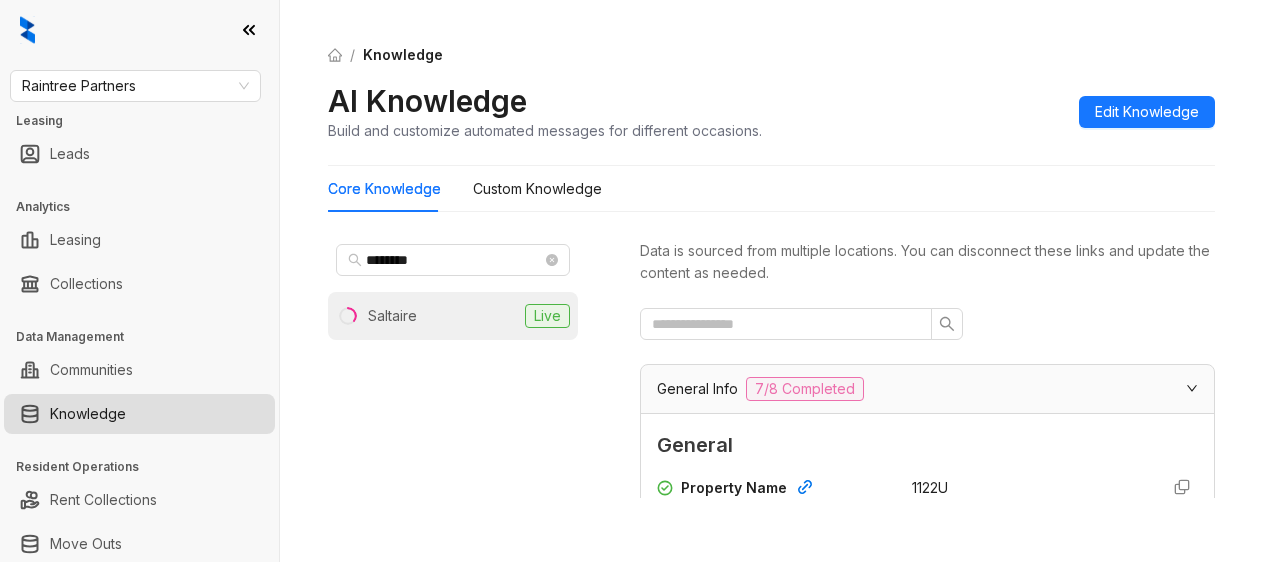 click on "Saltaire" at bounding box center [392, 316] 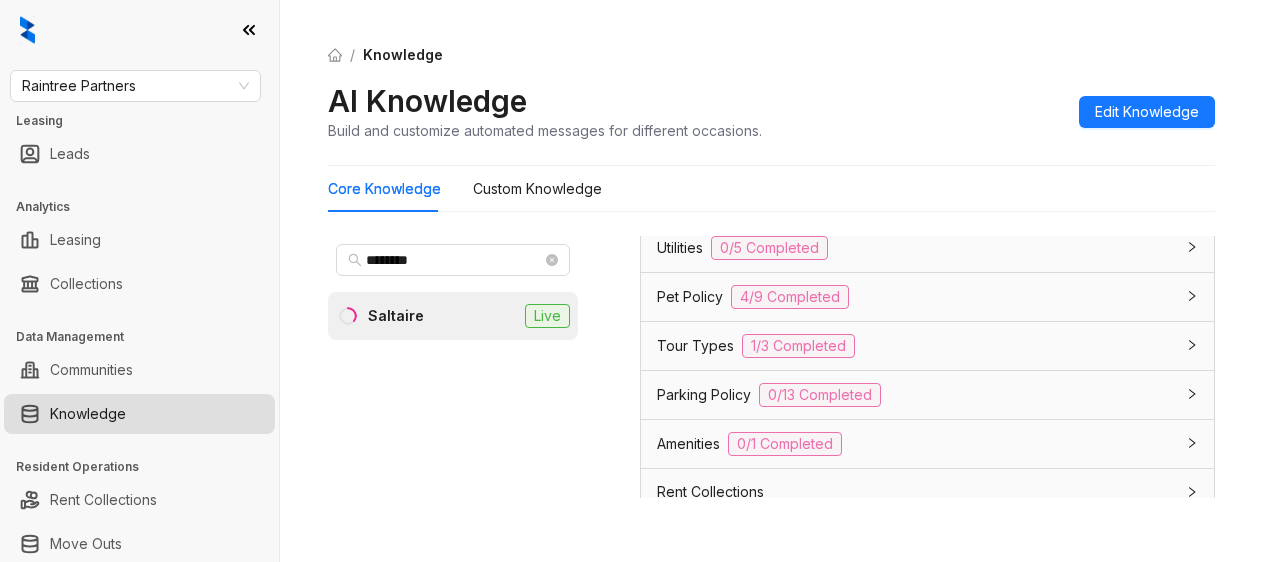 scroll, scrollTop: 1600, scrollLeft: 0, axis: vertical 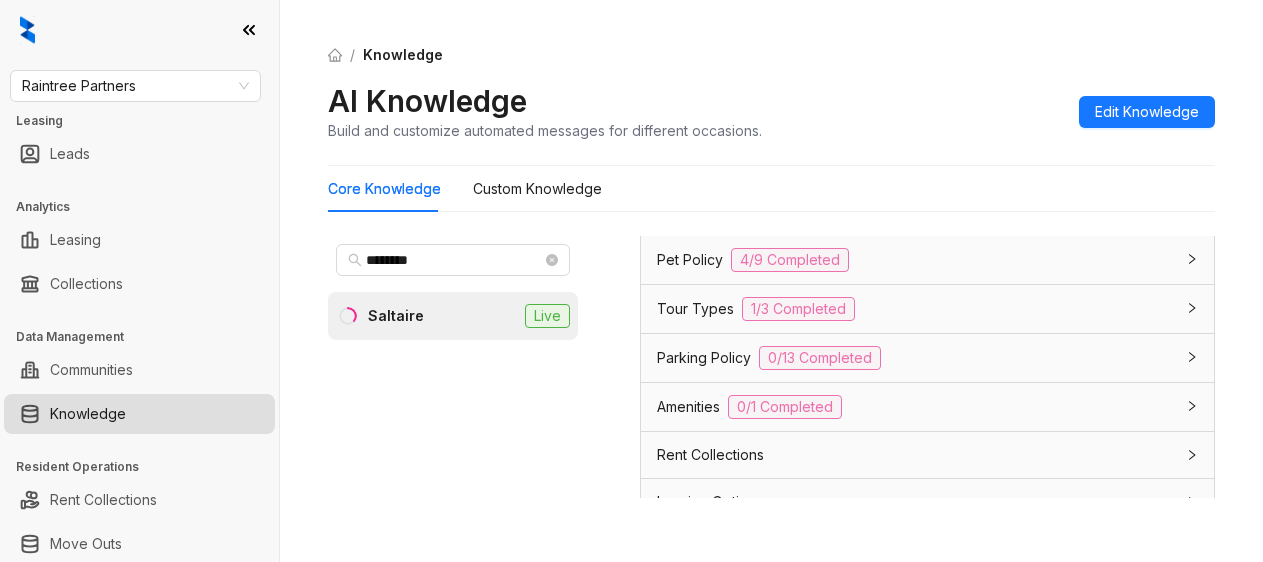 click on "Parking Policy" at bounding box center [704, 358] 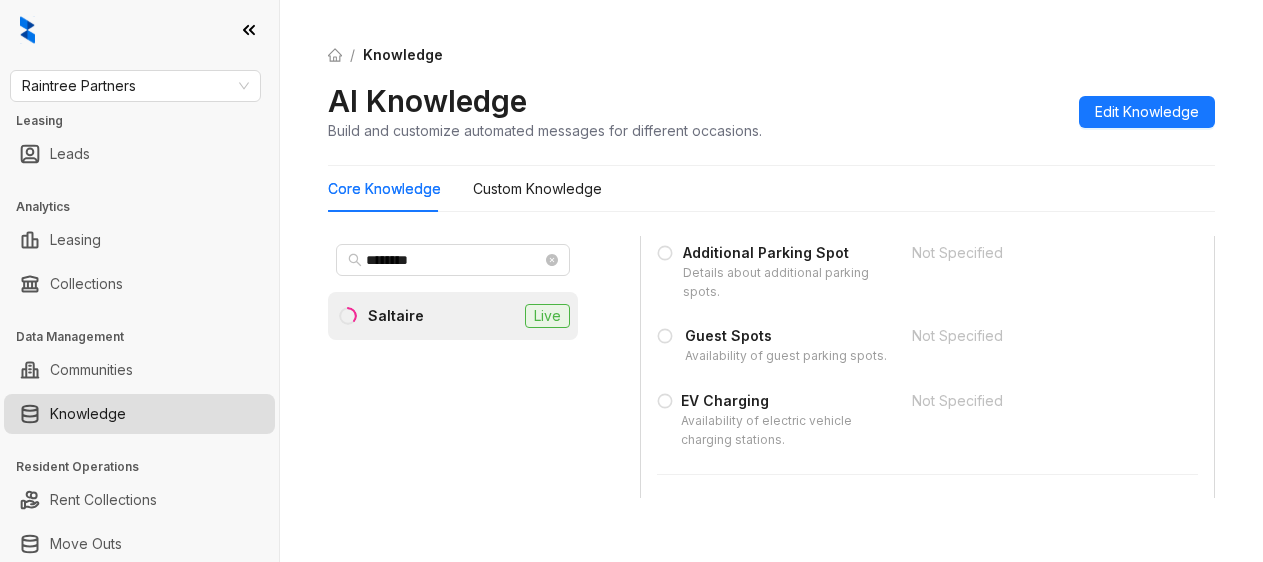 scroll, scrollTop: 2100, scrollLeft: 0, axis: vertical 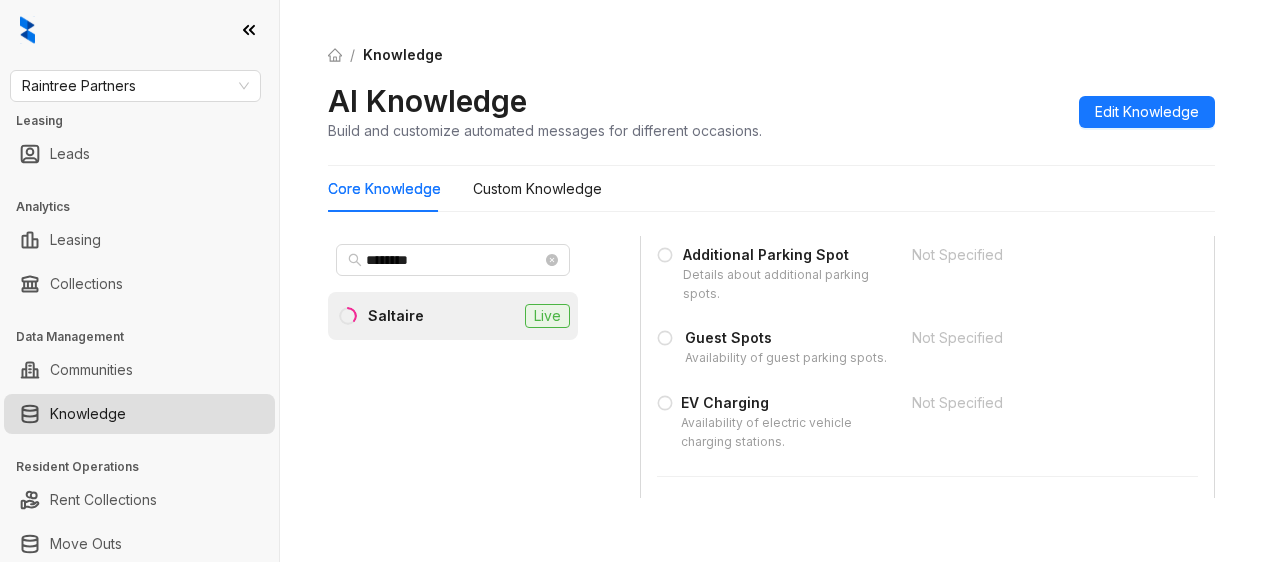 click on "EV Charging" at bounding box center (784, 403) 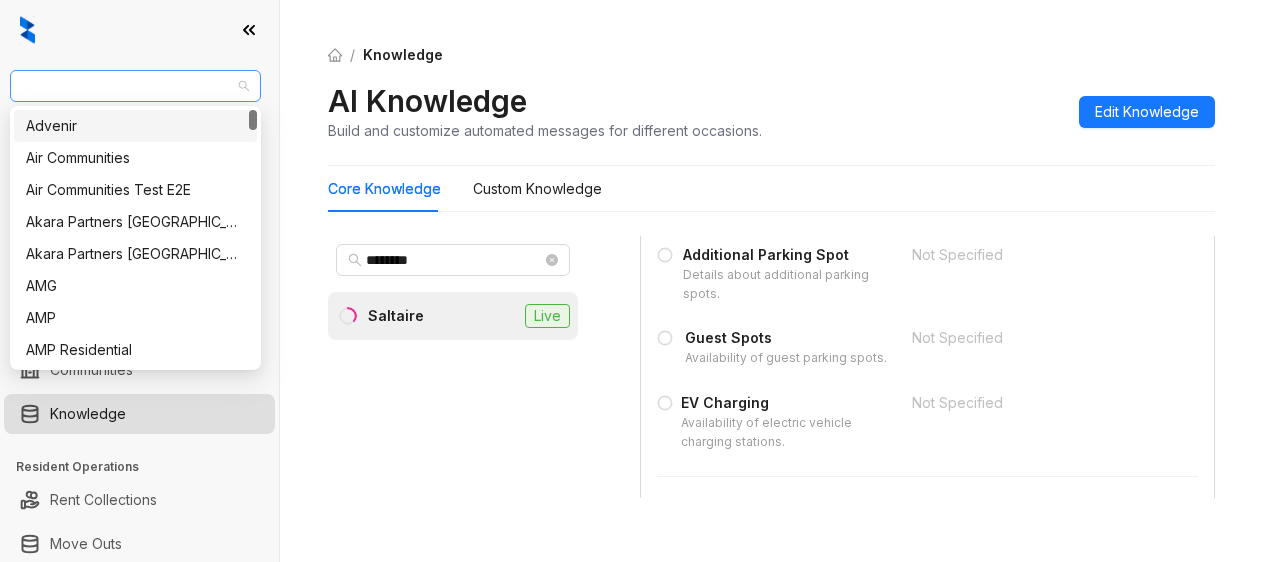 click on "Raintree Partners" at bounding box center [135, 86] 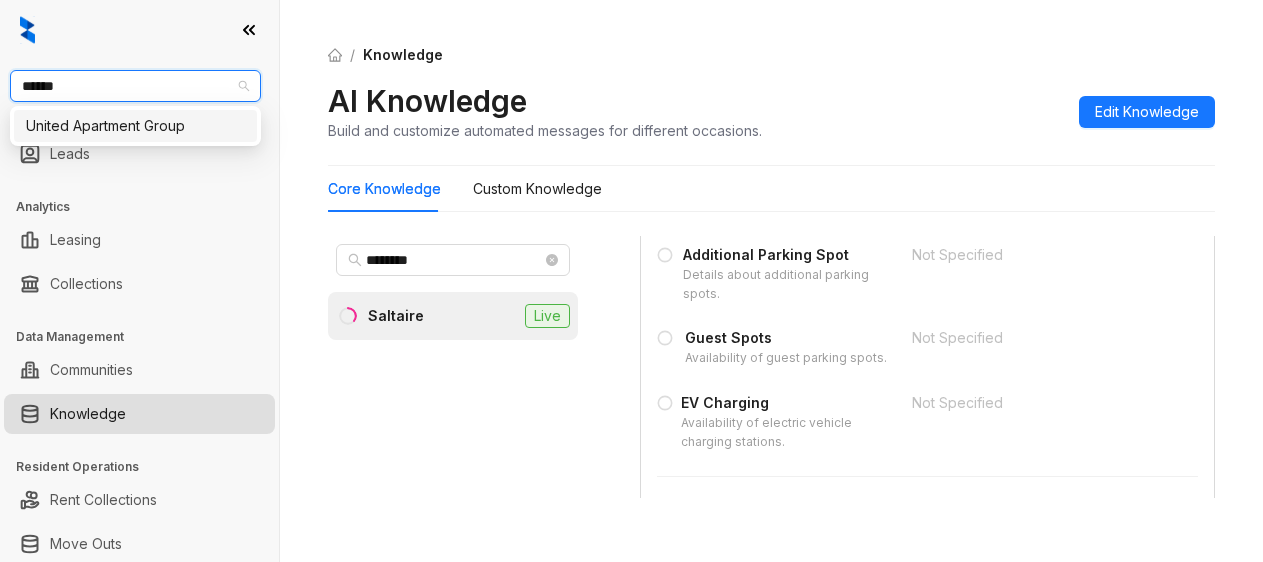 type on "******" 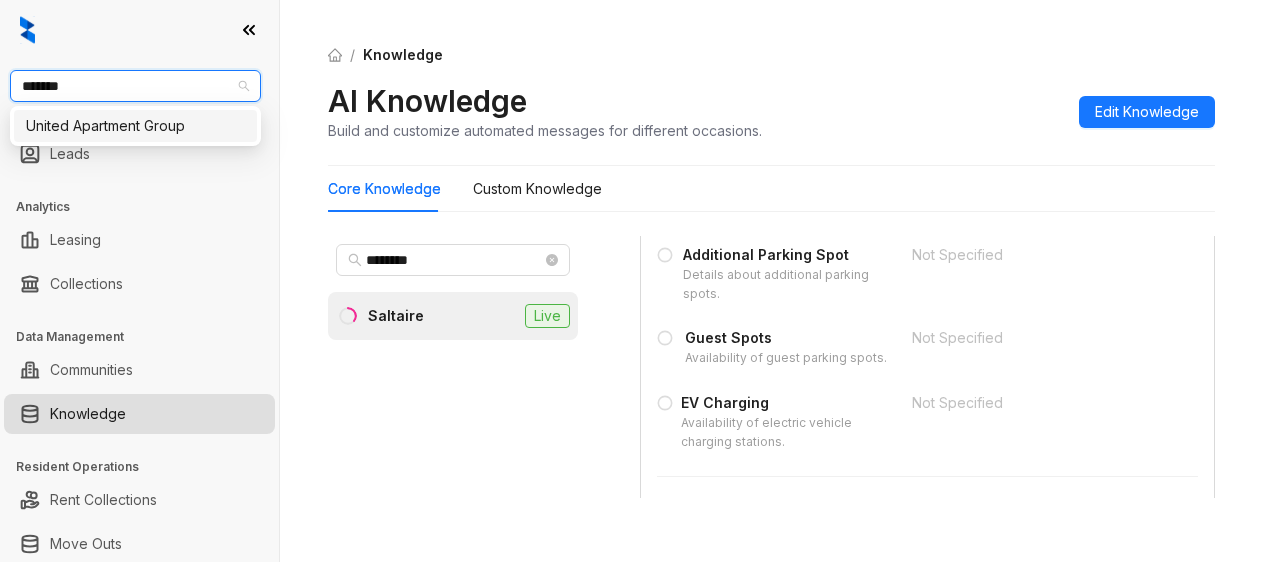 click on "United Apartment Group" at bounding box center (135, 126) 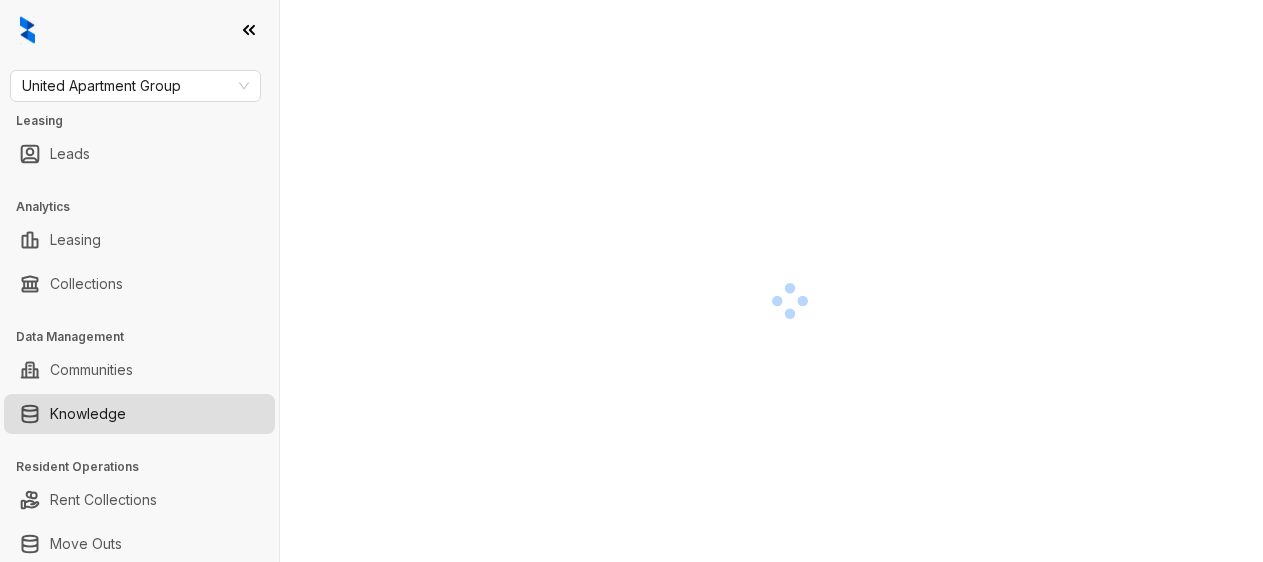 scroll, scrollTop: 0, scrollLeft: 0, axis: both 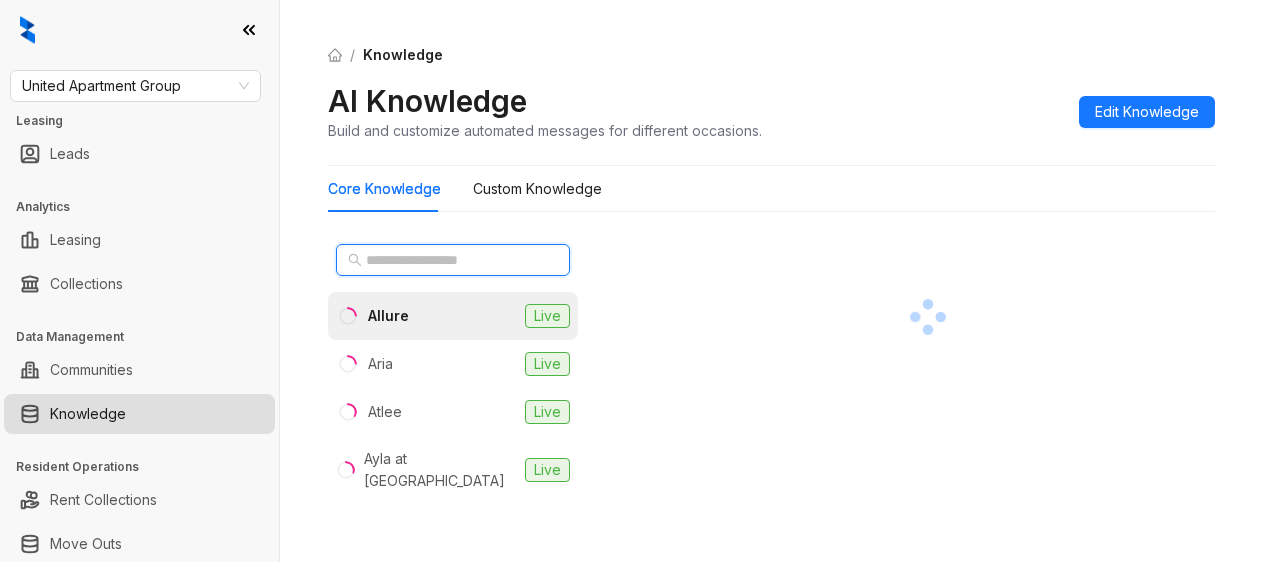 click at bounding box center (454, 260) 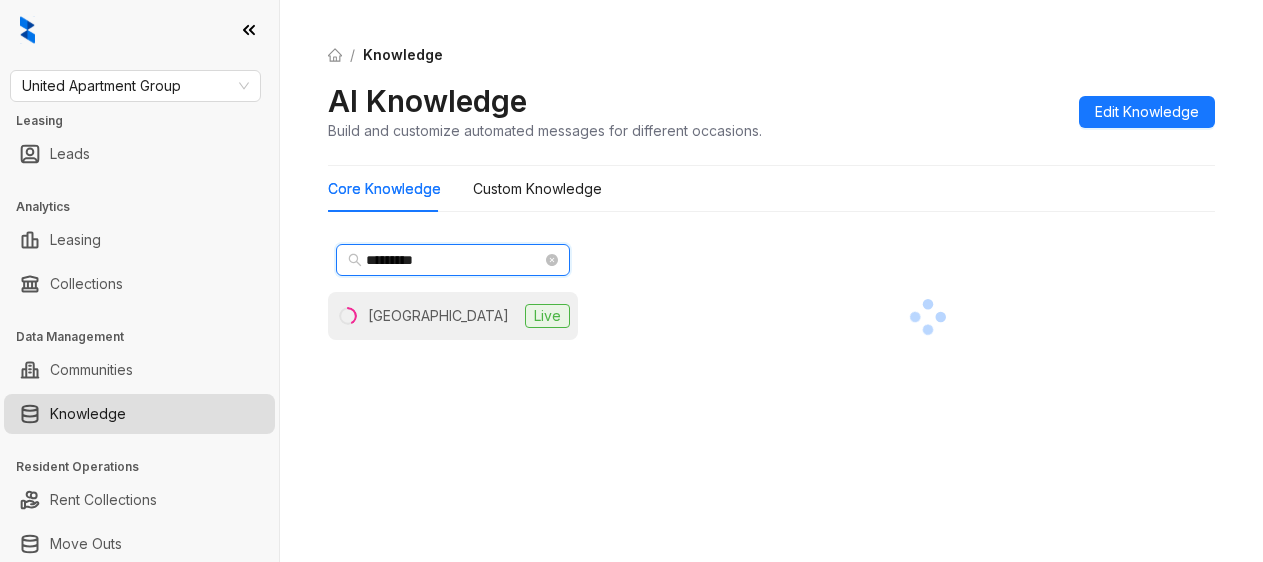 type on "*********" 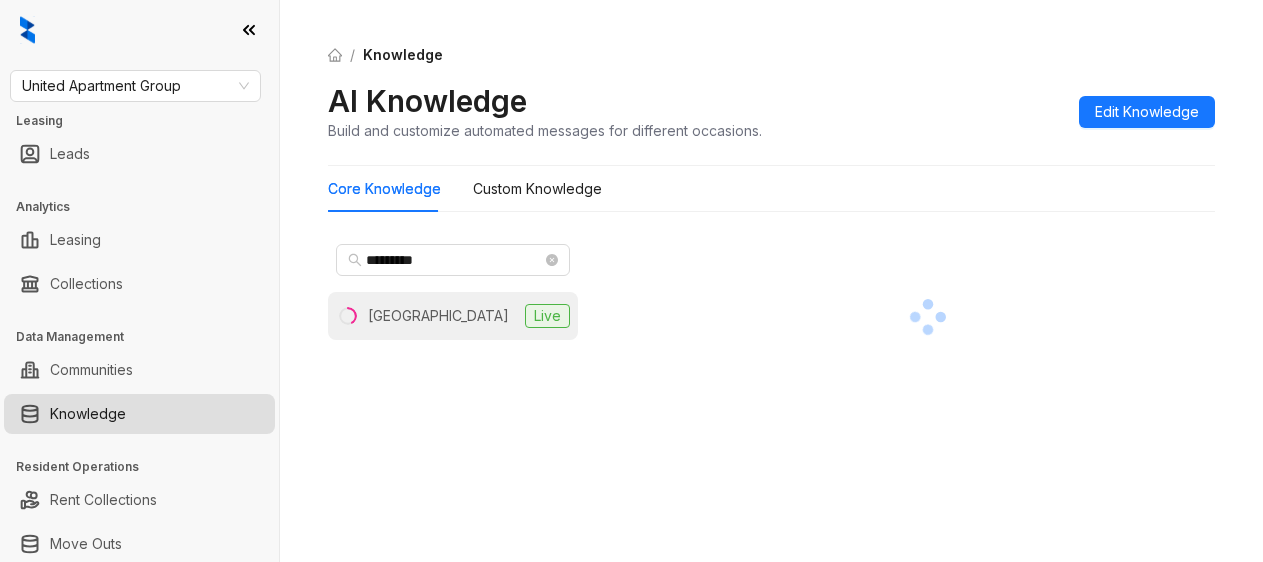 click on "[GEOGRAPHIC_DATA]" at bounding box center [422, 316] 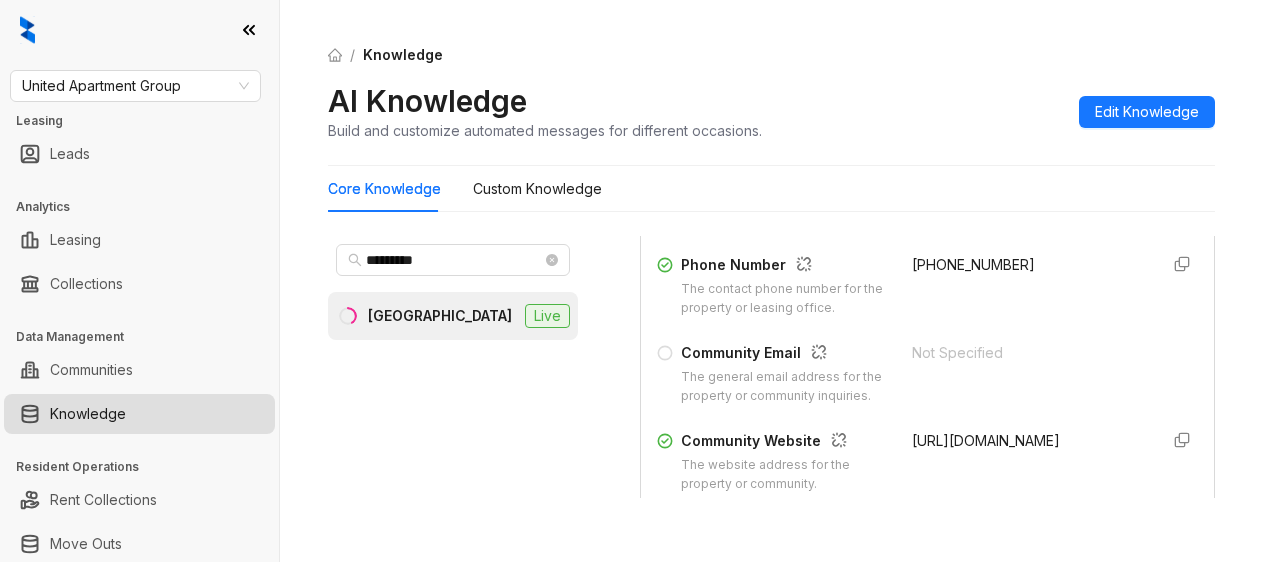 scroll, scrollTop: 600, scrollLeft: 0, axis: vertical 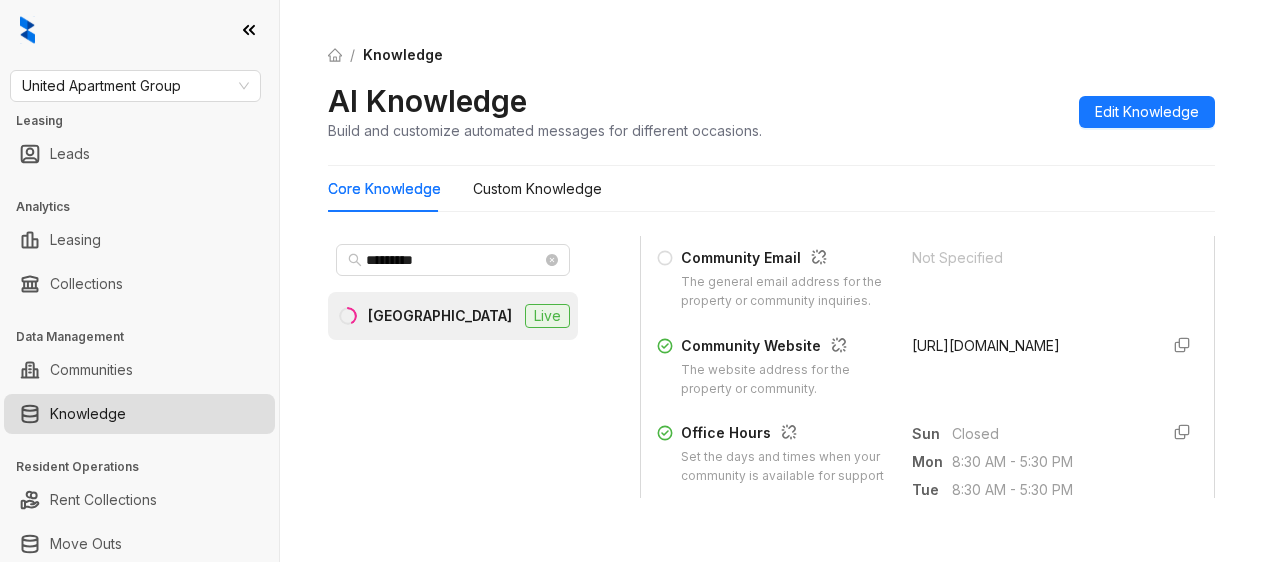 drag, startPoint x: 885, startPoint y: 383, endPoint x: 939, endPoint y: 422, distance: 66.61081 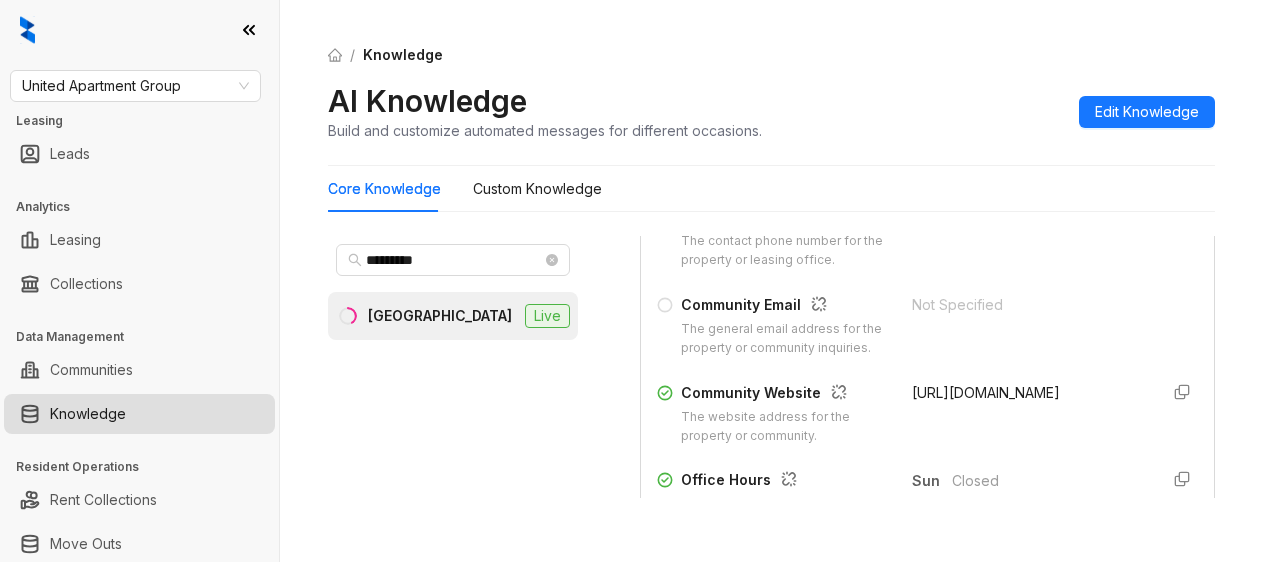 scroll, scrollTop: 400, scrollLeft: 0, axis: vertical 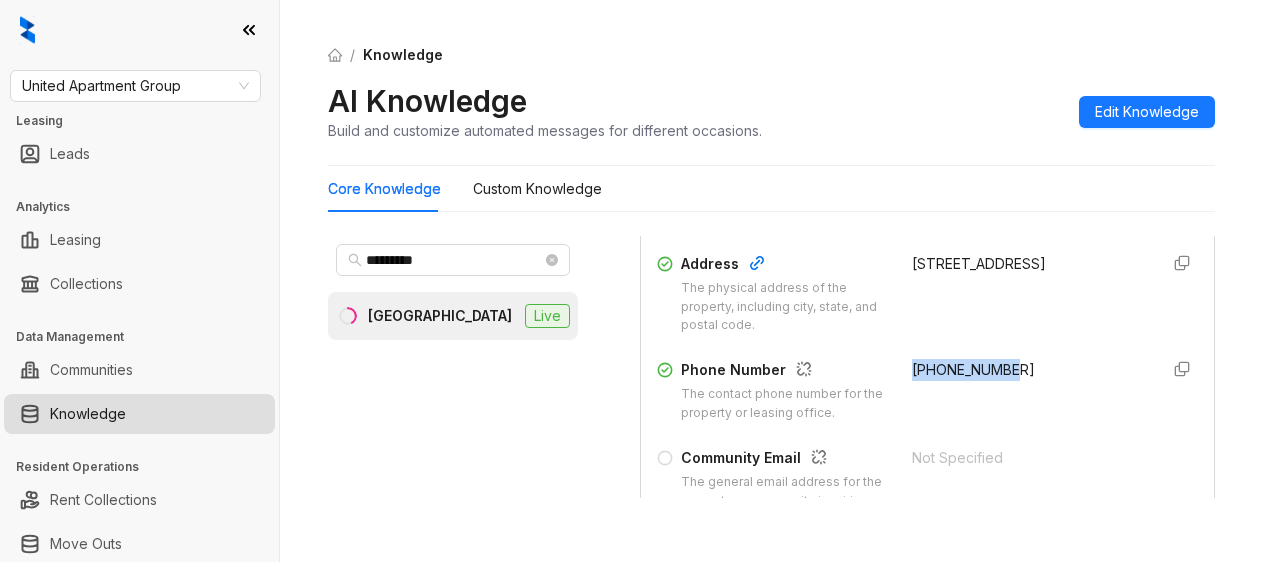 drag, startPoint x: 886, startPoint y: 389, endPoint x: 1012, endPoint y: 393, distance: 126.06348 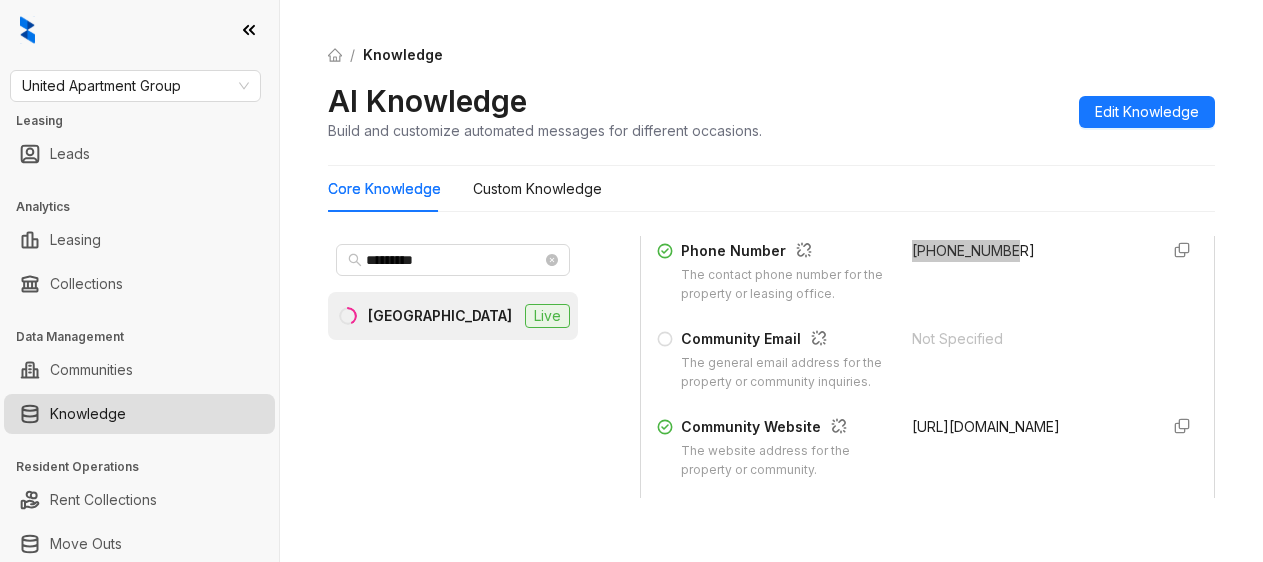scroll, scrollTop: 500, scrollLeft: 0, axis: vertical 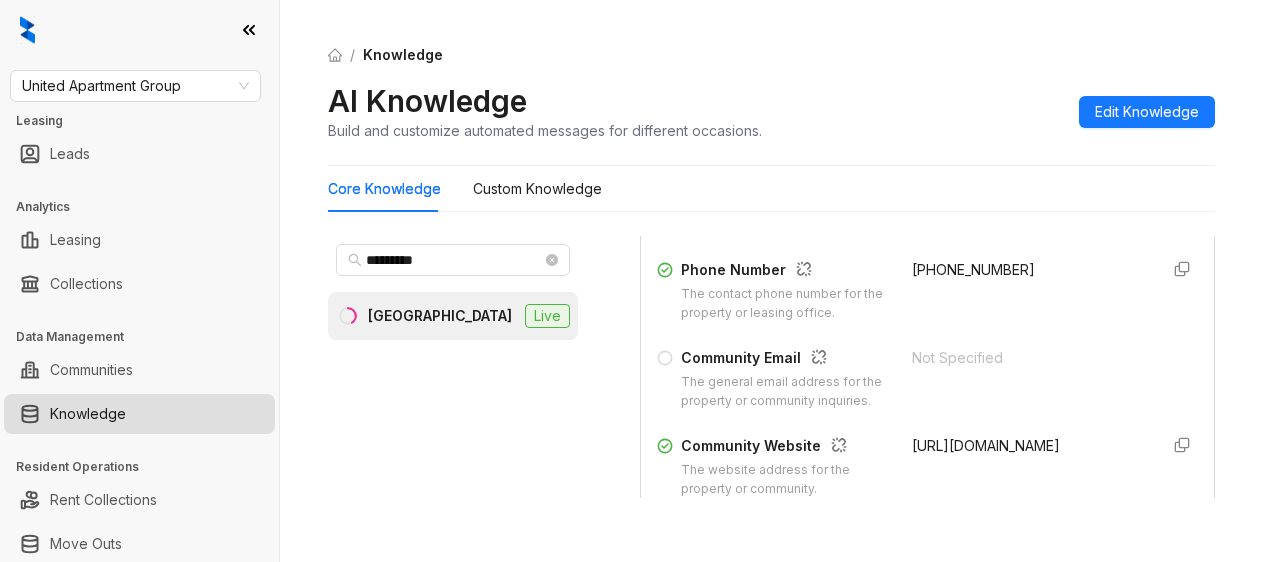 click on "AI Knowledge Build and customize automated messages for different occasions. Edit Knowledge" at bounding box center [771, 111] 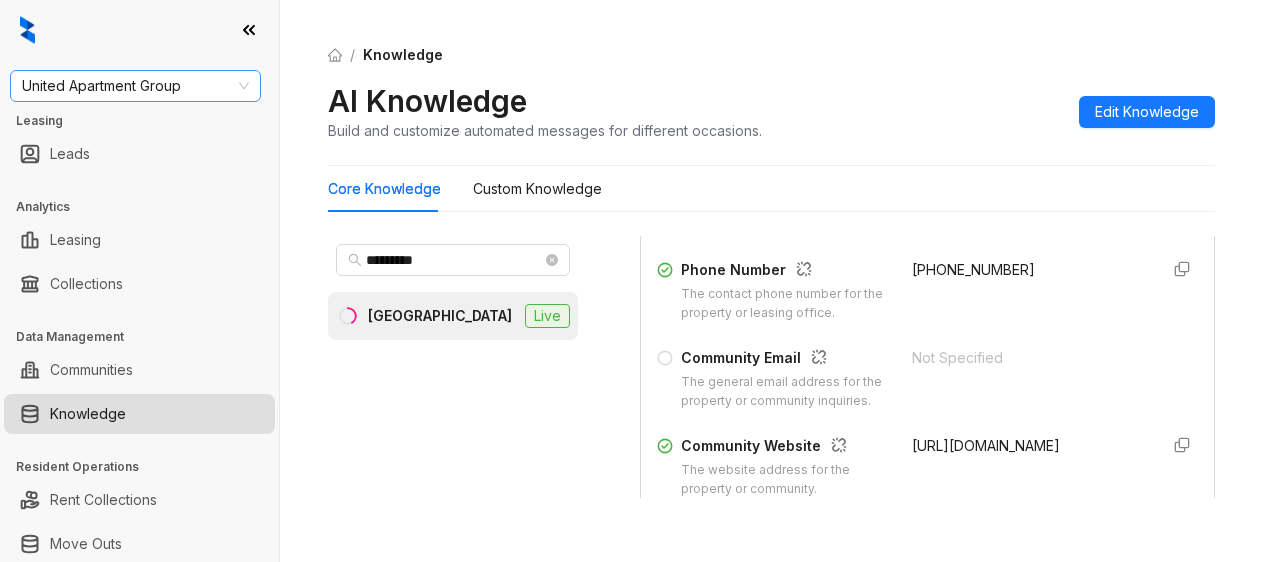 click on "United Apartment Group" at bounding box center (135, 86) 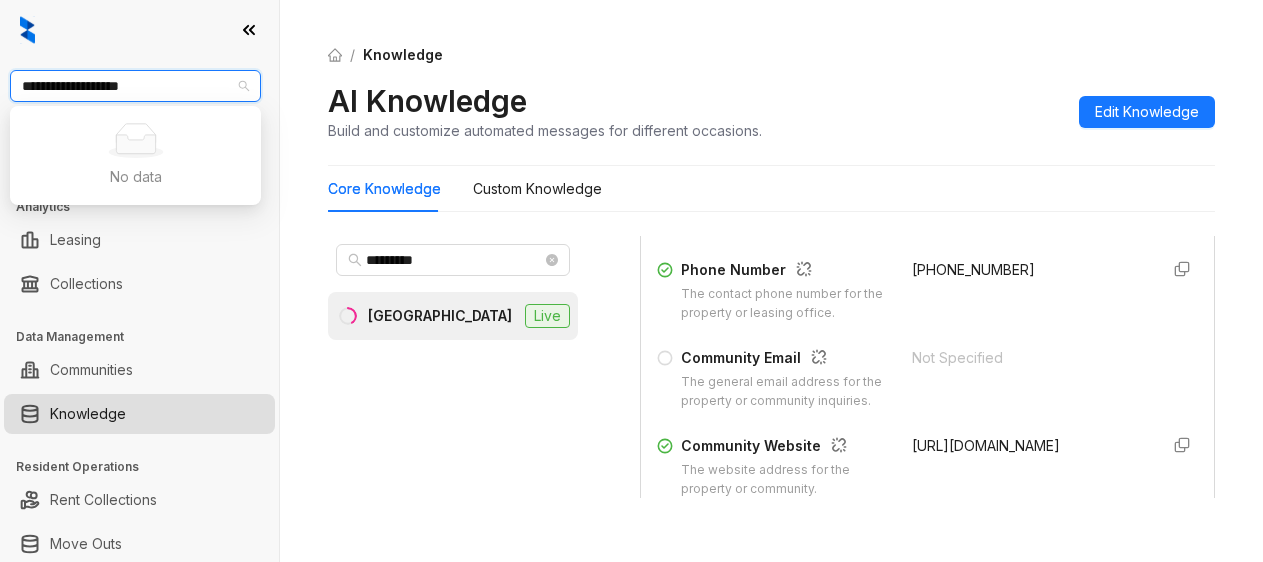 type on "**********" 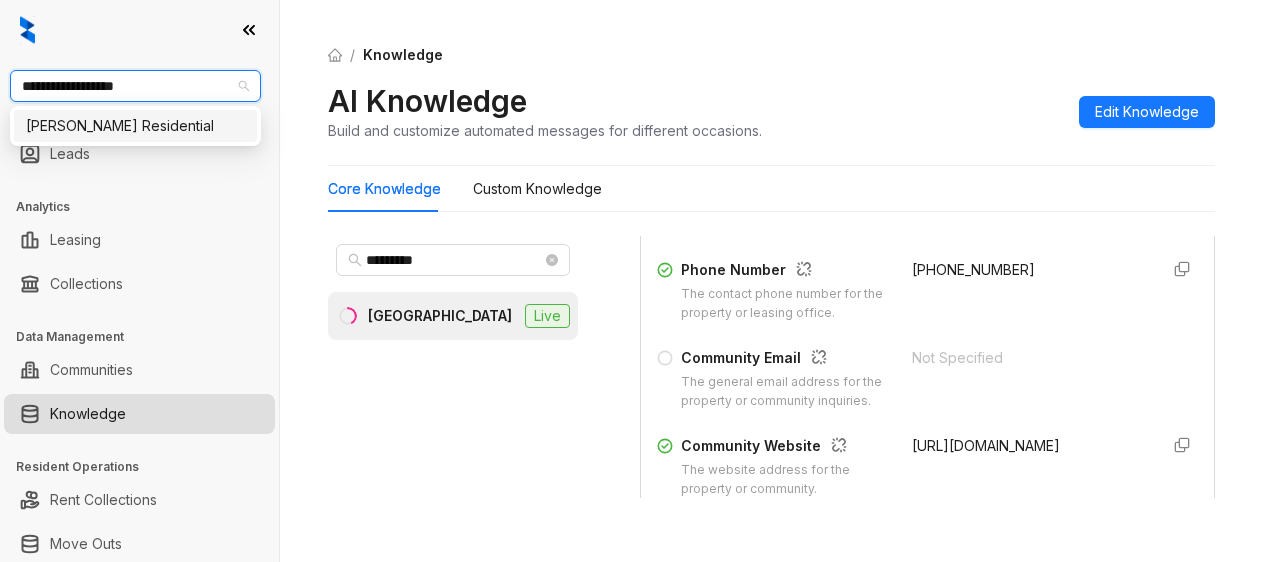 click on "[PERSON_NAME] Residential" at bounding box center (135, 126) 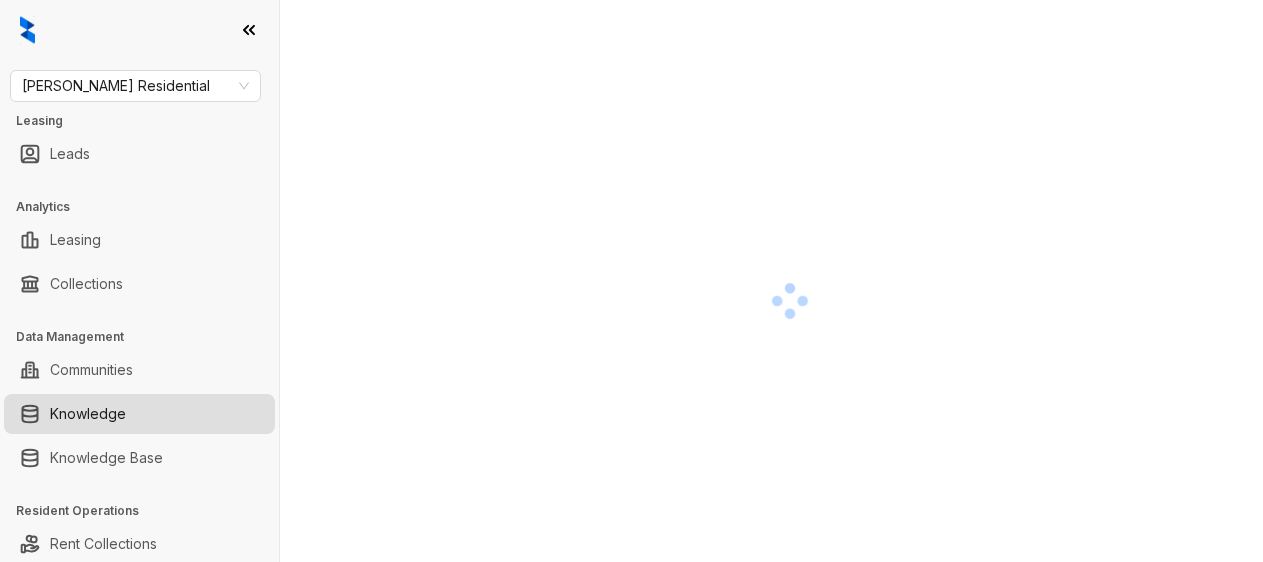 scroll, scrollTop: 0, scrollLeft: 0, axis: both 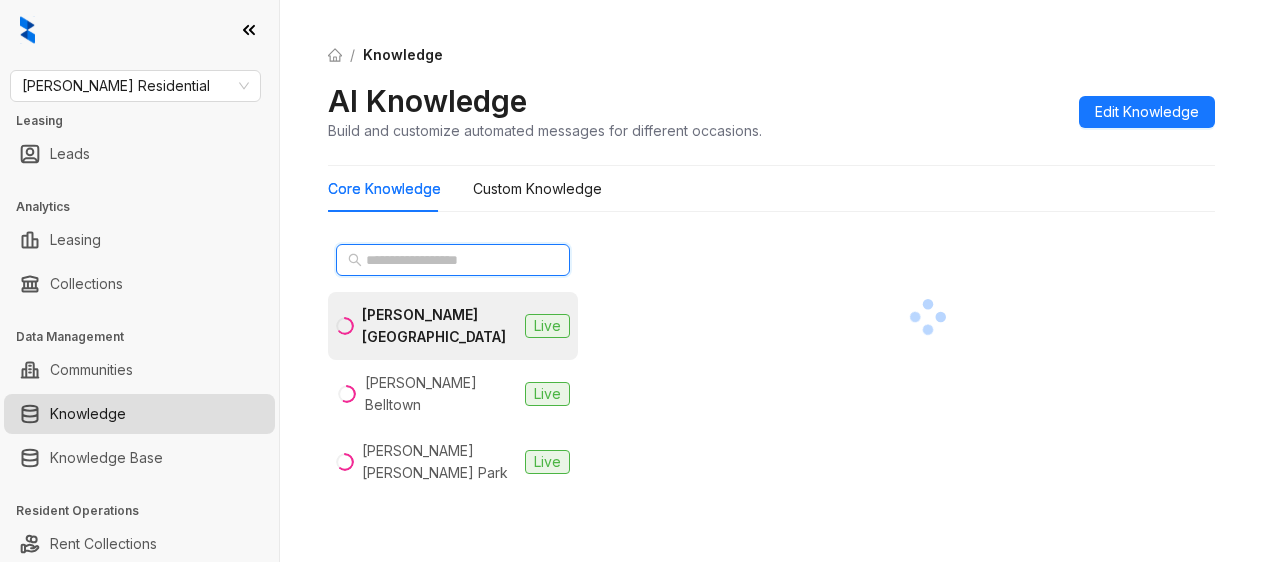 click at bounding box center [454, 260] 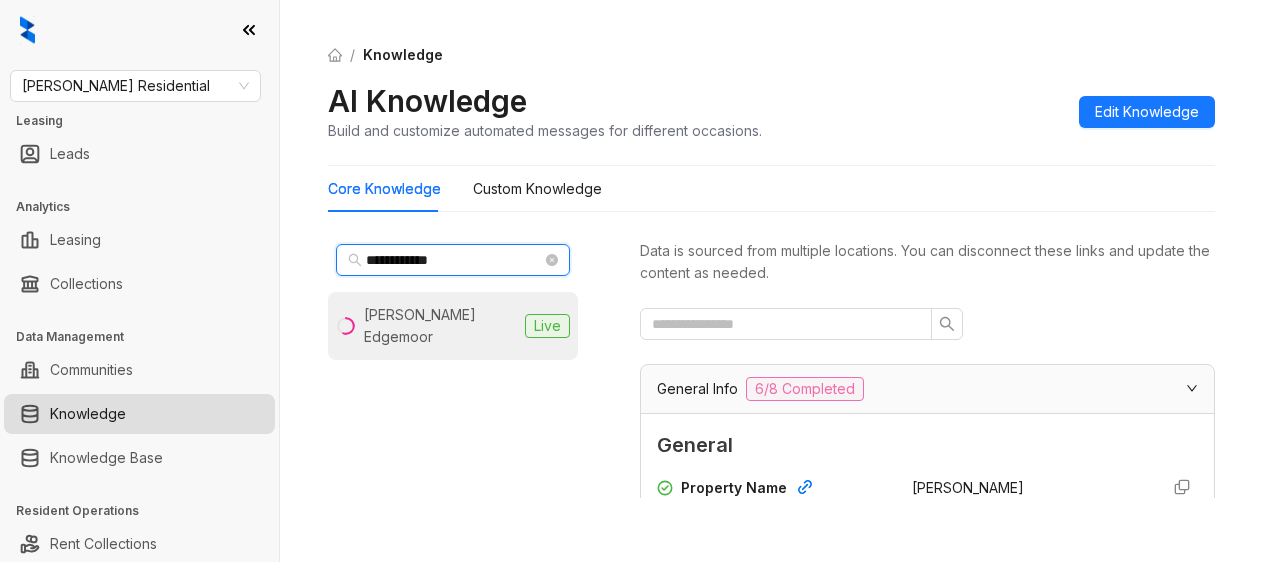 type on "**********" 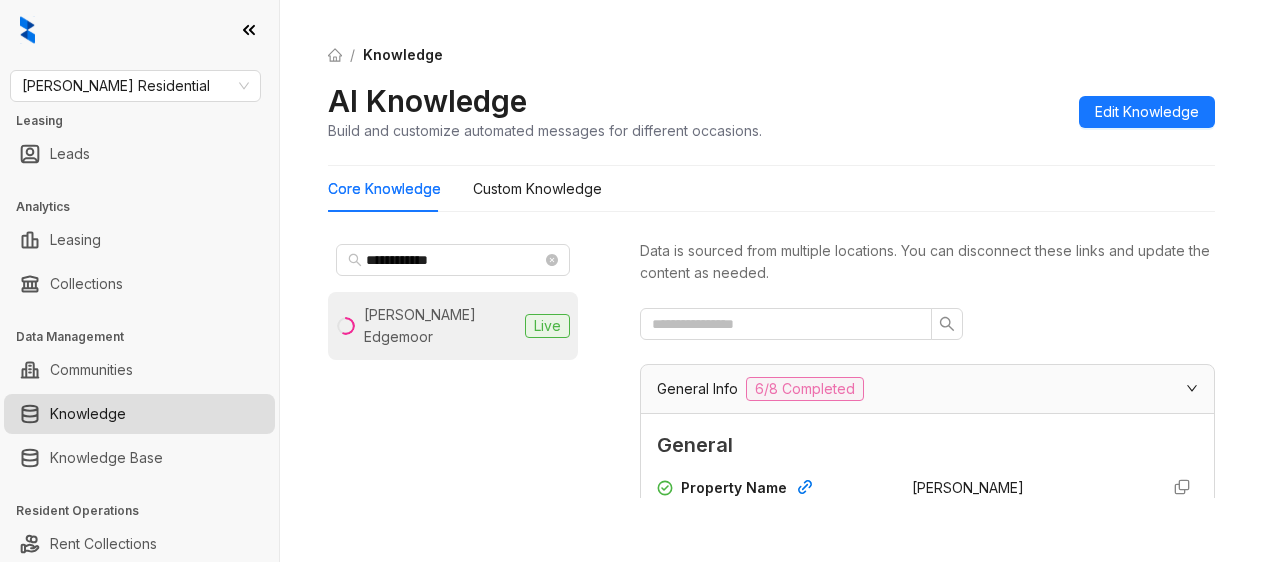 click on "[PERSON_NAME] Edgemoor Live" at bounding box center (453, 326) 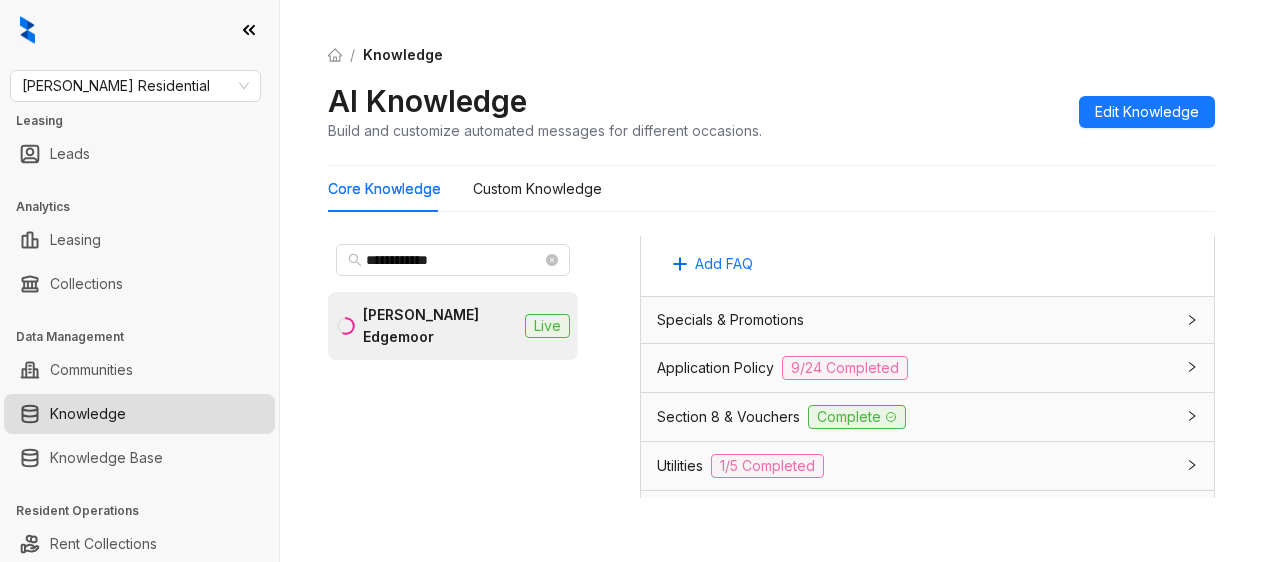 scroll, scrollTop: 1500, scrollLeft: 0, axis: vertical 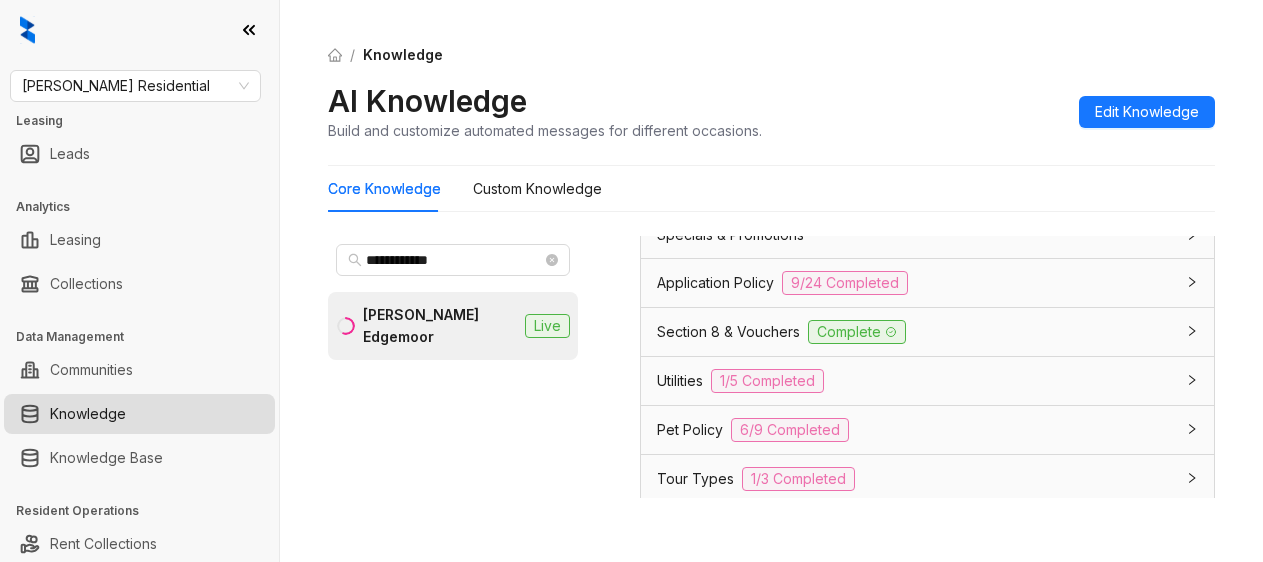 click on "Section 8 & Vouchers" at bounding box center [728, 332] 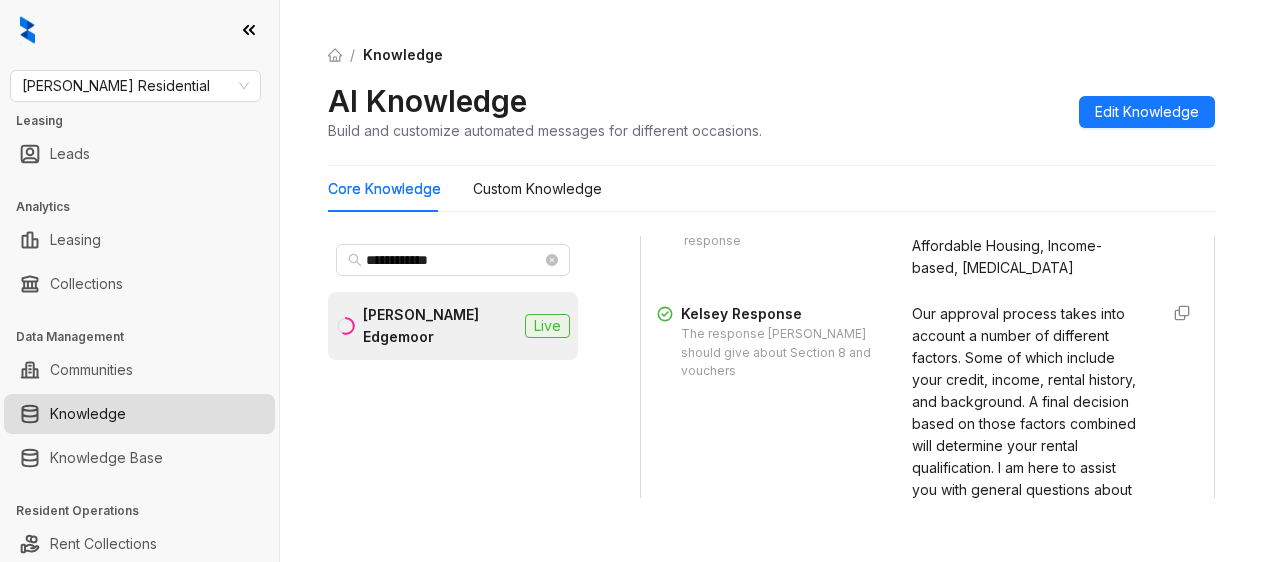 scroll, scrollTop: 1800, scrollLeft: 0, axis: vertical 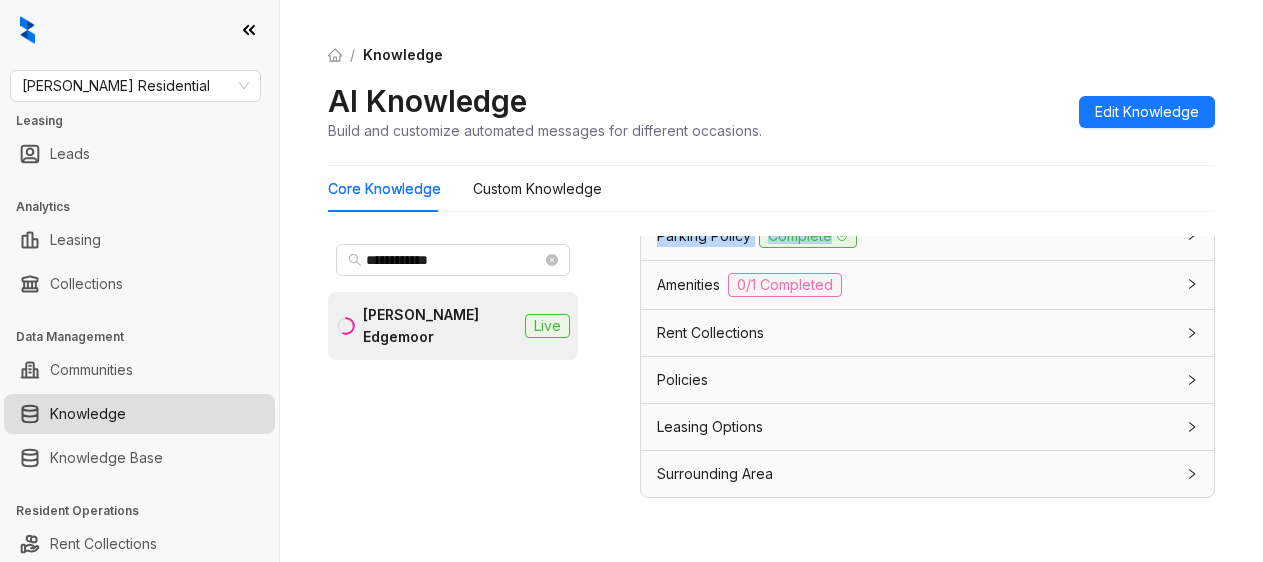drag, startPoint x: 885, startPoint y: 299, endPoint x: 1095, endPoint y: 250, distance: 215.6409 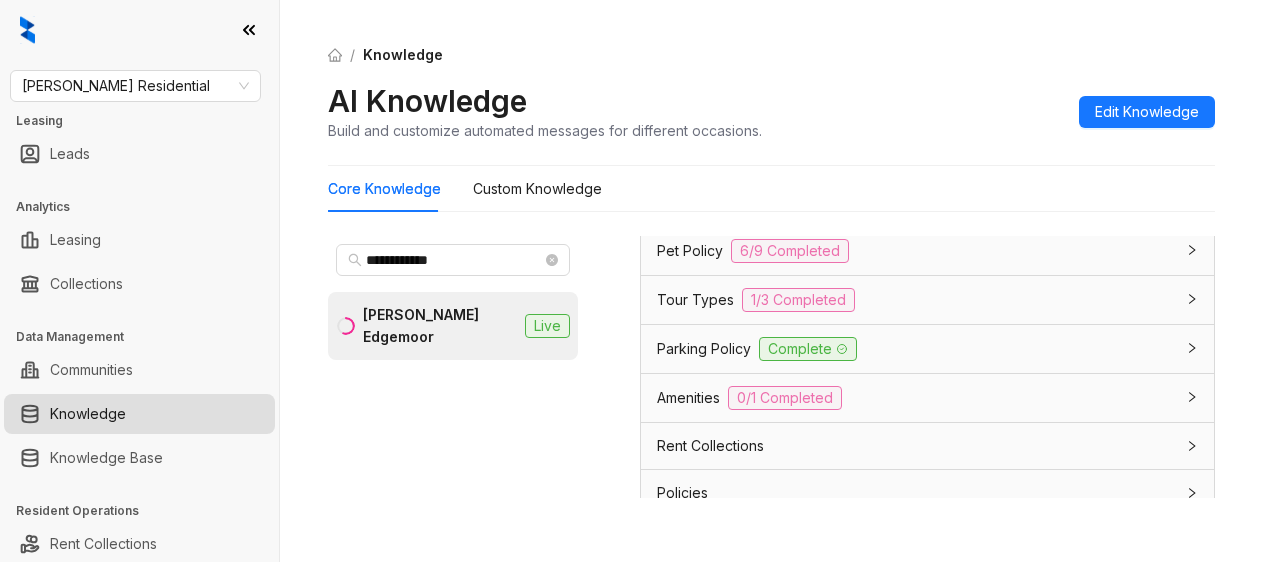 scroll, scrollTop: 2210, scrollLeft: 0, axis: vertical 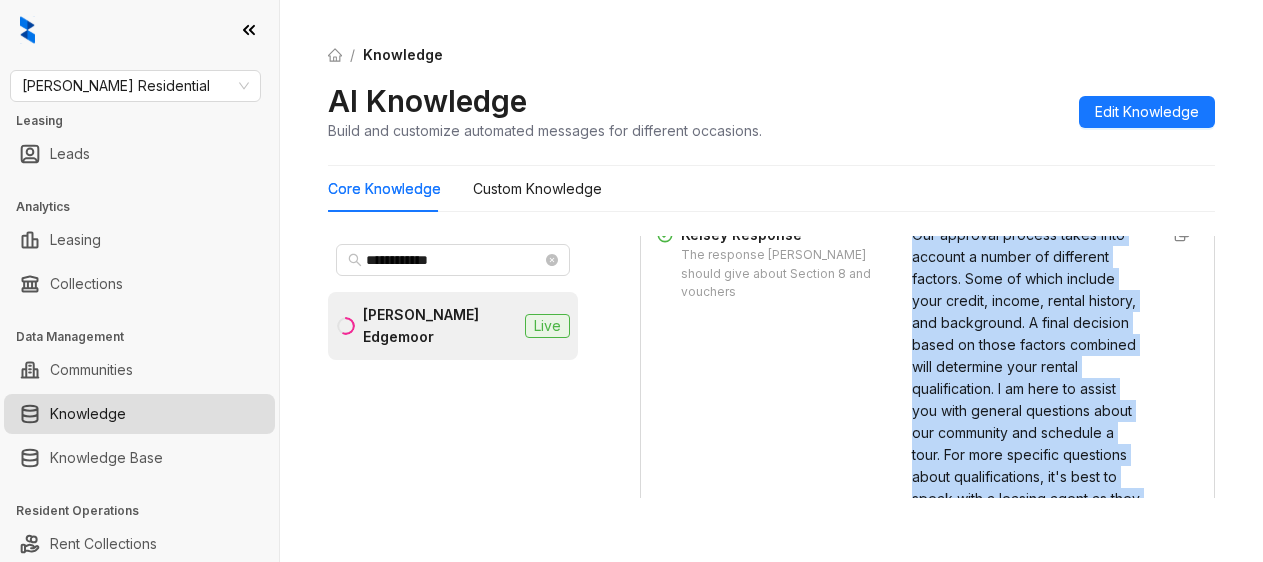 drag, startPoint x: 1104, startPoint y: 265, endPoint x: 893, endPoint y: 300, distance: 213.88315 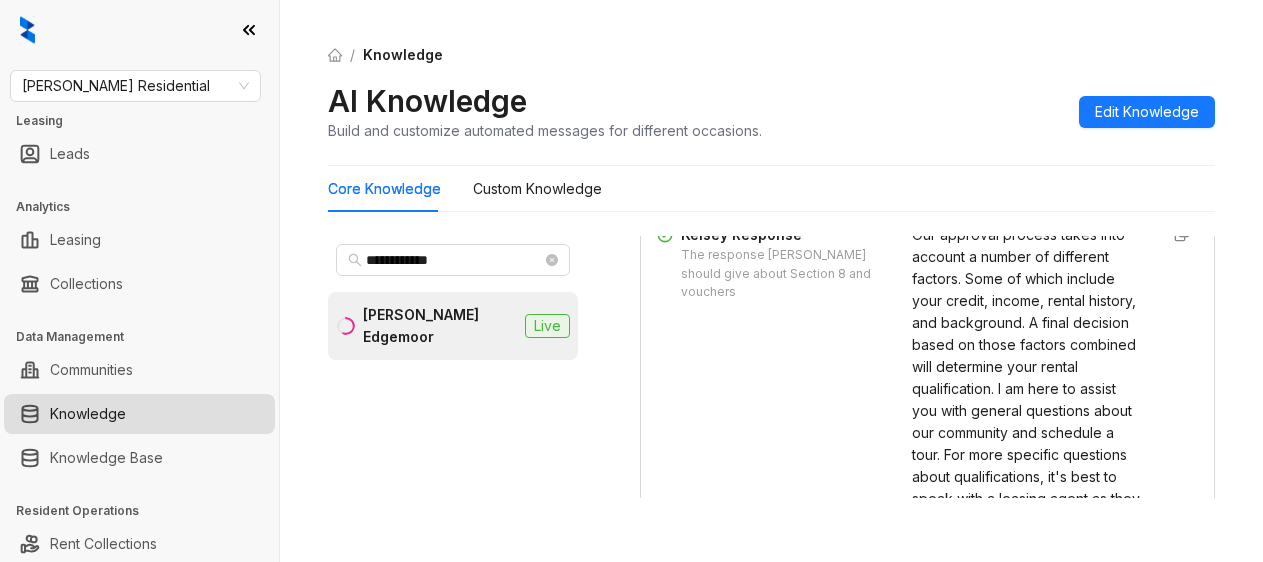 click on "**********" at bounding box center (453, 367) 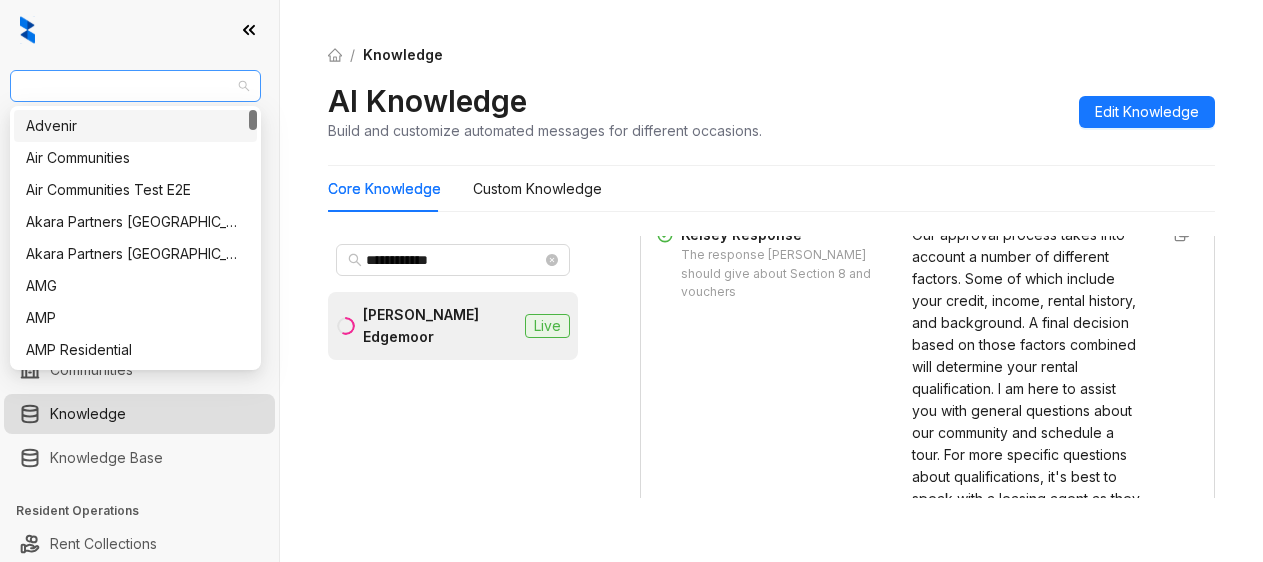click on "[PERSON_NAME] Residential" at bounding box center (135, 86) 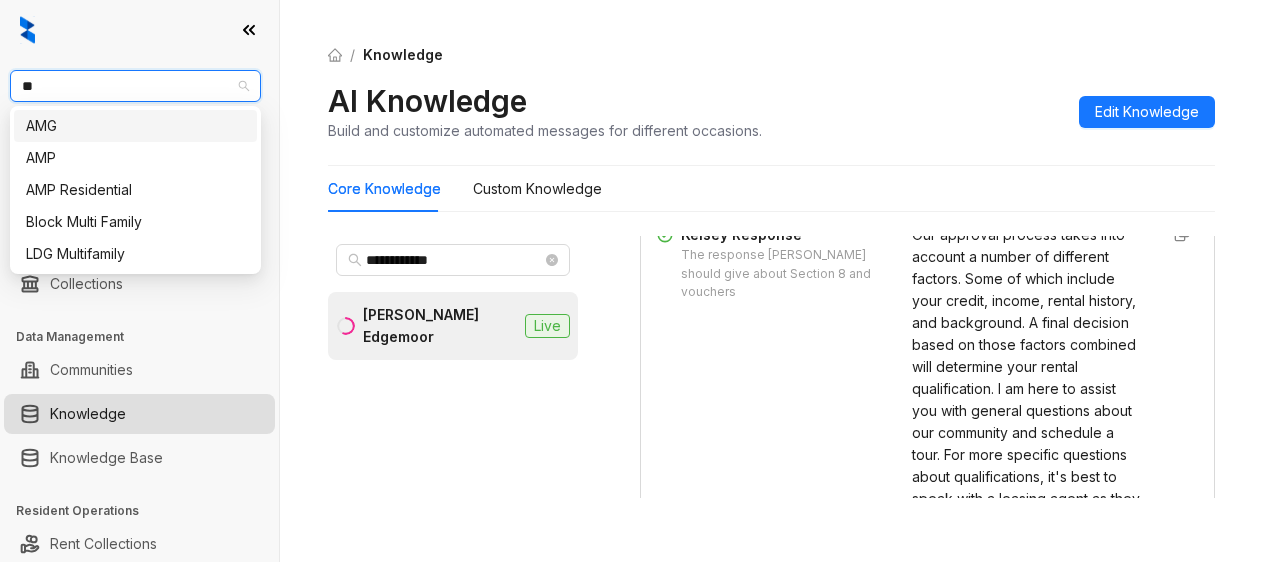 type on "***" 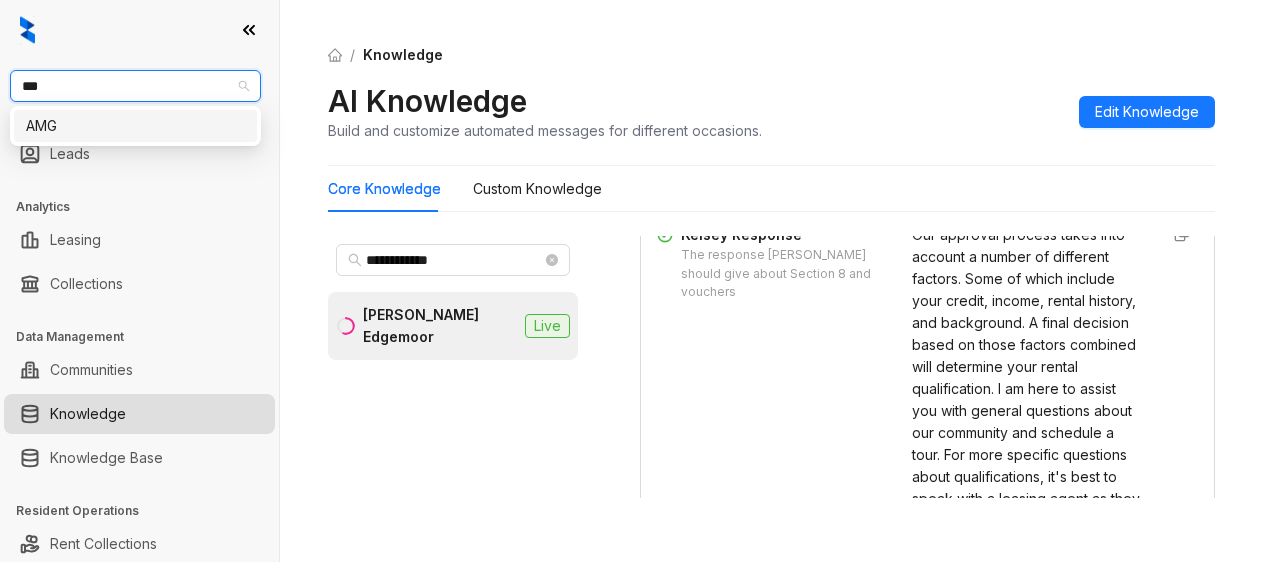 click on "AMG" at bounding box center (135, 126) 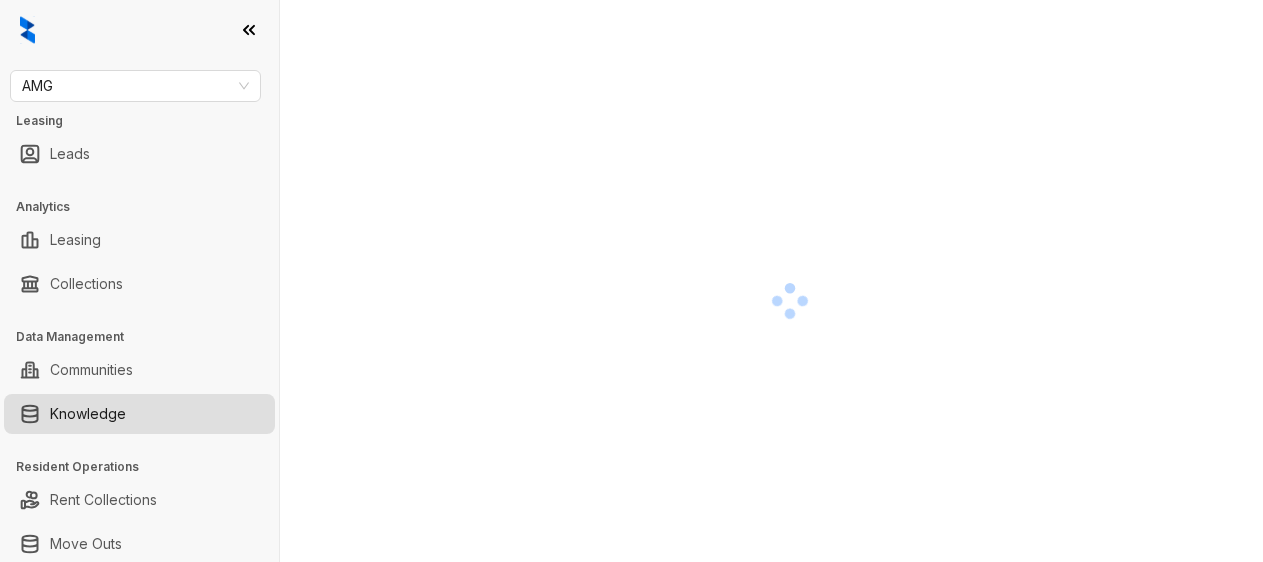 scroll, scrollTop: 0, scrollLeft: 0, axis: both 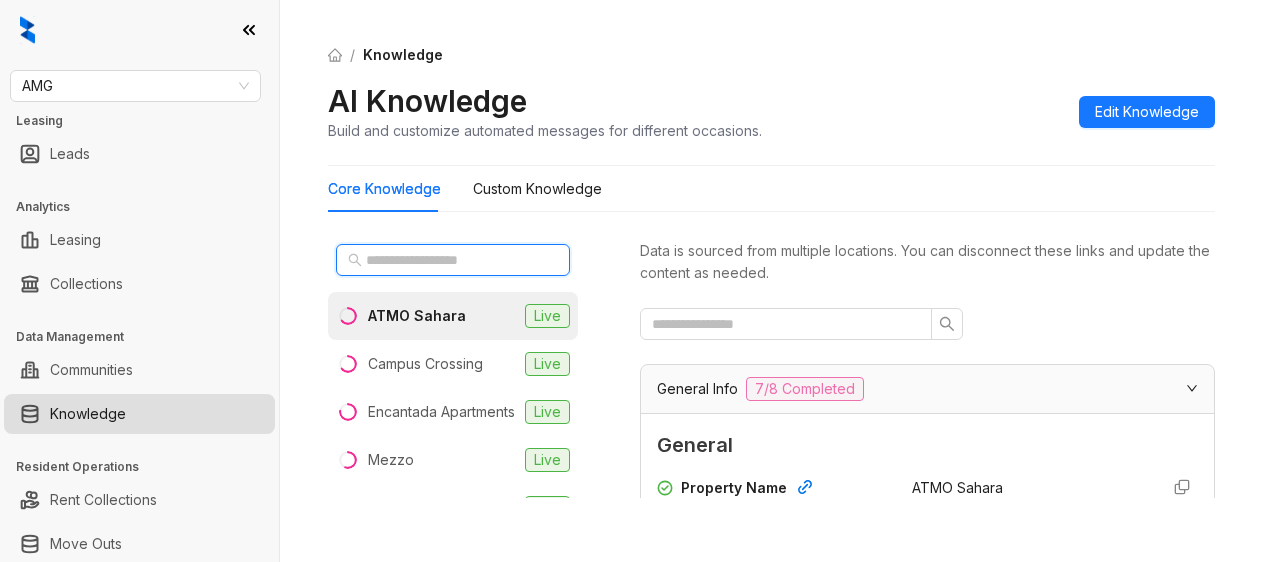 click at bounding box center [454, 260] 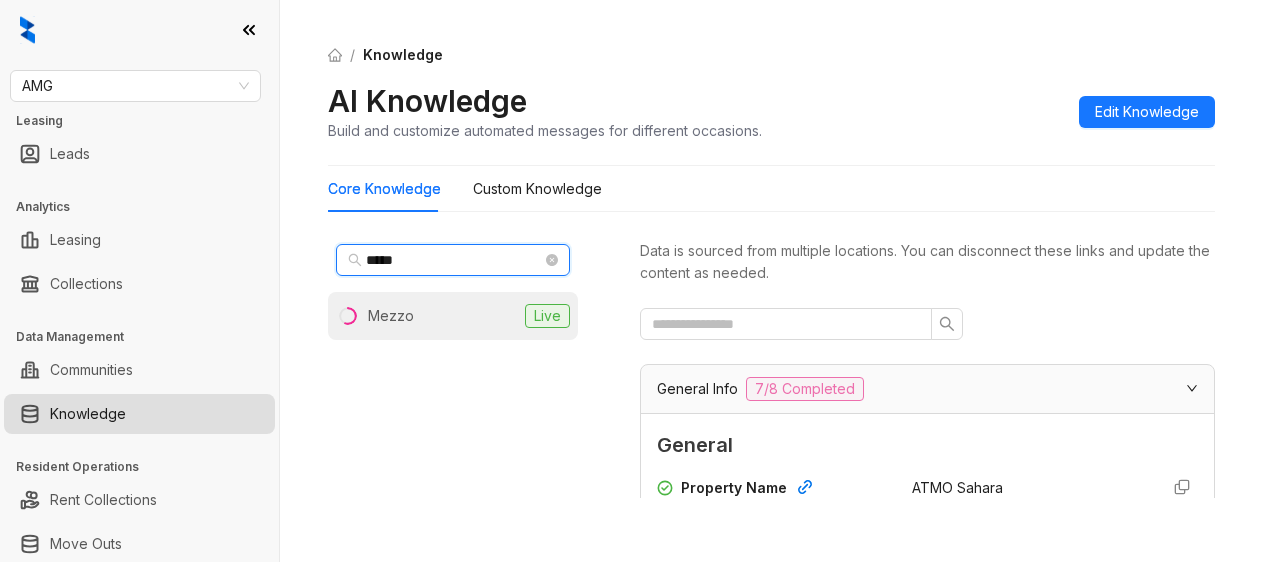 type on "*****" 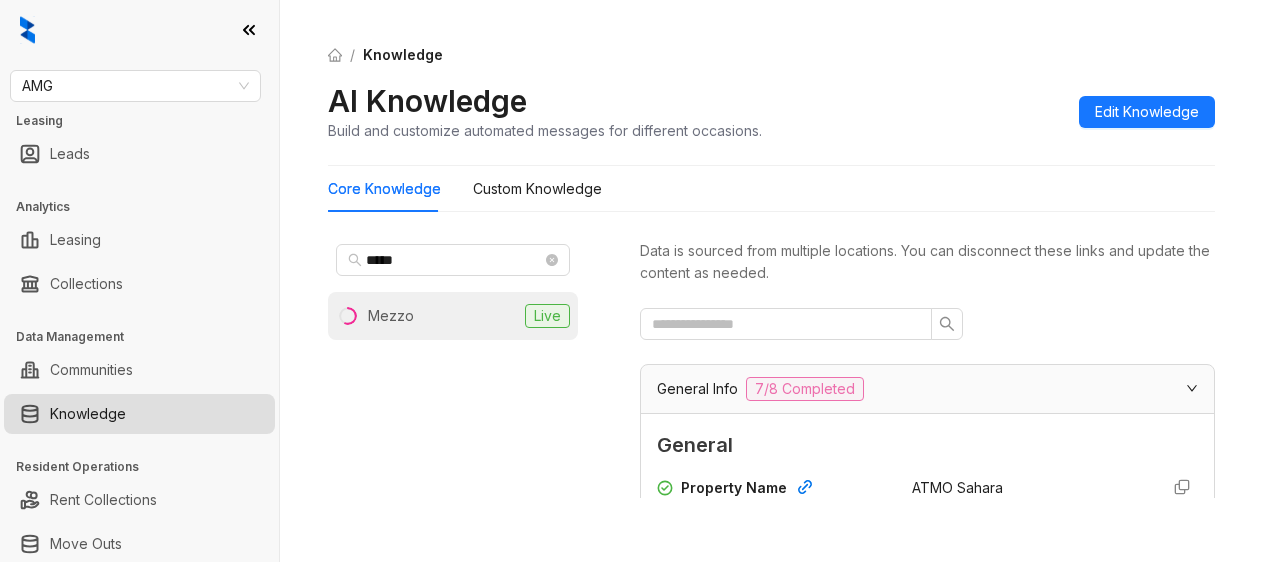 click on "Mezzo" at bounding box center (391, 316) 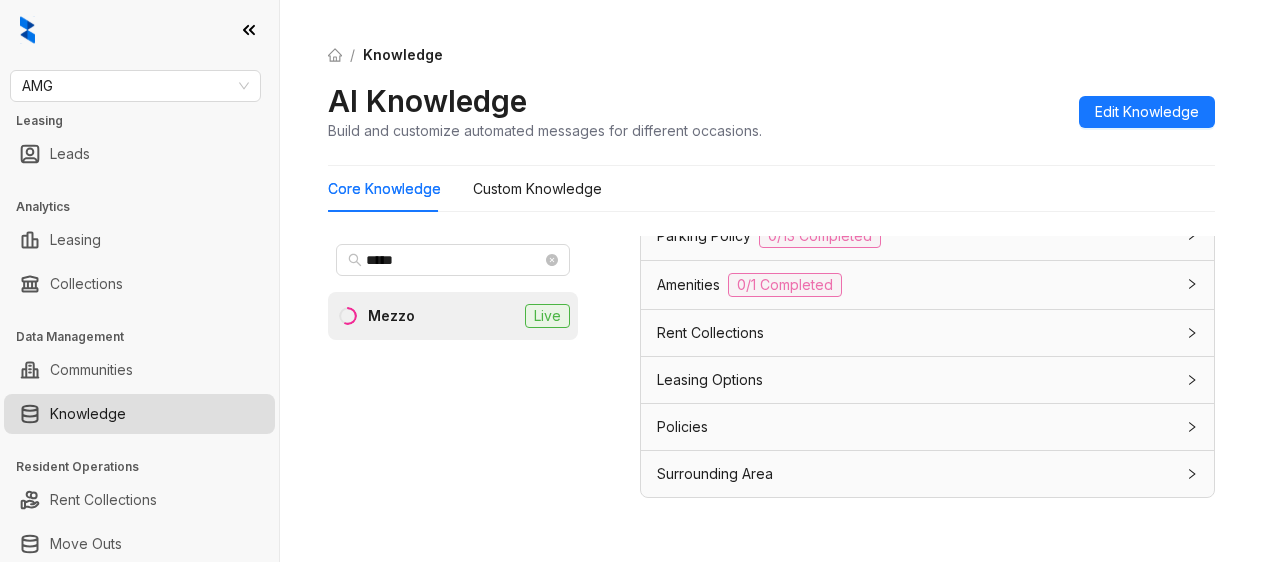 scroll, scrollTop: 1852, scrollLeft: 0, axis: vertical 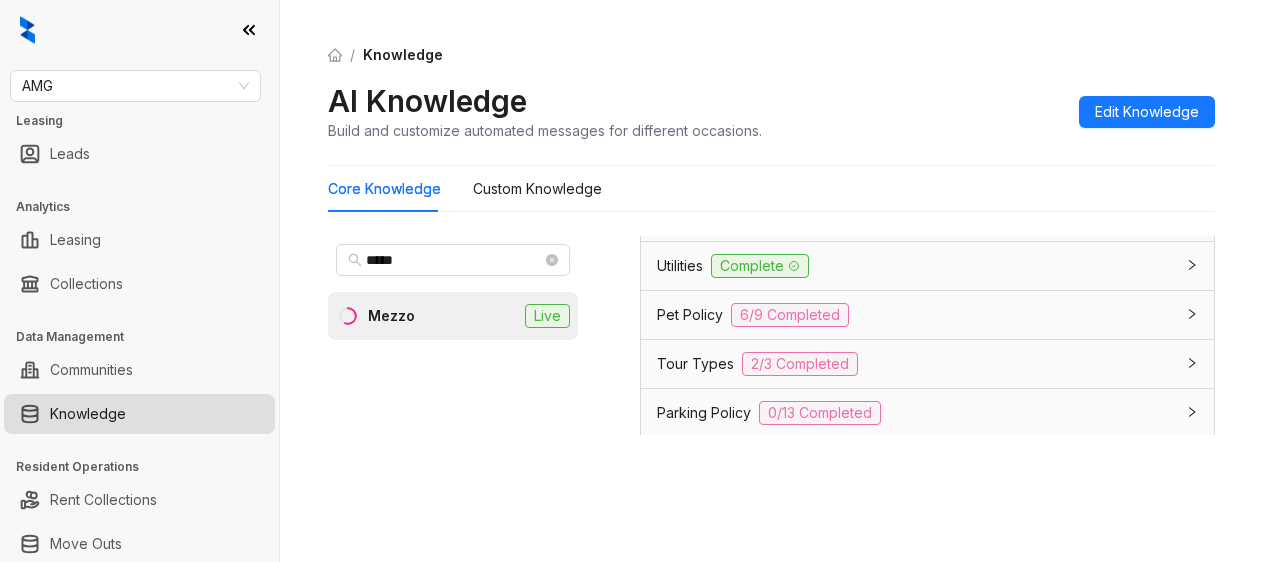 click on "Utilities" at bounding box center [680, 266] 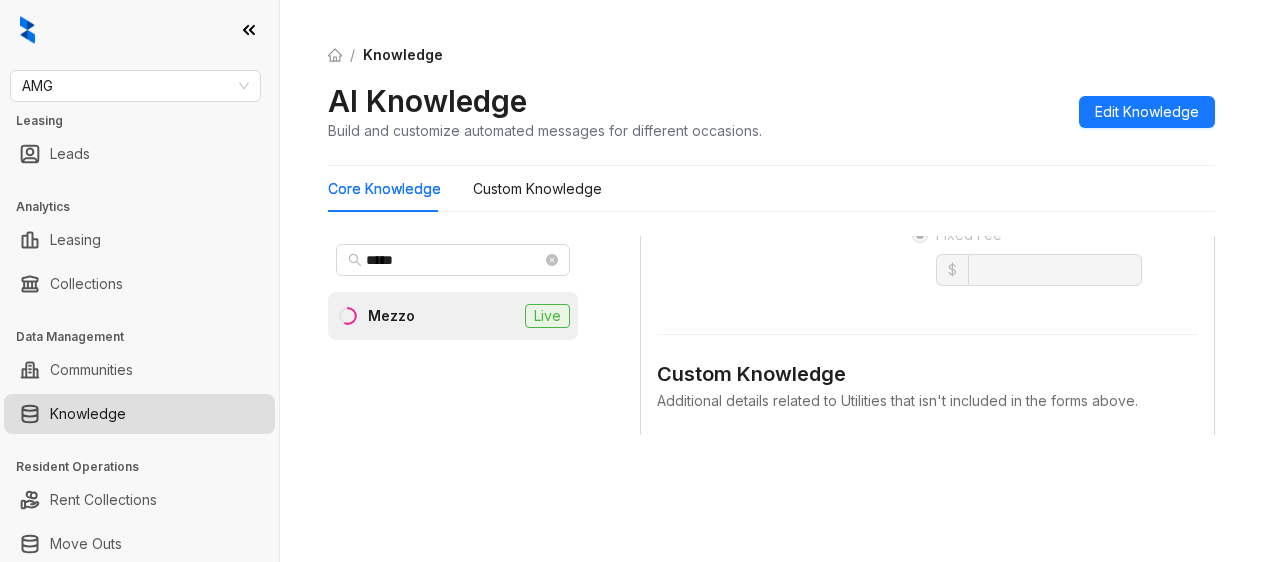 scroll, scrollTop: 2452, scrollLeft: 0, axis: vertical 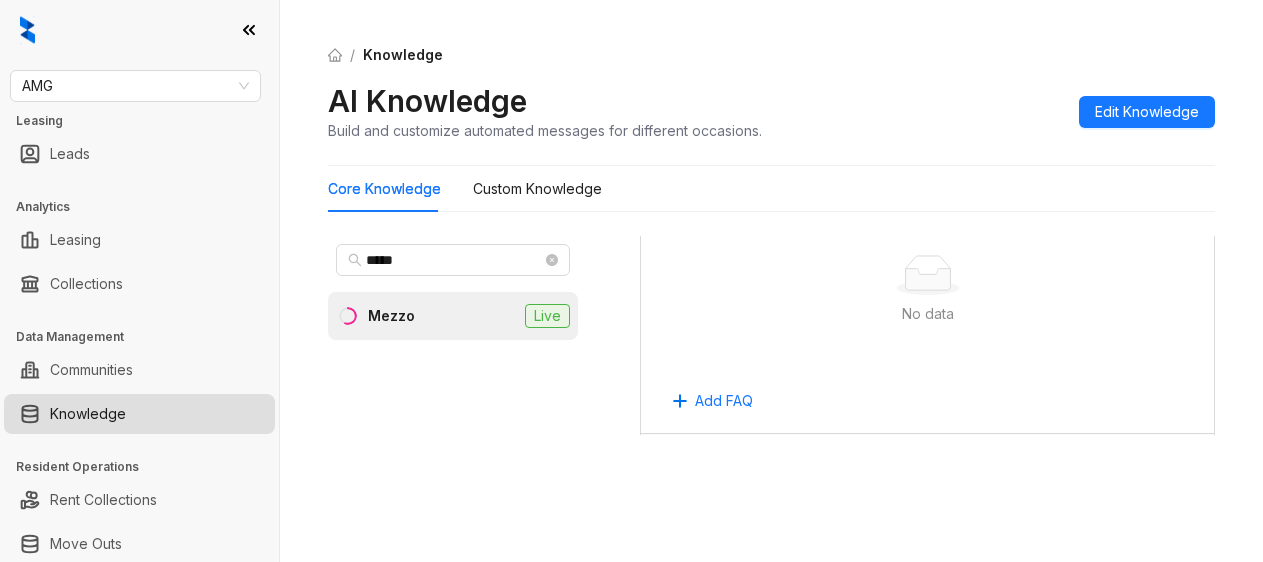 click on "No data No data" at bounding box center [927, 290] 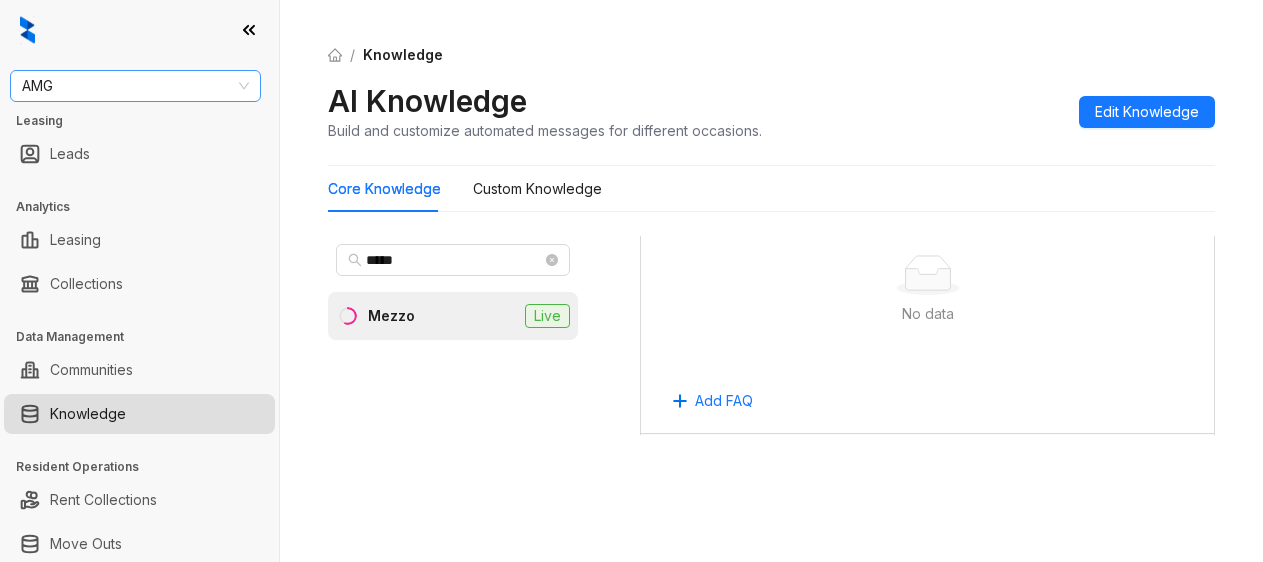 click on "AMG" at bounding box center (135, 86) 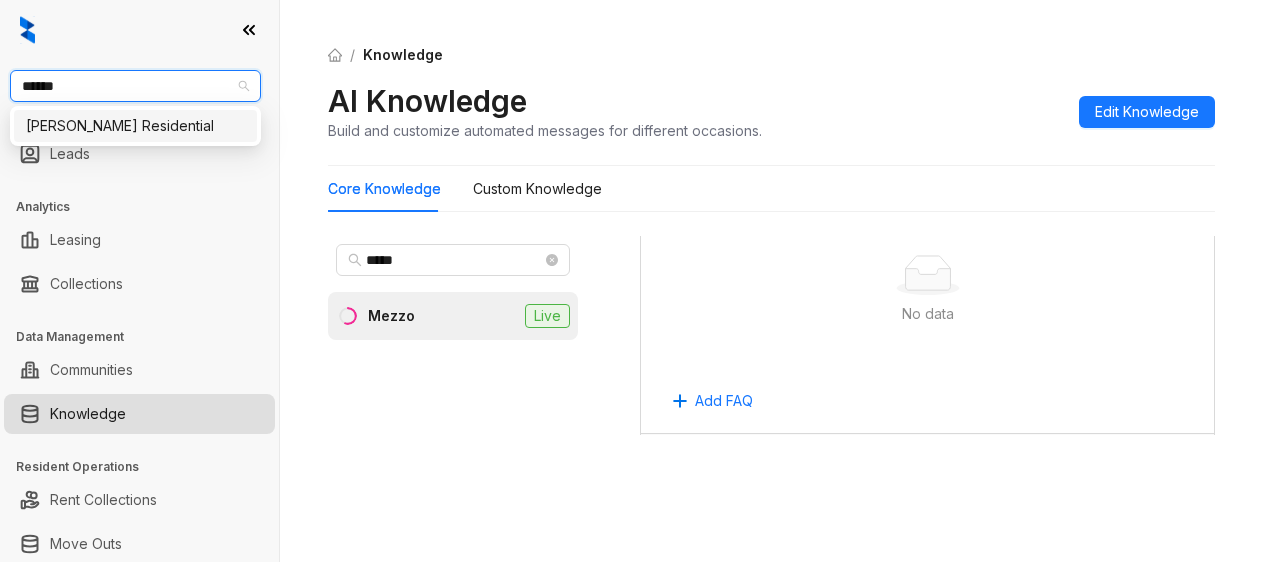 type on "*******" 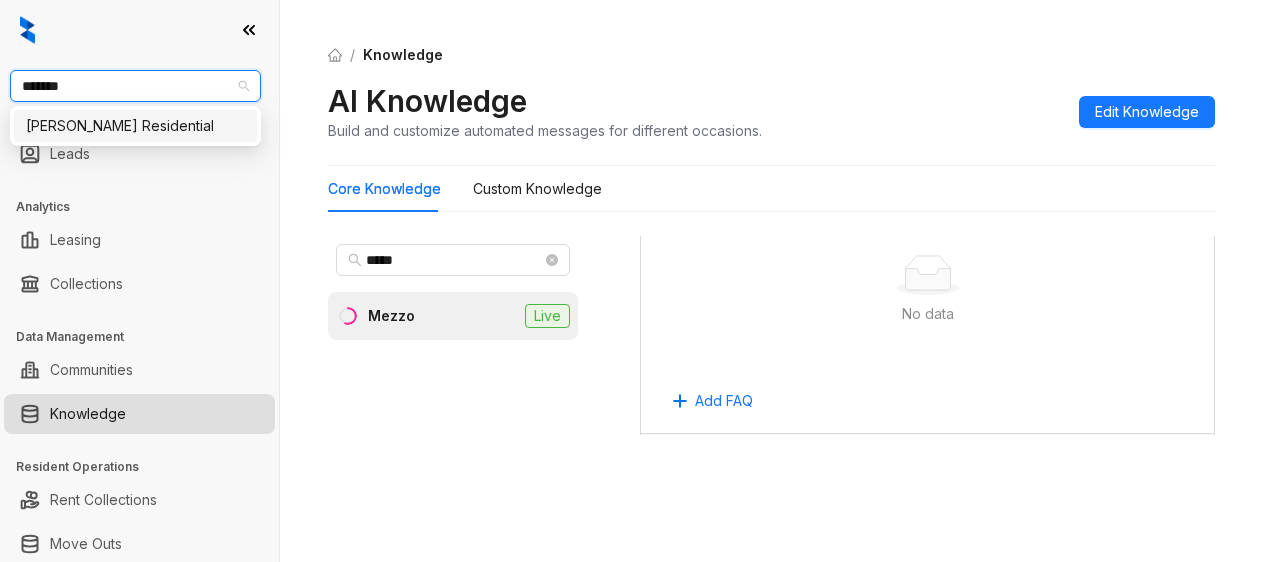 click on "[PERSON_NAME] Residential" at bounding box center [135, 126] 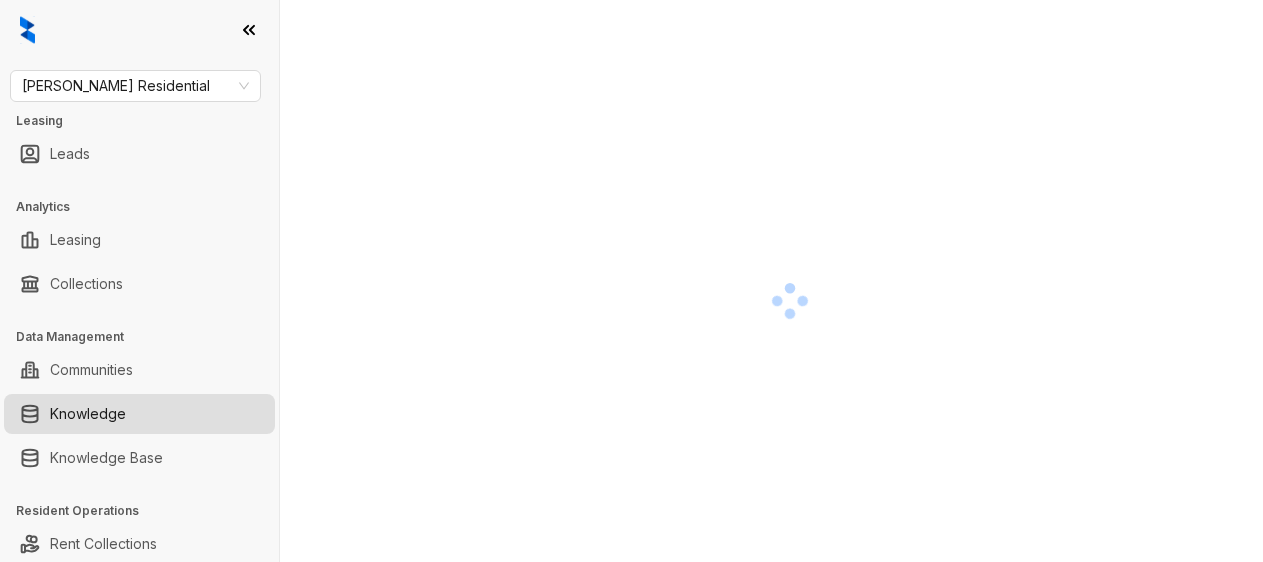 scroll, scrollTop: 0, scrollLeft: 0, axis: both 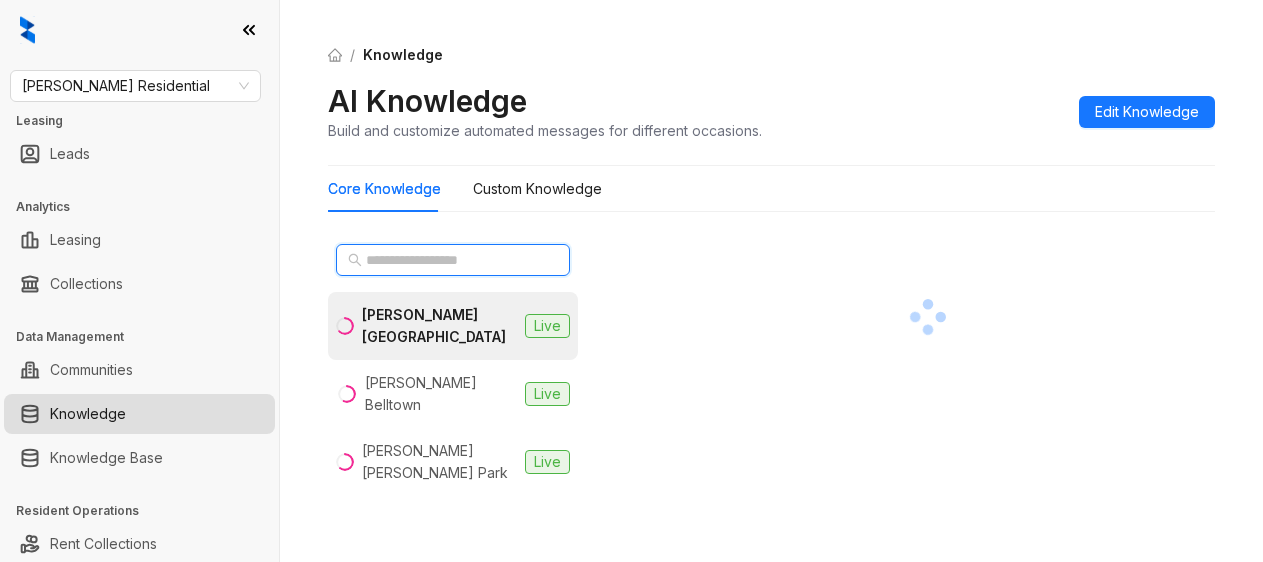 click at bounding box center [454, 260] 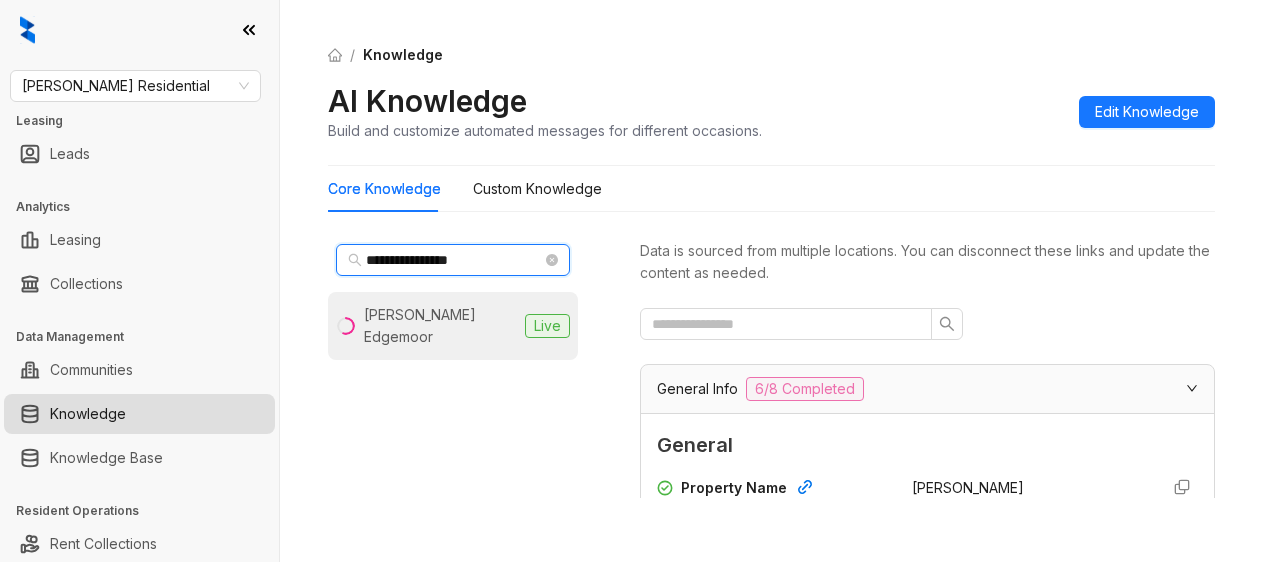 type on "**********" 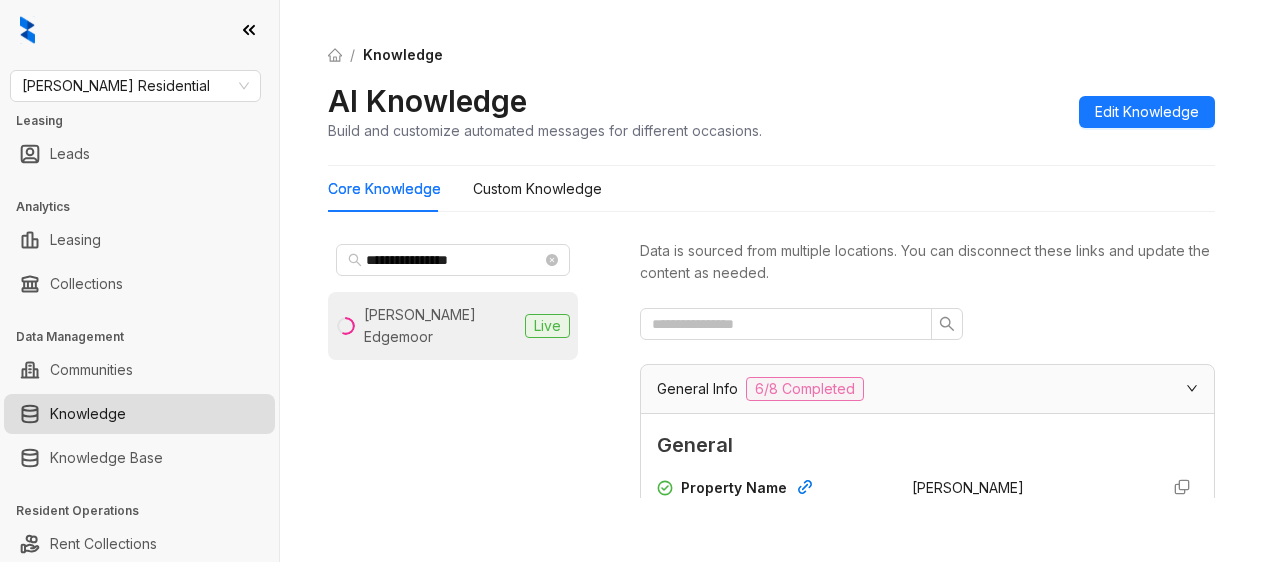 click on "[PERSON_NAME] Edgemoor" at bounding box center [440, 326] 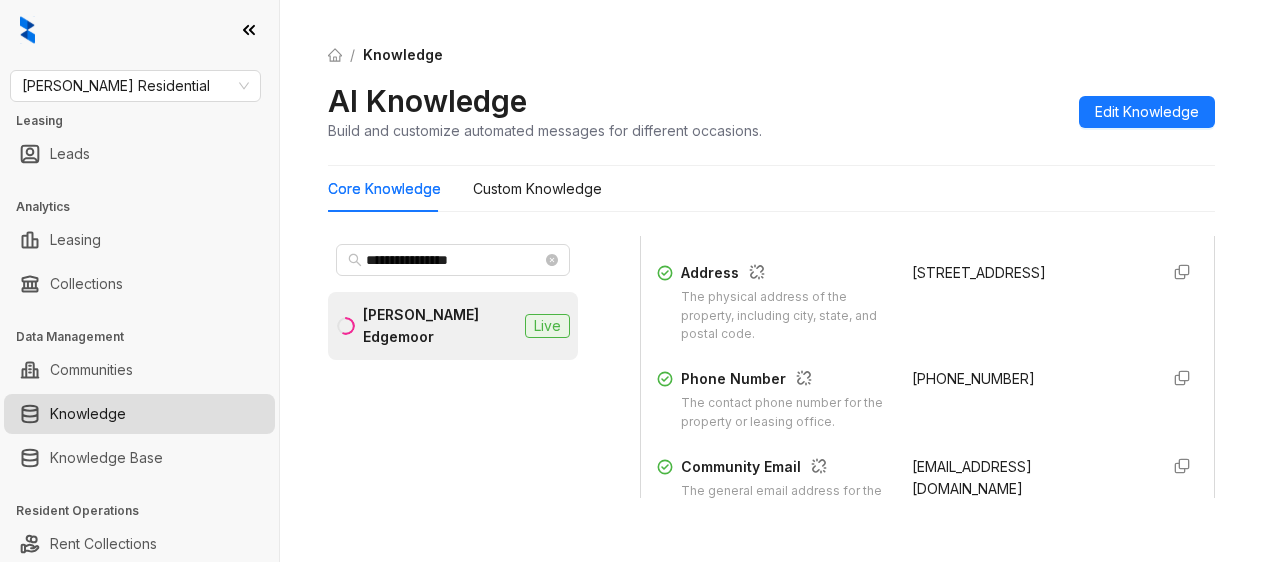 scroll, scrollTop: 400, scrollLeft: 0, axis: vertical 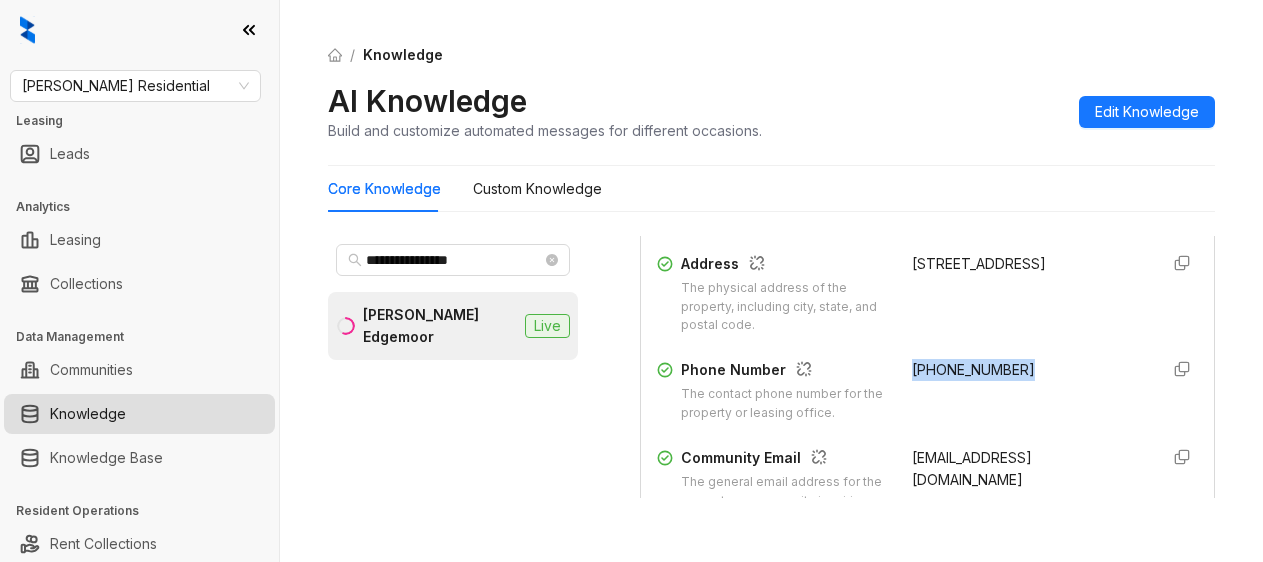 drag, startPoint x: 888, startPoint y: 382, endPoint x: 1029, endPoint y: 407, distance: 143.19916 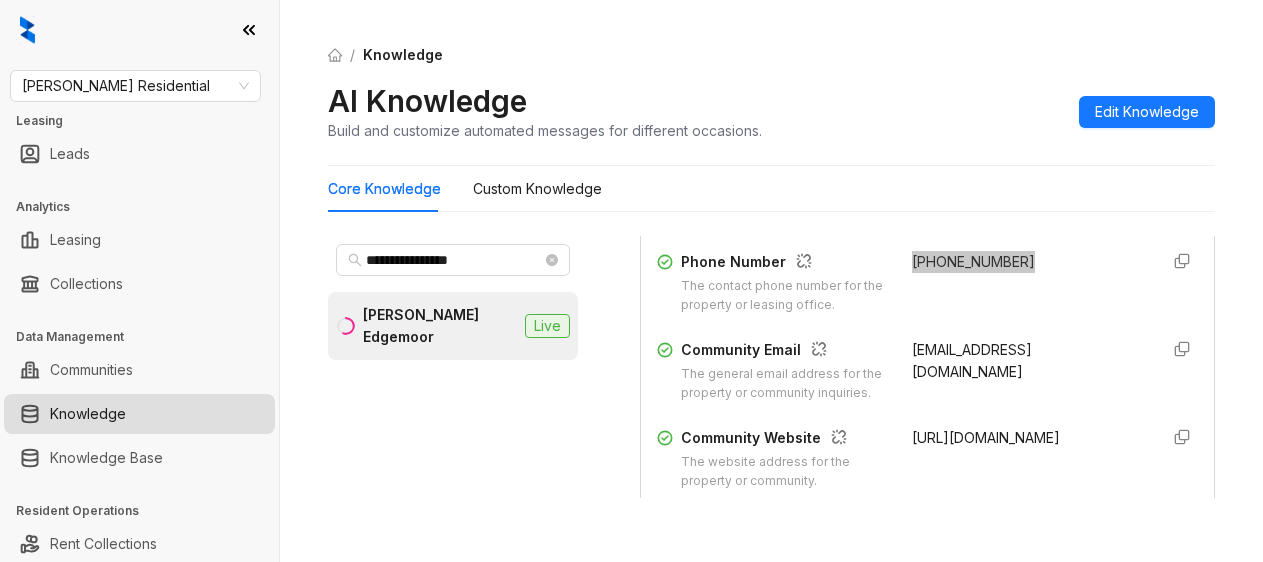 scroll, scrollTop: 600, scrollLeft: 0, axis: vertical 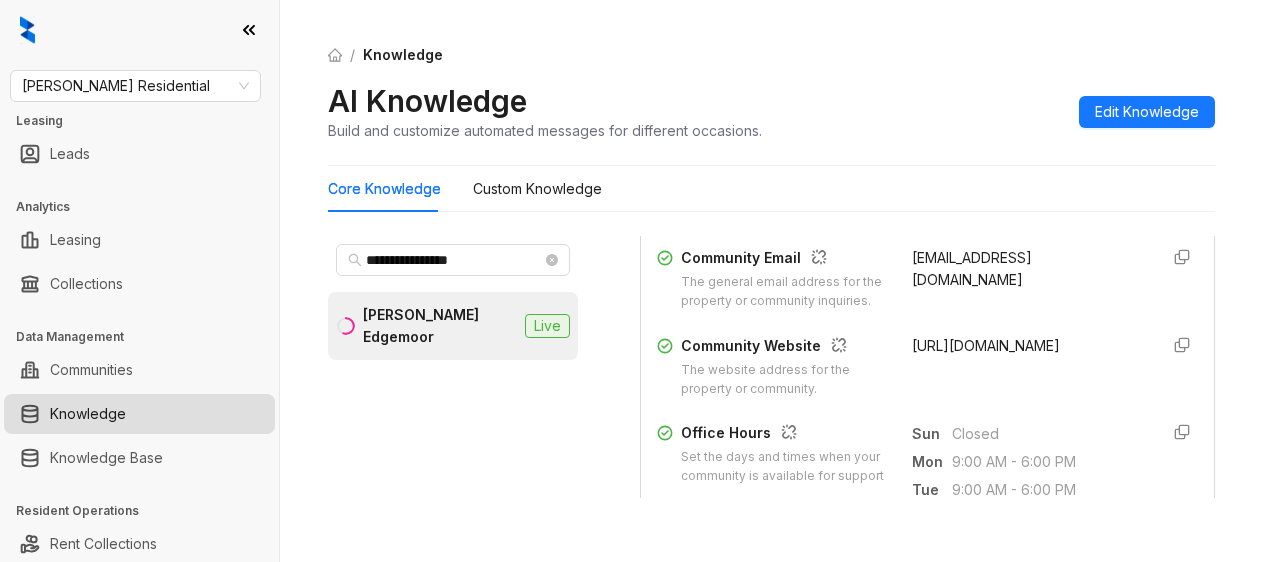 drag, startPoint x: 891, startPoint y: 281, endPoint x: 958, endPoint y: 306, distance: 71.51224 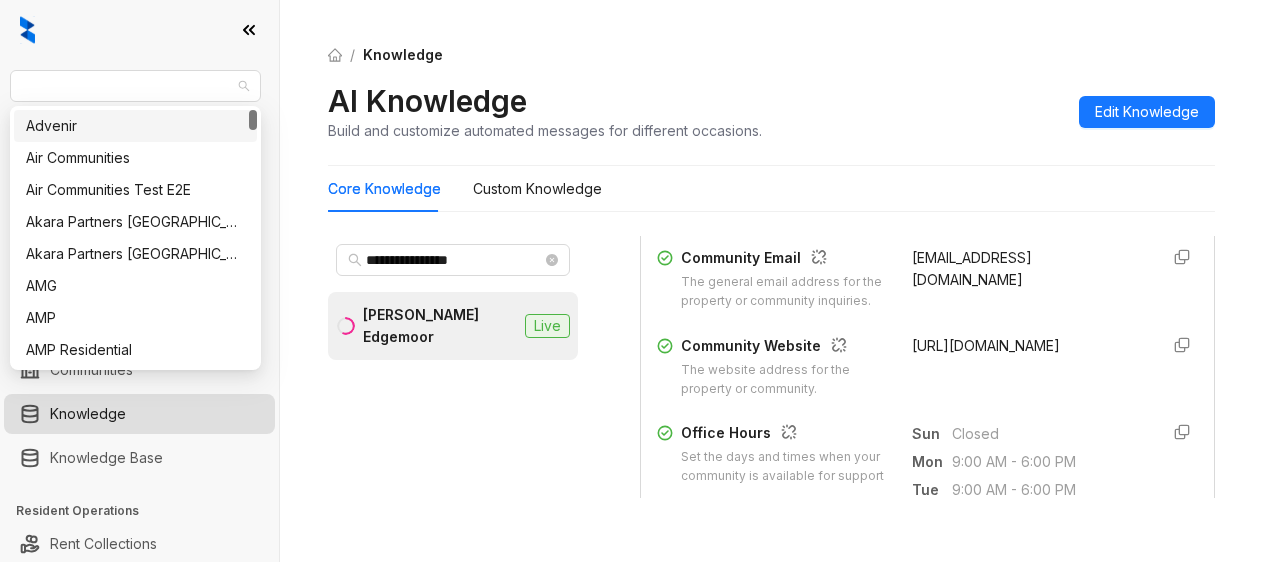 drag, startPoint x: 162, startPoint y: 84, endPoint x: -2, endPoint y: 84, distance: 164 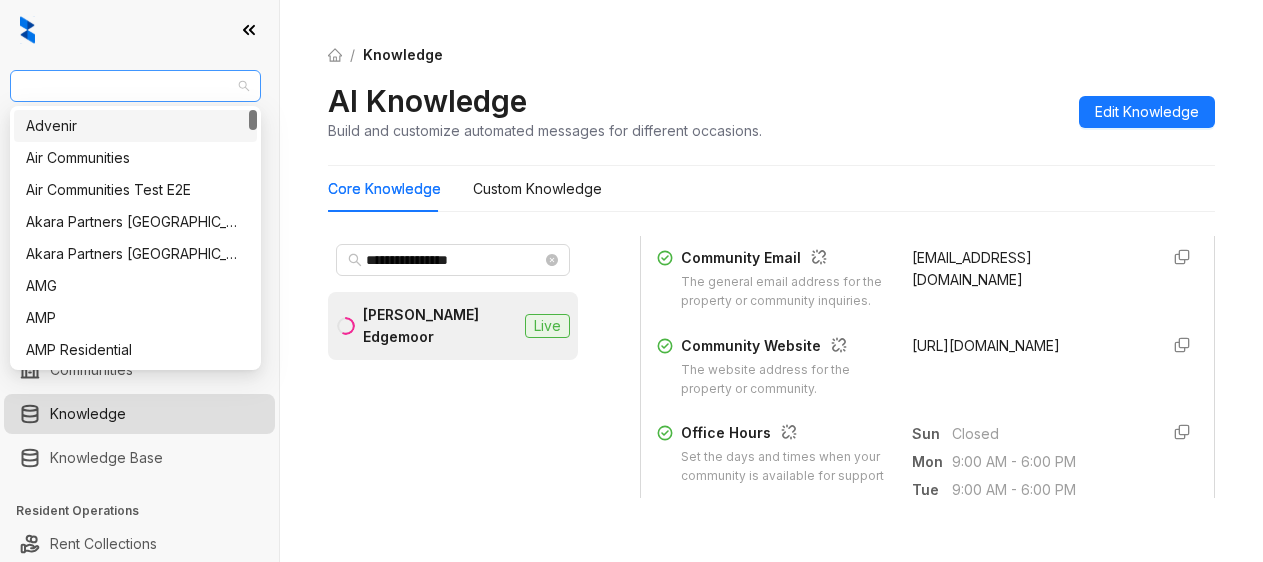click on "Griffis Residential" at bounding box center (135, 86) 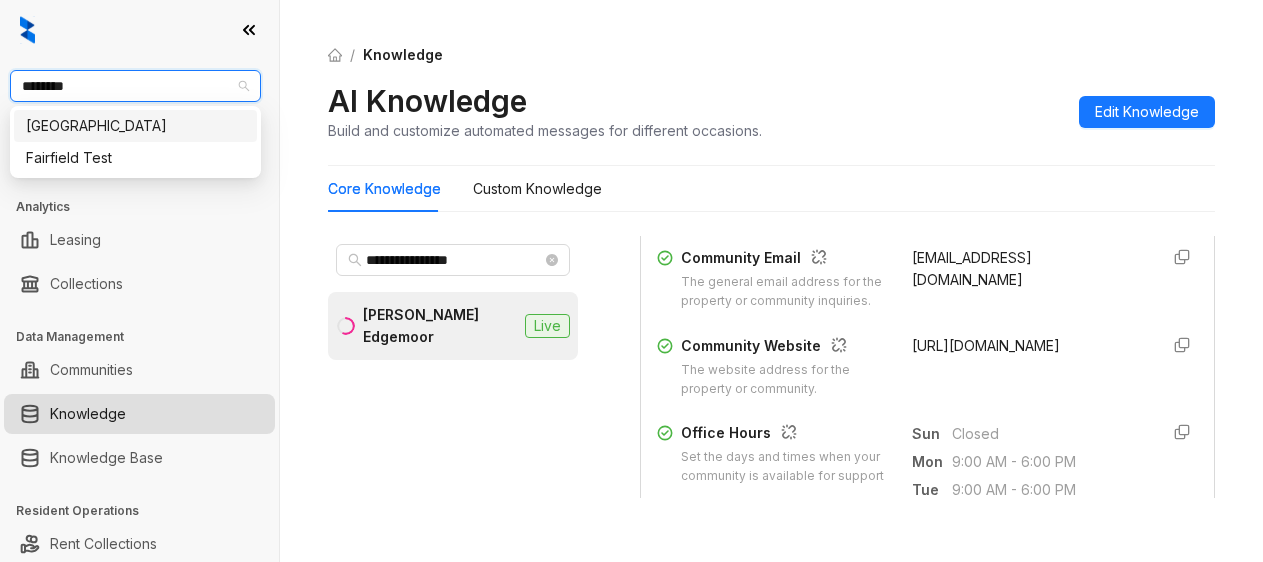 type on "*********" 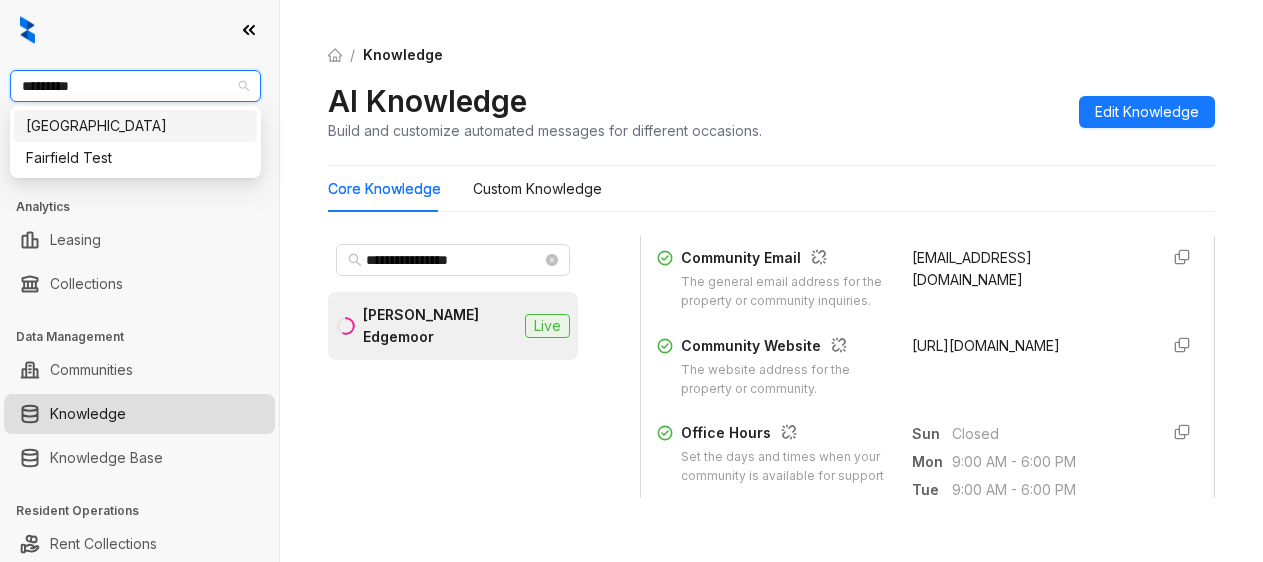 click on "[GEOGRAPHIC_DATA]" at bounding box center (135, 126) 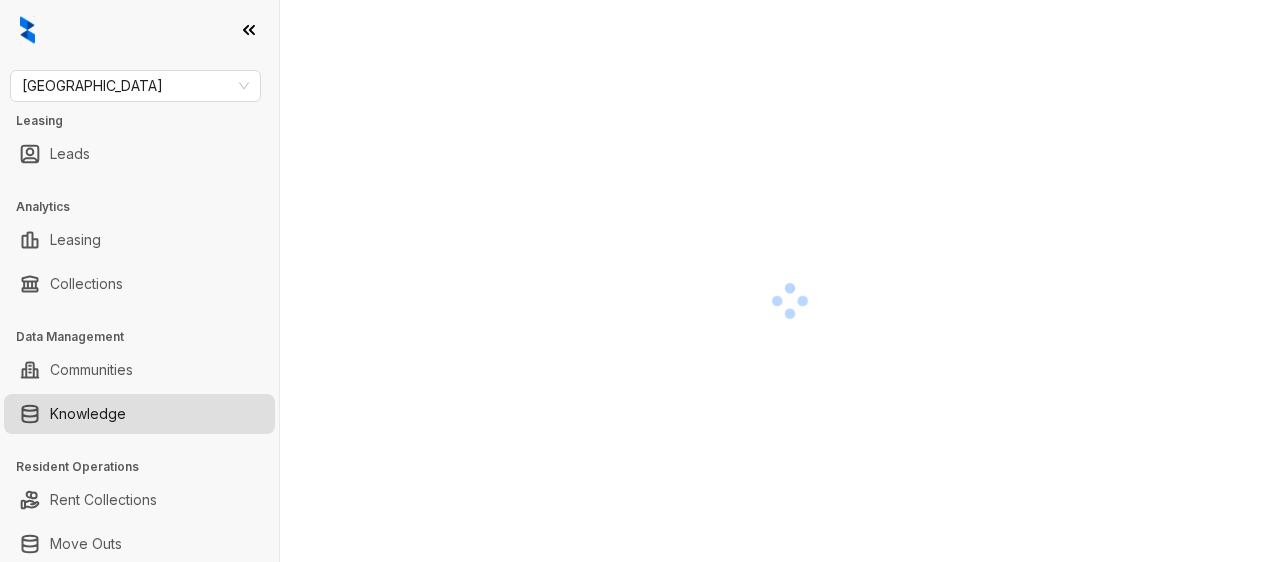 scroll, scrollTop: 0, scrollLeft: 0, axis: both 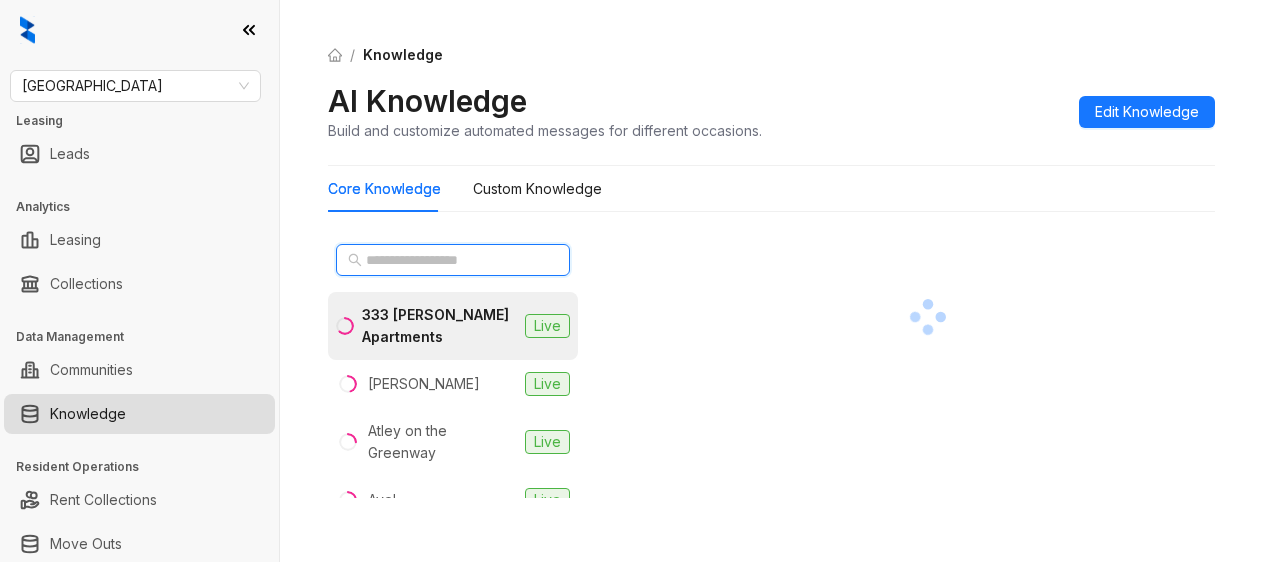 click at bounding box center (454, 260) 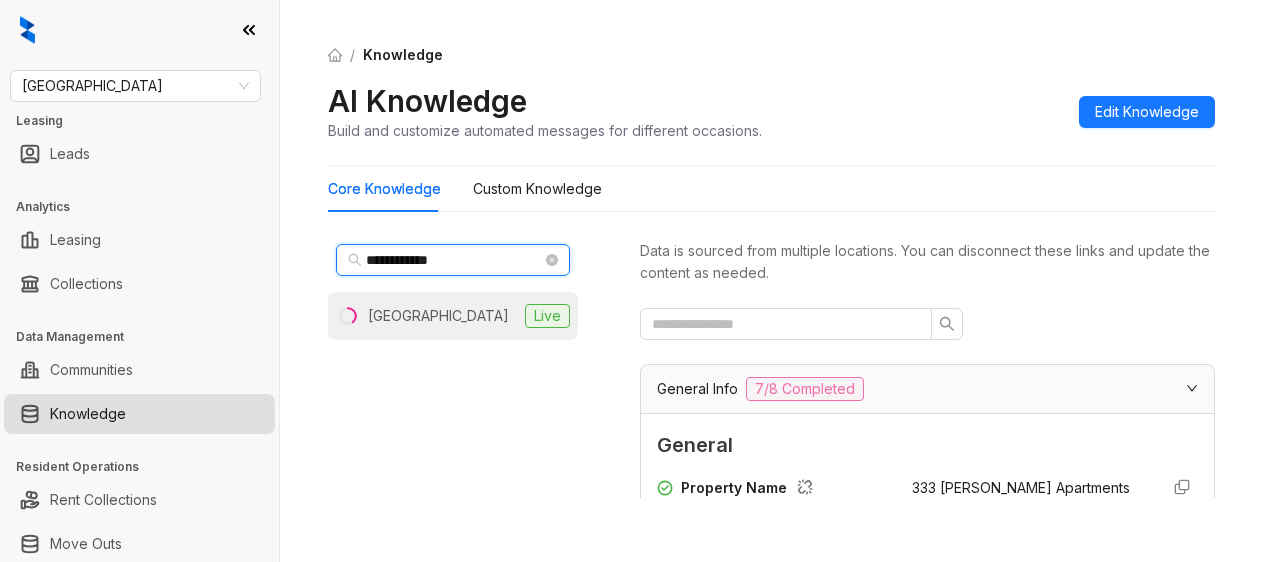 type on "**********" 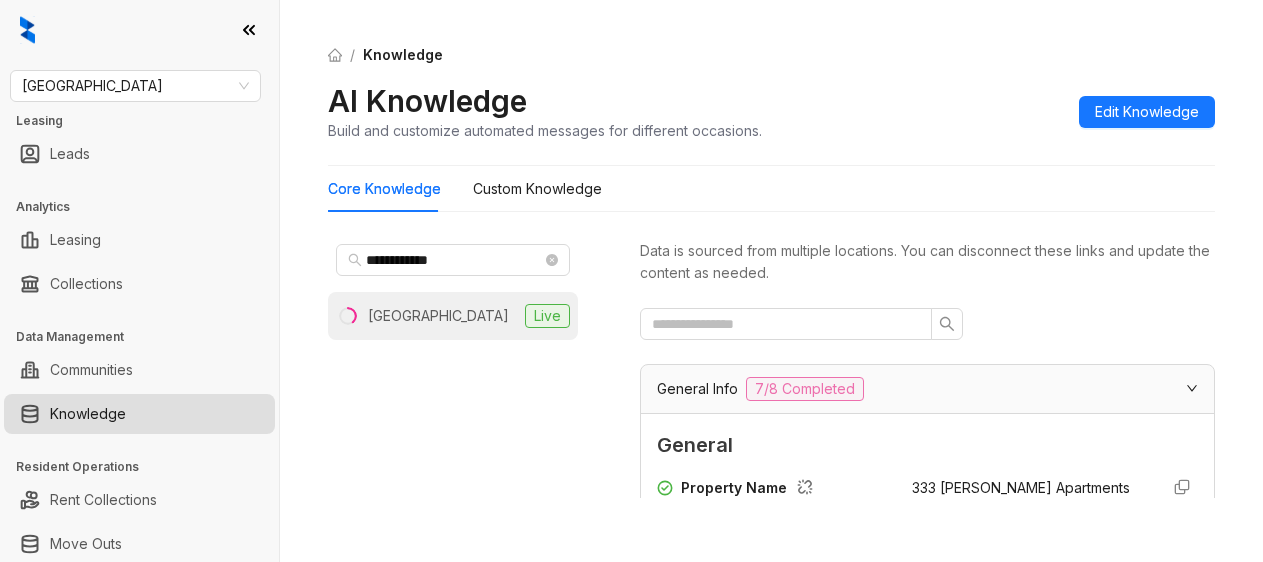 click on "Hollow Creek" at bounding box center (438, 316) 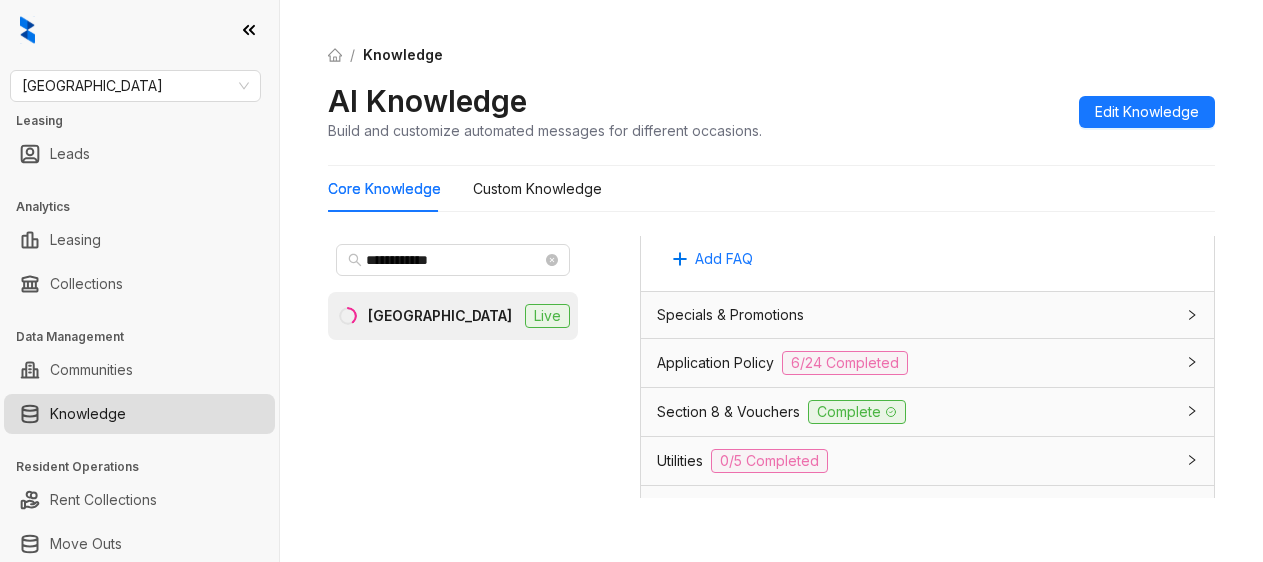 scroll, scrollTop: 1400, scrollLeft: 0, axis: vertical 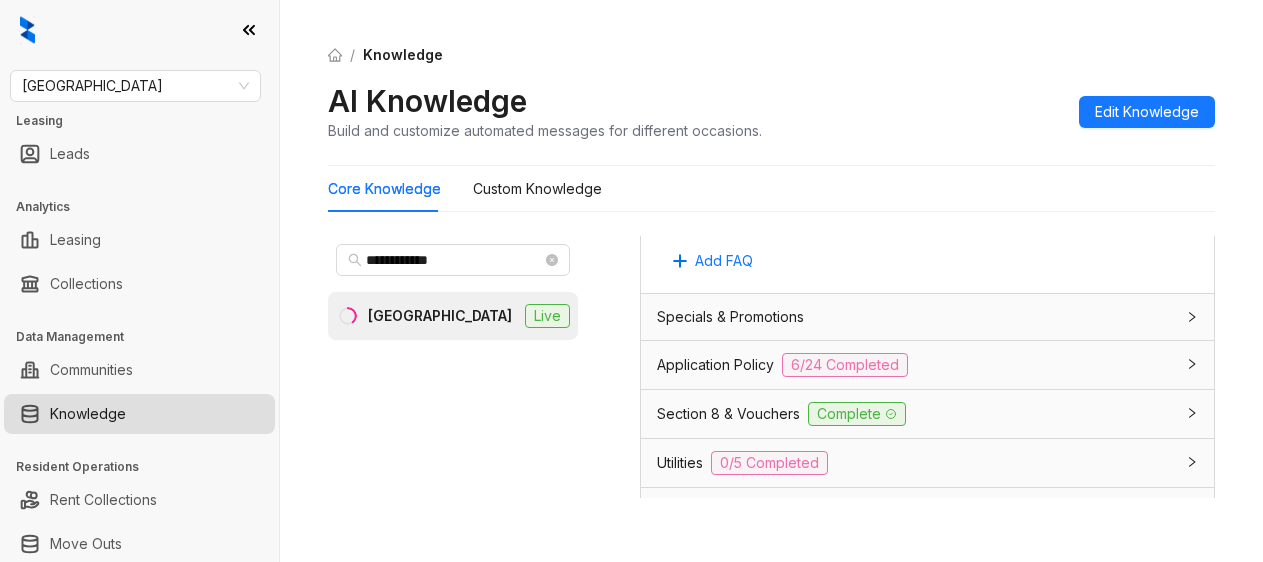 click on "Application Policy" at bounding box center (715, 365) 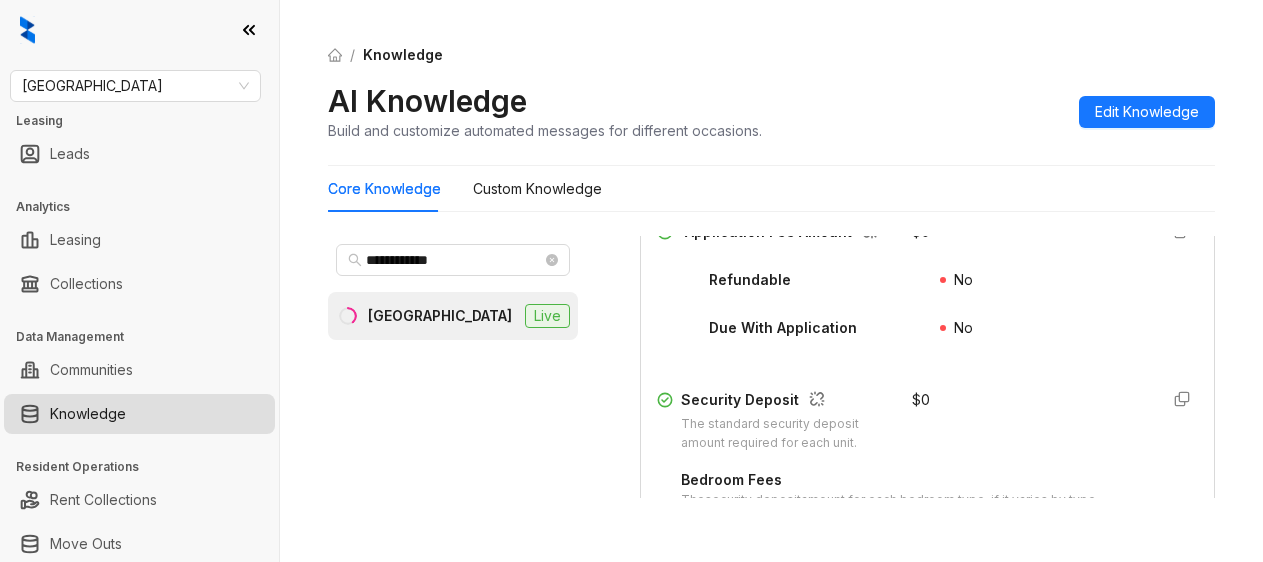 scroll, scrollTop: 2400, scrollLeft: 0, axis: vertical 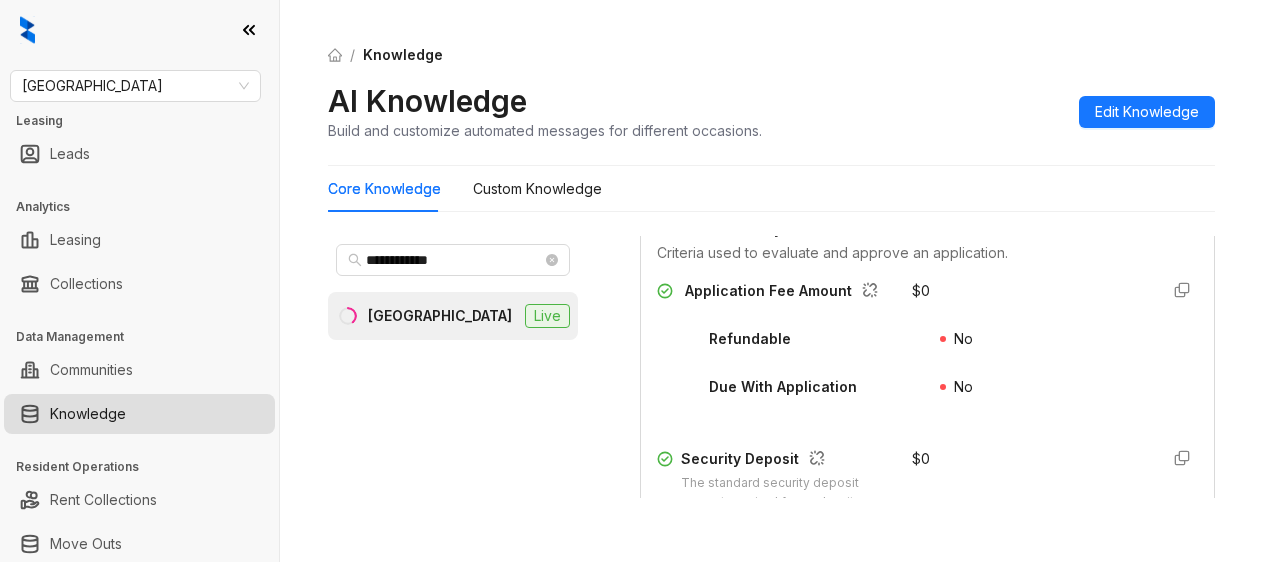 click on "Core Knowledge Custom Knowledge" at bounding box center [771, 189] 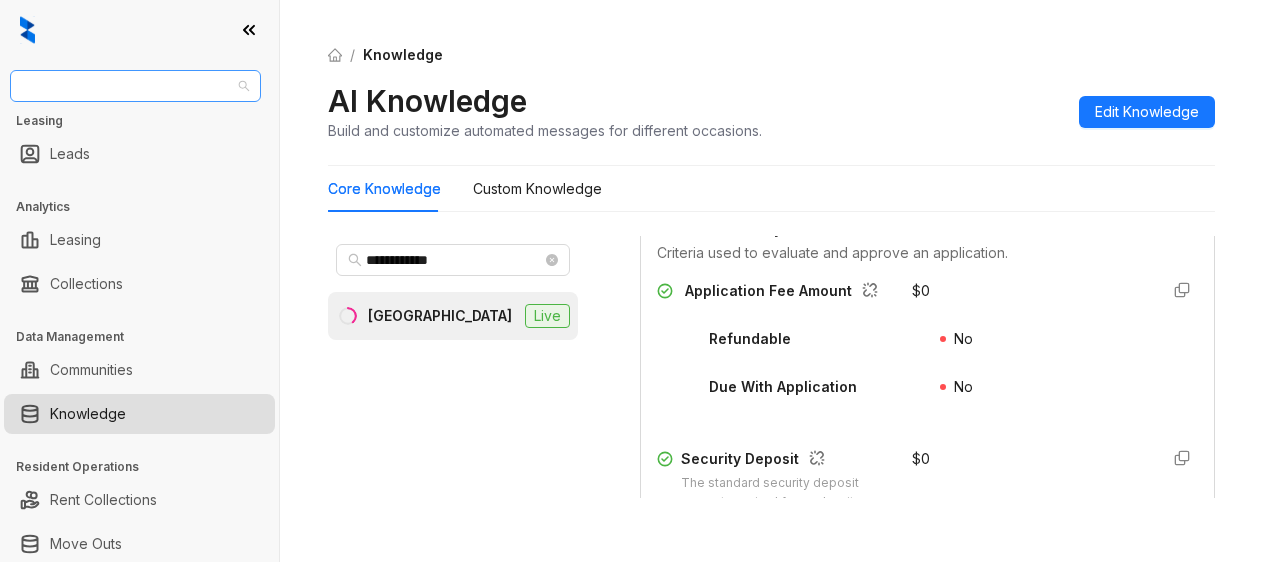 click on "Fairfield" at bounding box center [135, 86] 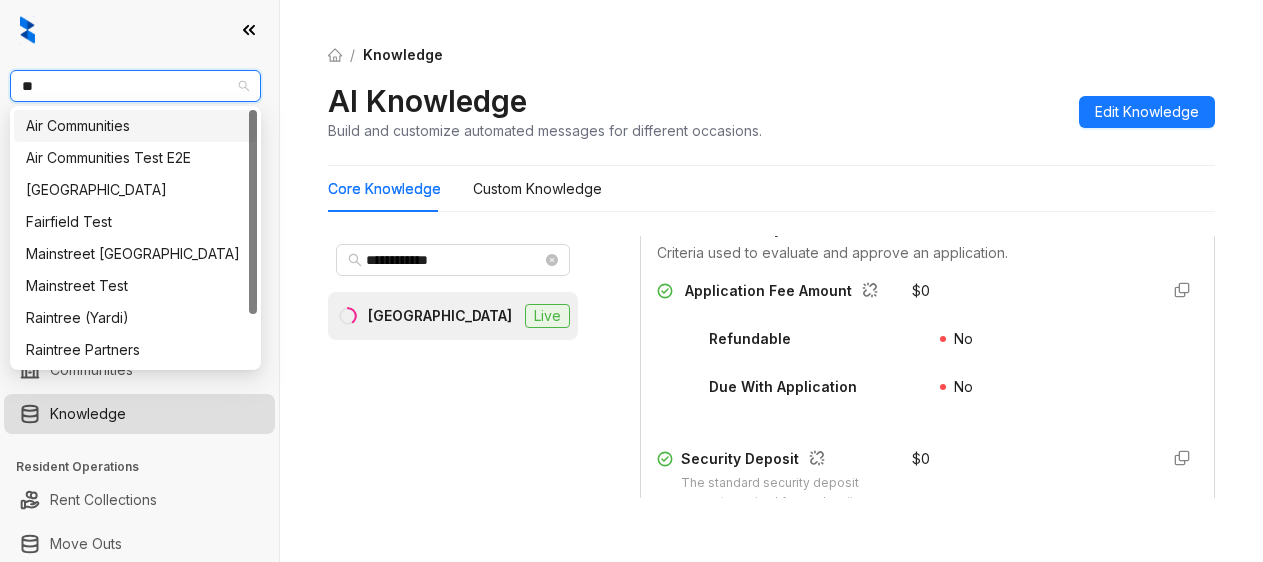 type on "***" 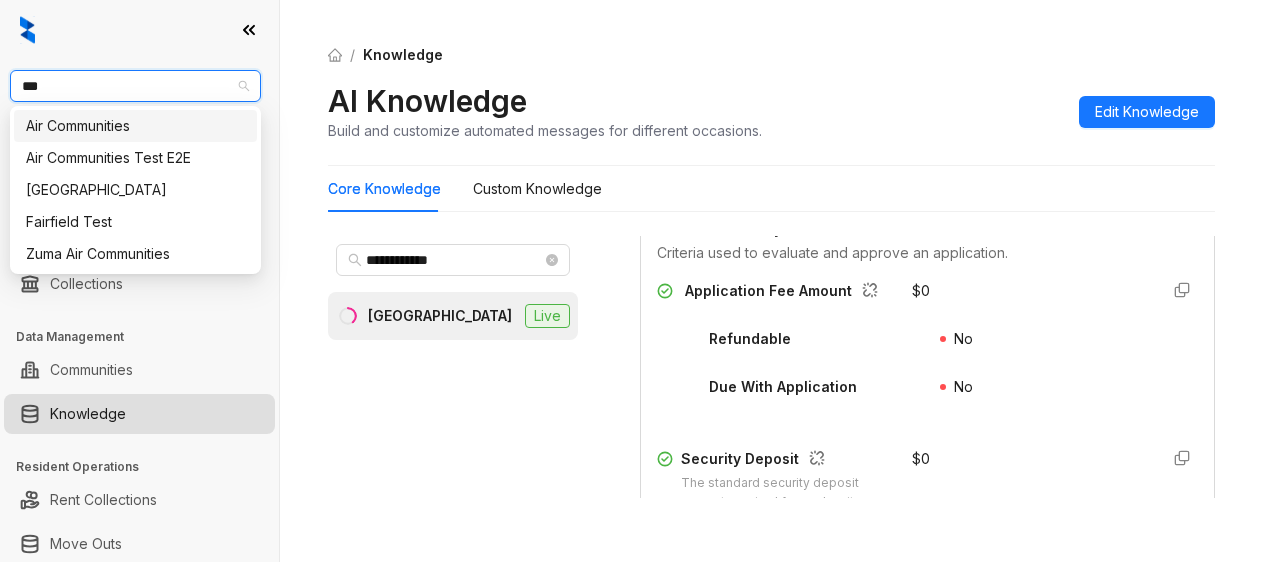 click on "Air Communities" at bounding box center (135, 126) 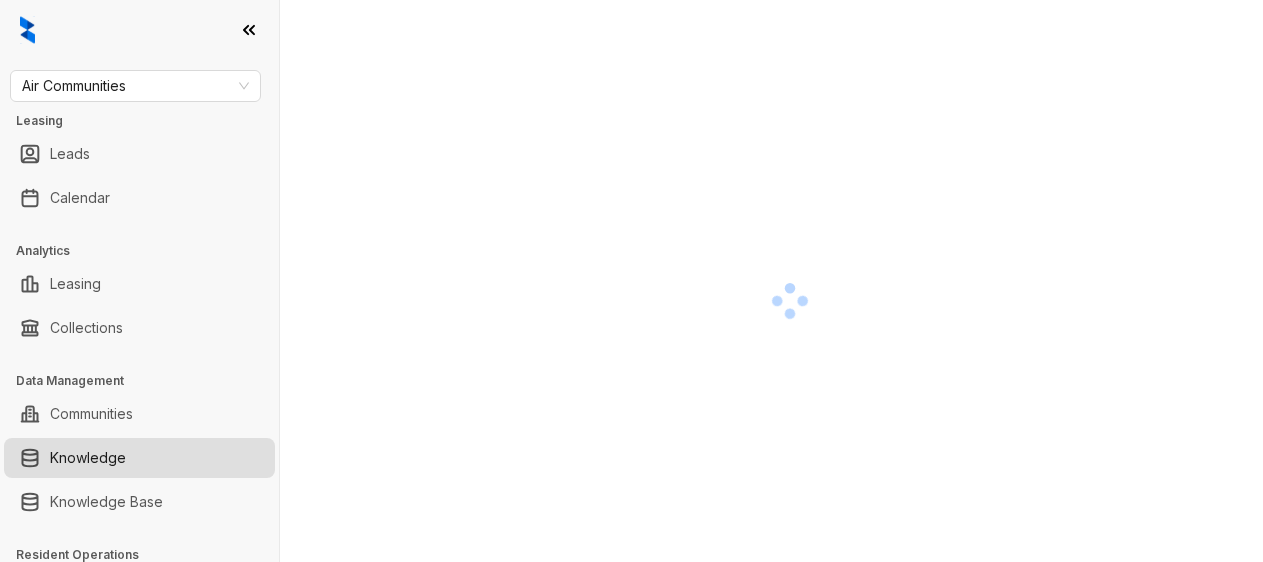 scroll, scrollTop: 0, scrollLeft: 0, axis: both 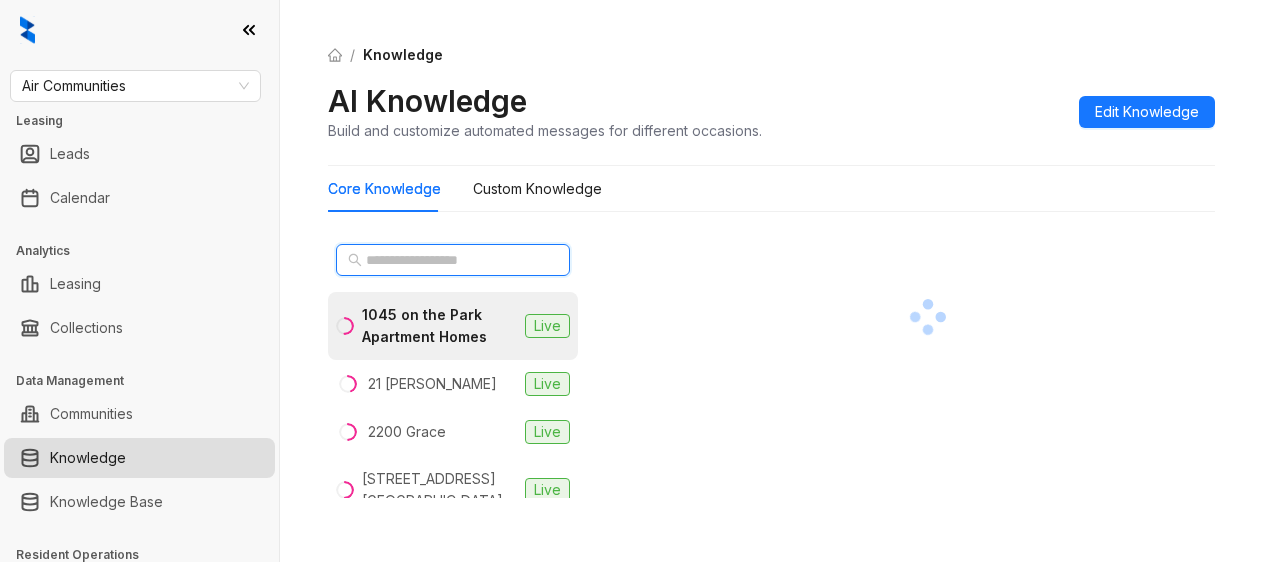 click at bounding box center (454, 260) 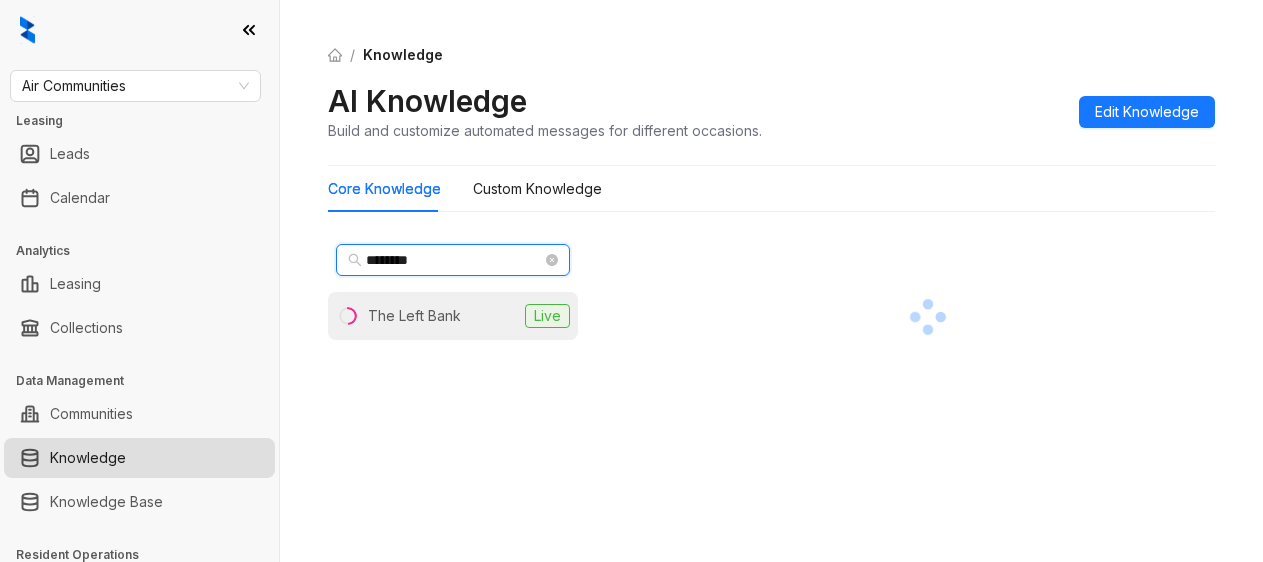 type on "********" 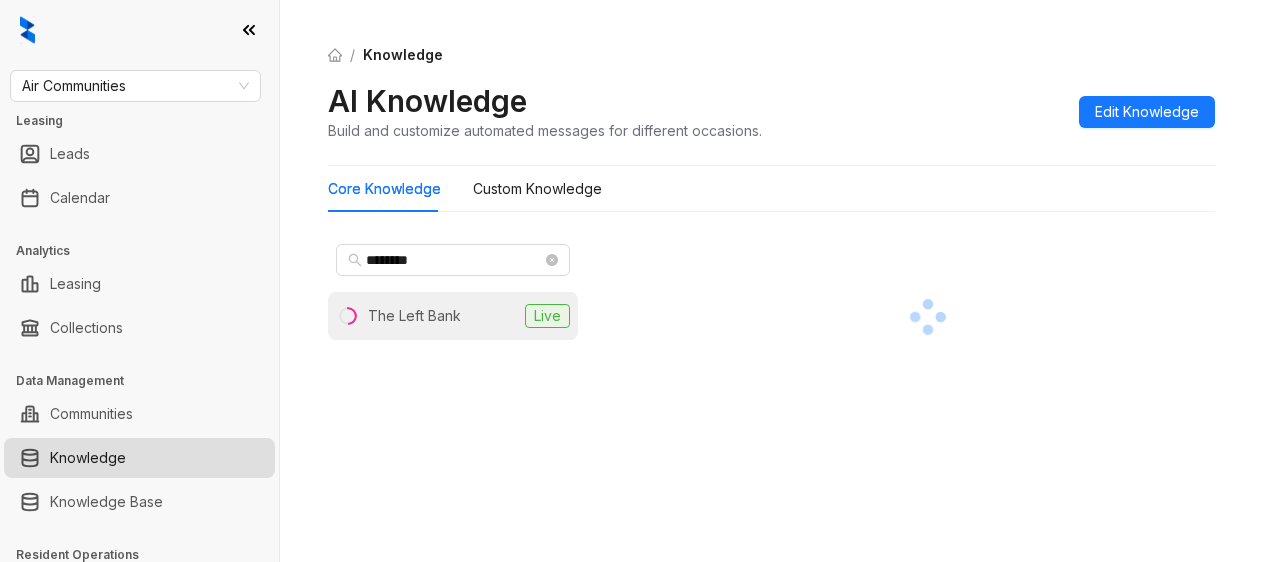 click on "The Left Bank" at bounding box center (414, 316) 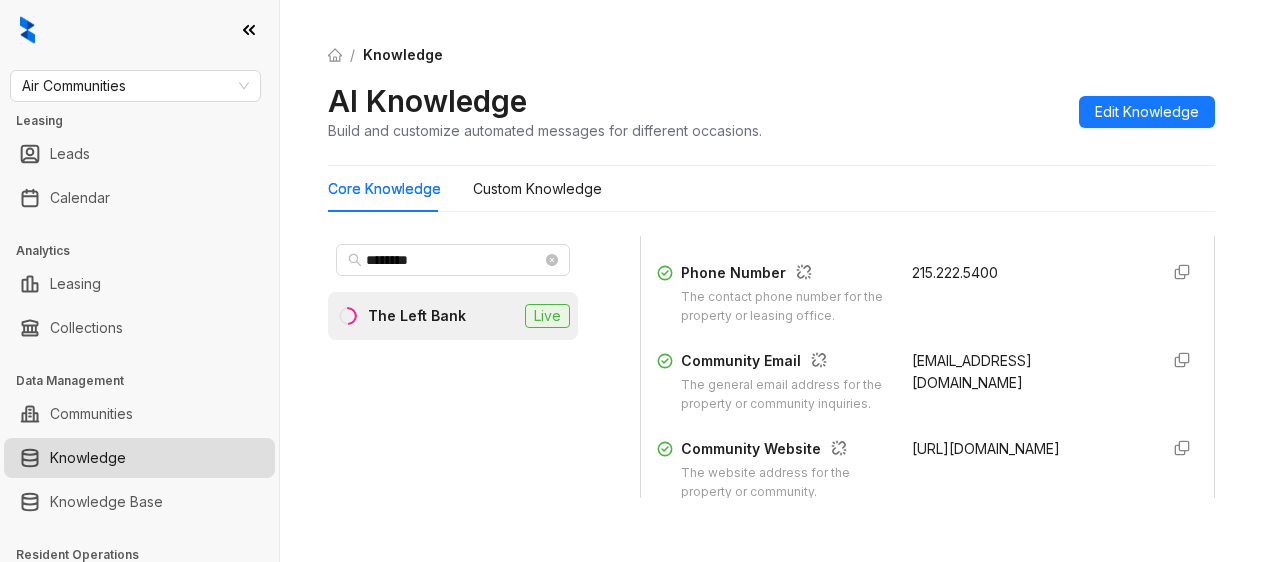 scroll, scrollTop: 500, scrollLeft: 0, axis: vertical 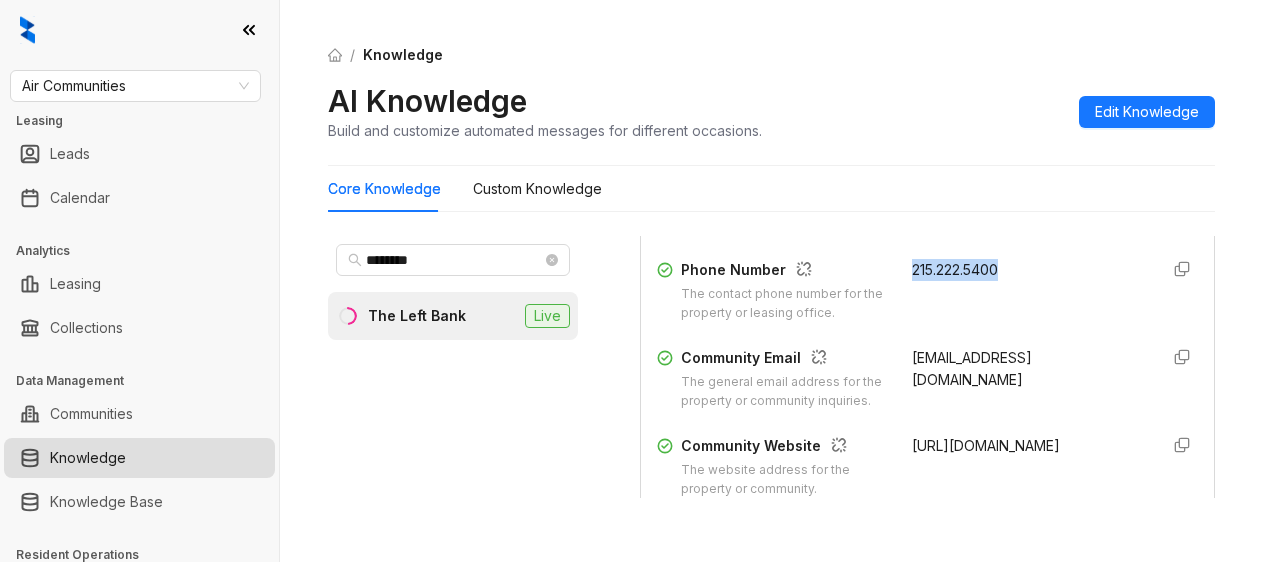 drag, startPoint x: 890, startPoint y: 289, endPoint x: 998, endPoint y: 290, distance: 108.00463 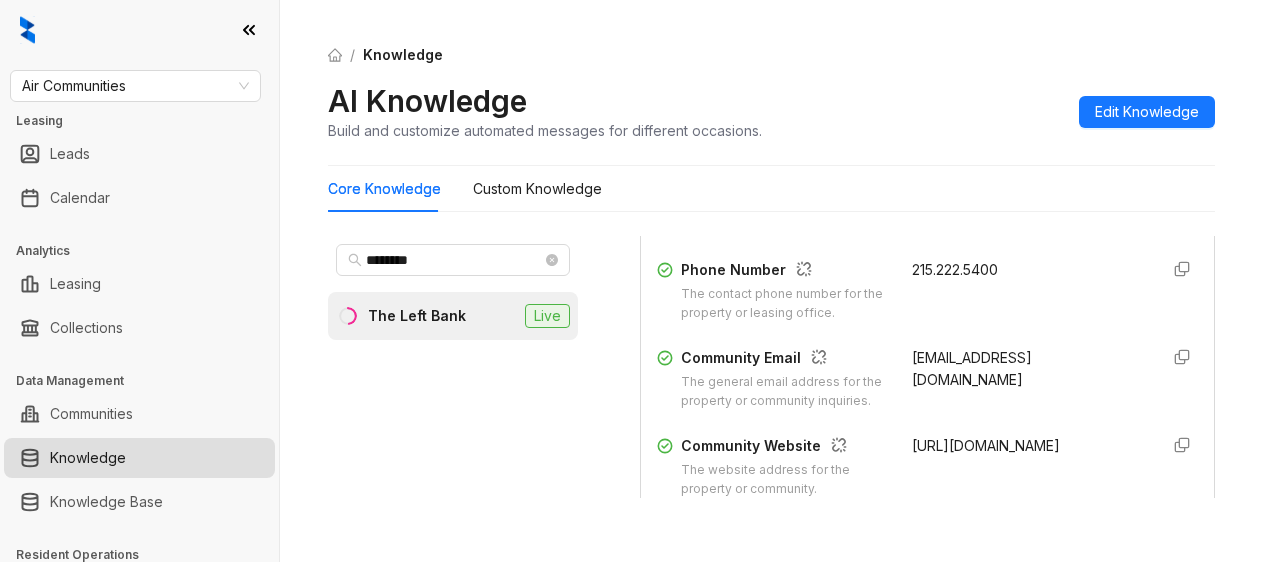 click on "/  Knowledge AI Knowledge Build and customize automated messages for different occasions. Edit Knowledge" at bounding box center (771, 93) 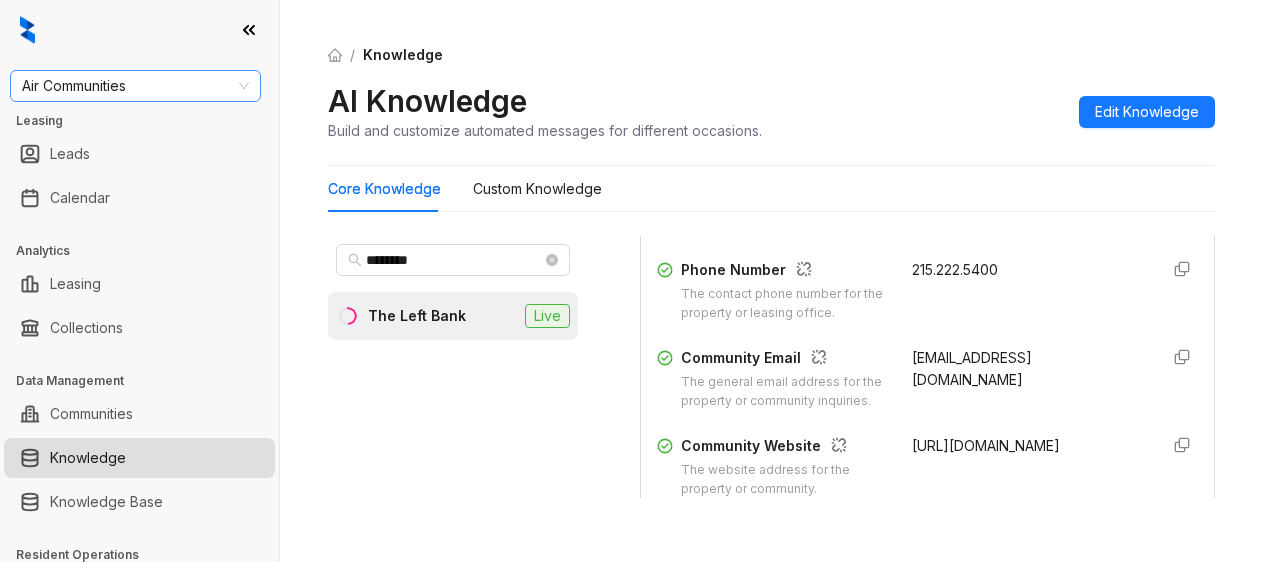 click on "Air Communities" at bounding box center (135, 86) 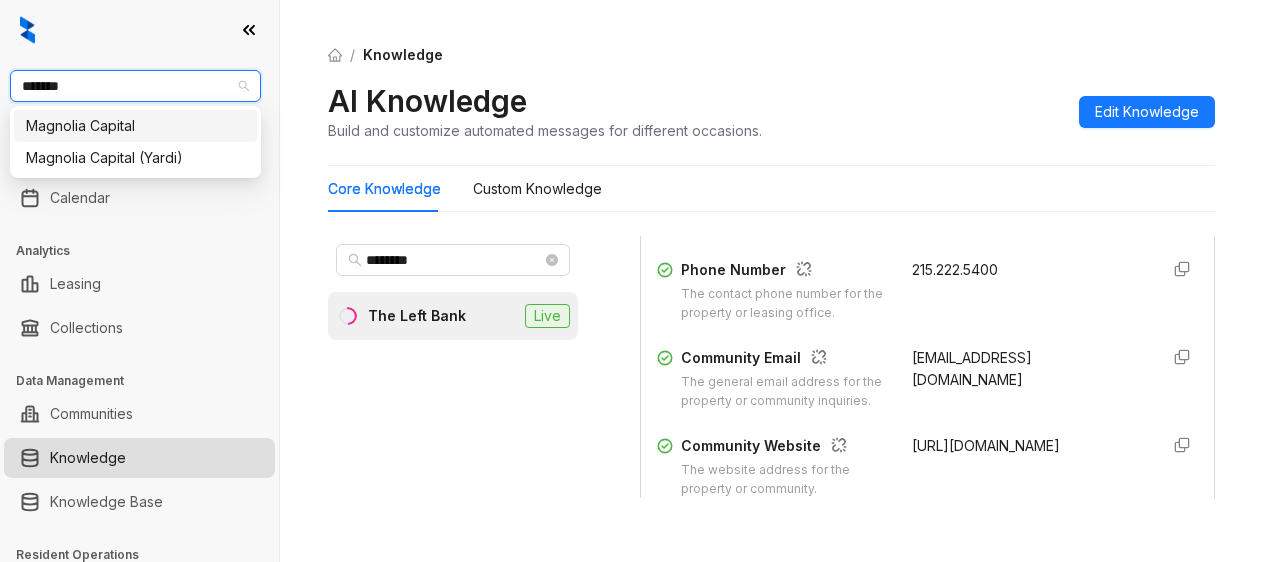 type on "********" 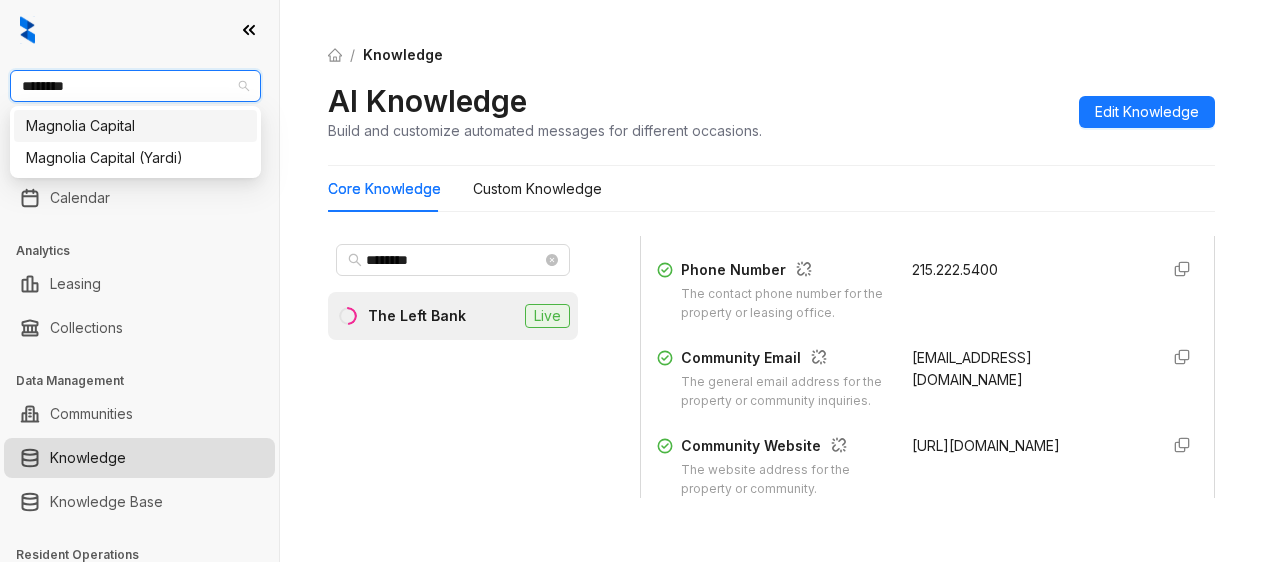 click on "Magnolia Capital" at bounding box center [135, 126] 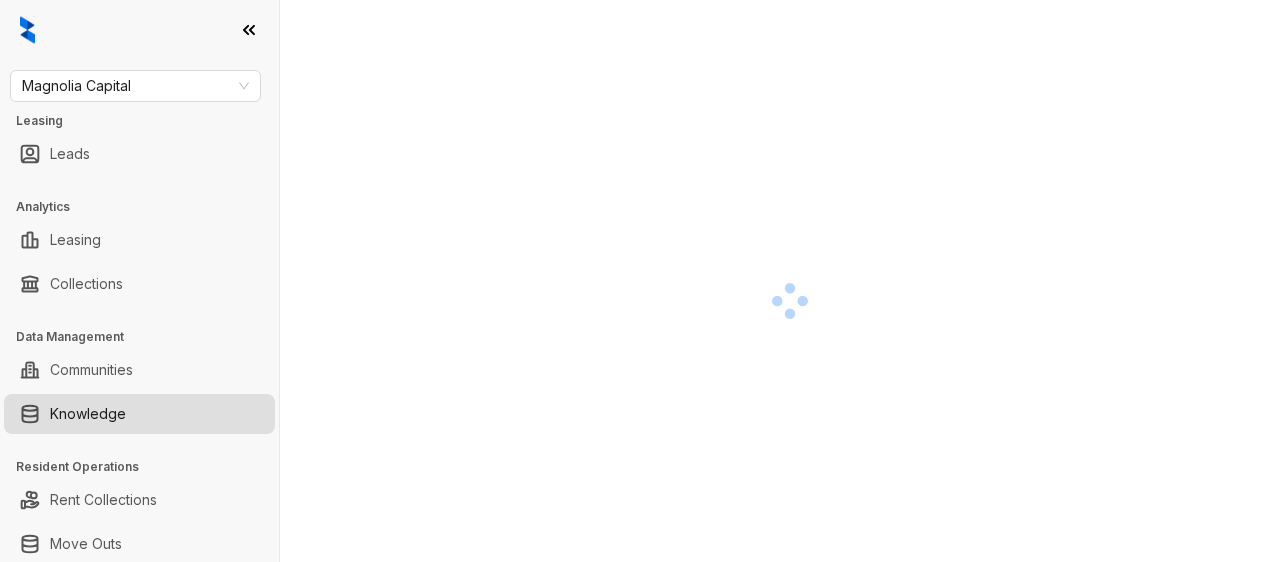 scroll, scrollTop: 0, scrollLeft: 0, axis: both 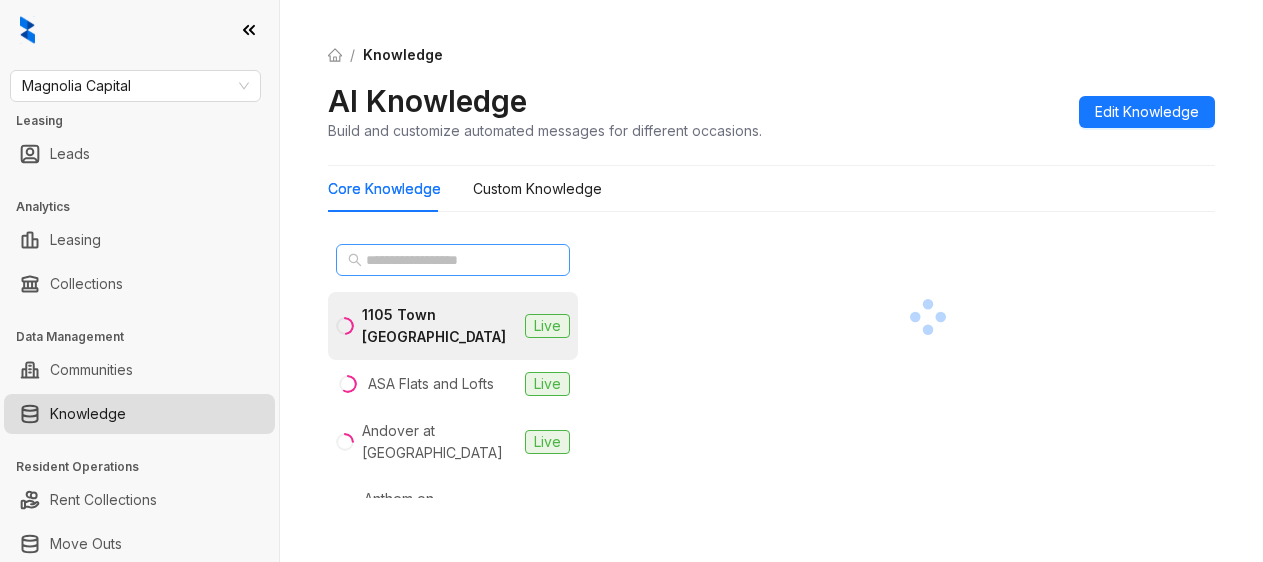 click at bounding box center (453, 260) 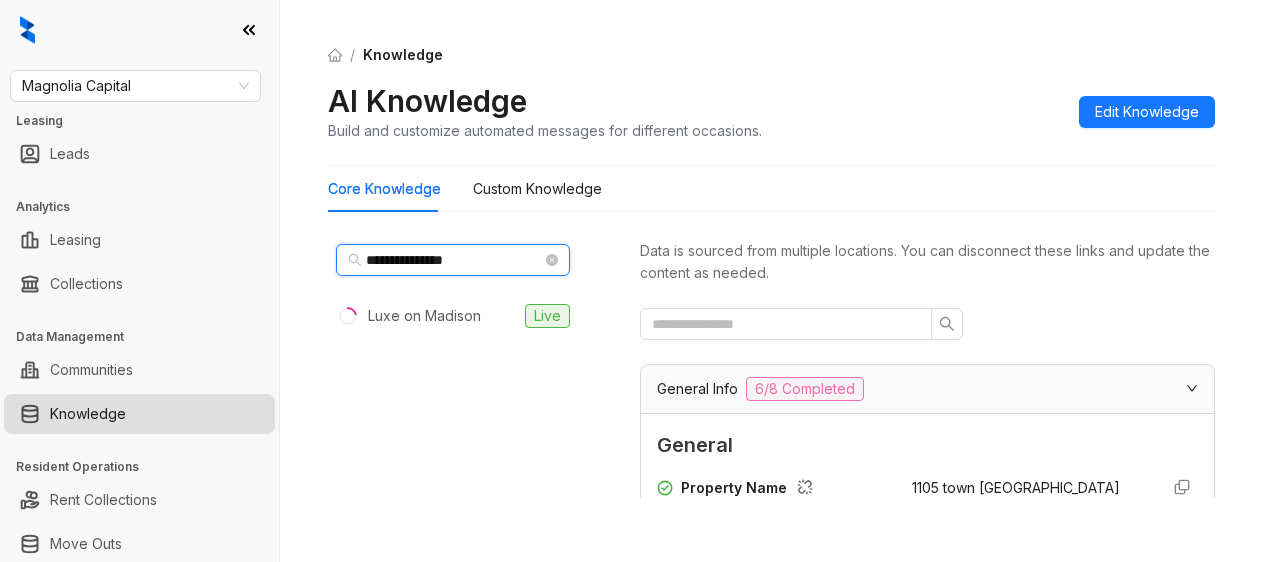click on "**********" at bounding box center [454, 260] 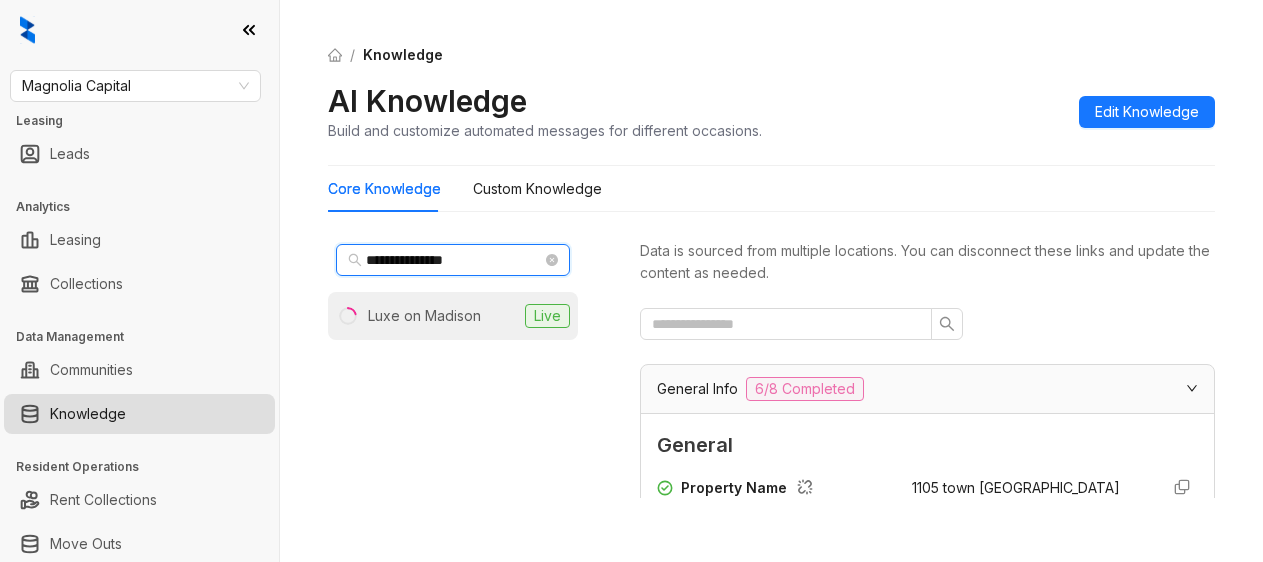 type on "**********" 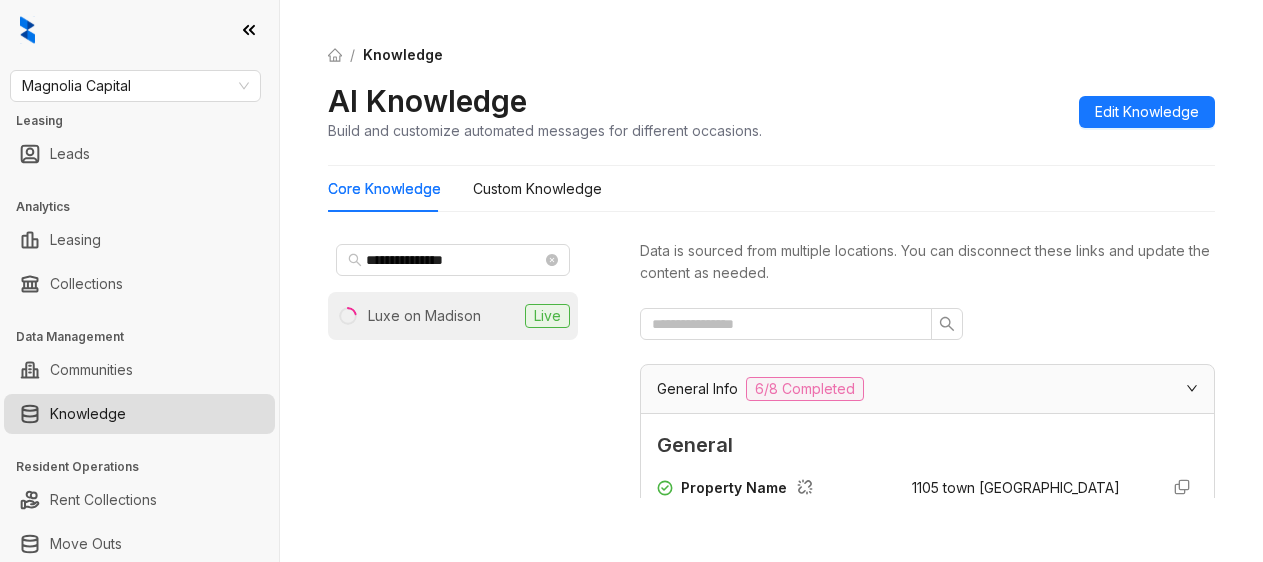 click on "Luxe on Madison" at bounding box center [424, 316] 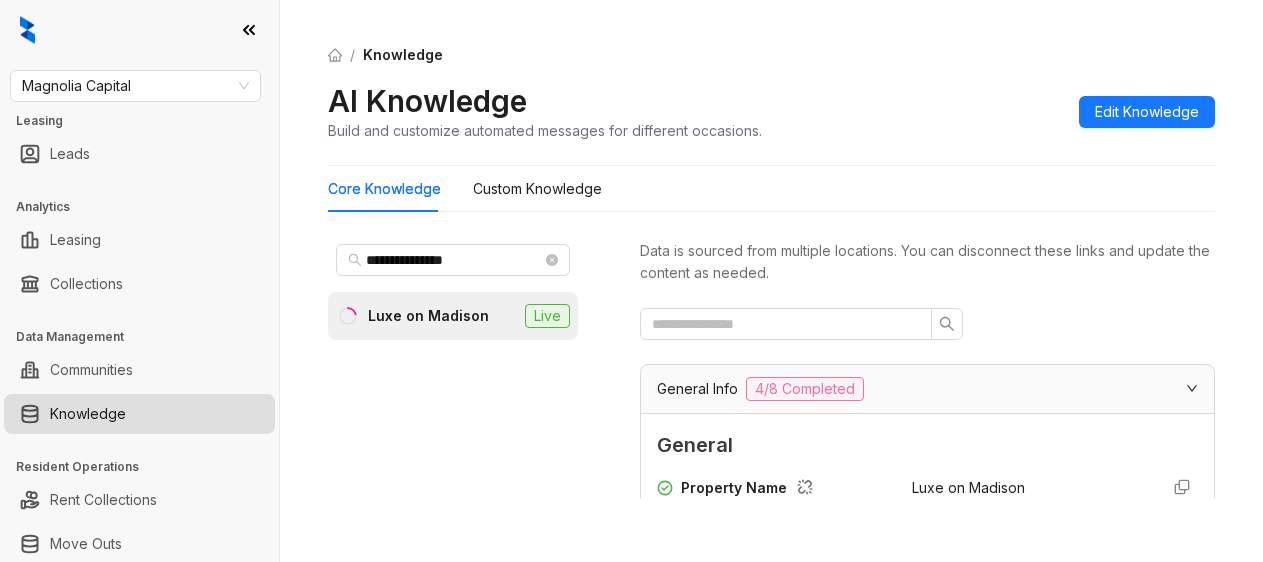 click on "AI Knowledge Build and customize automated messages for different occasions. Edit Knowledge" at bounding box center (771, 111) 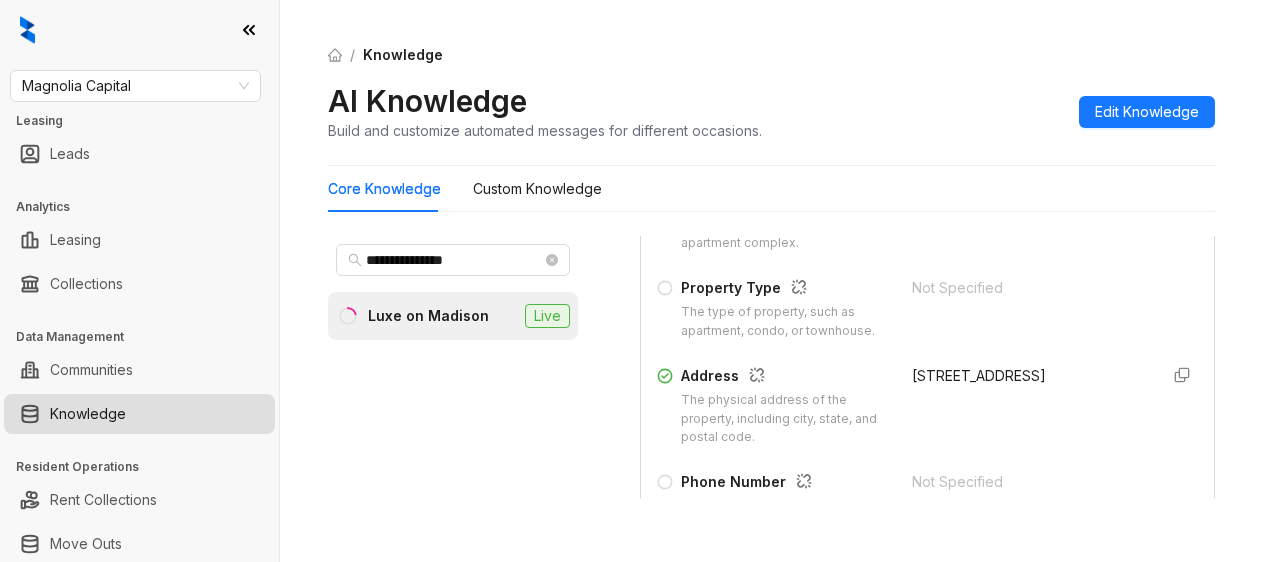 scroll, scrollTop: 200, scrollLeft: 0, axis: vertical 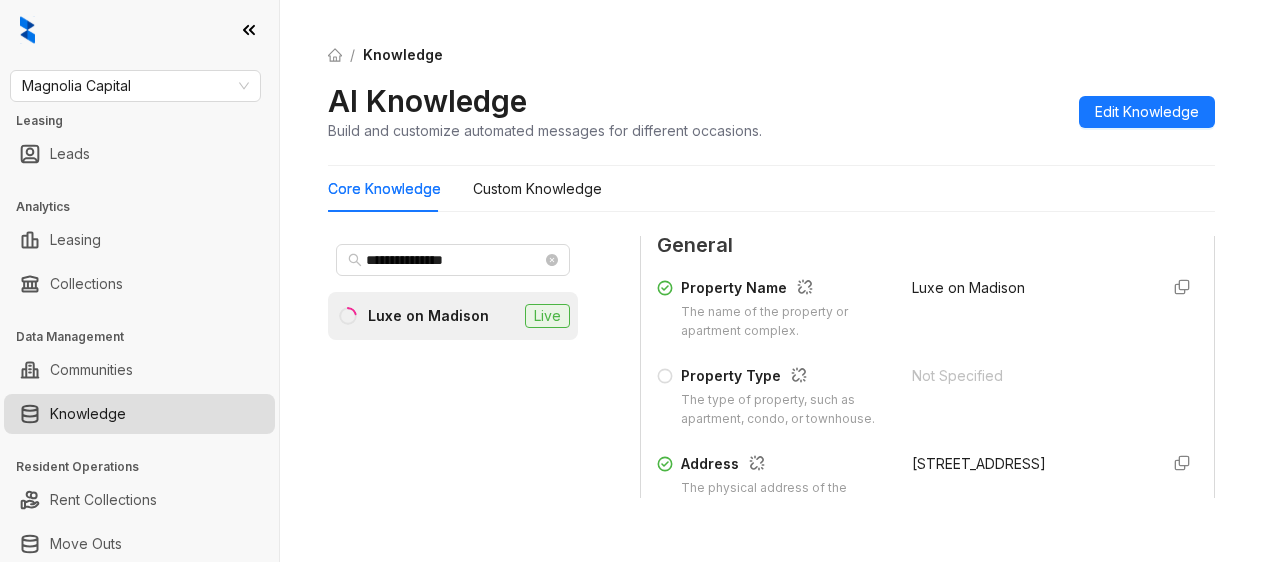 click on "**********" at bounding box center (453, 367) 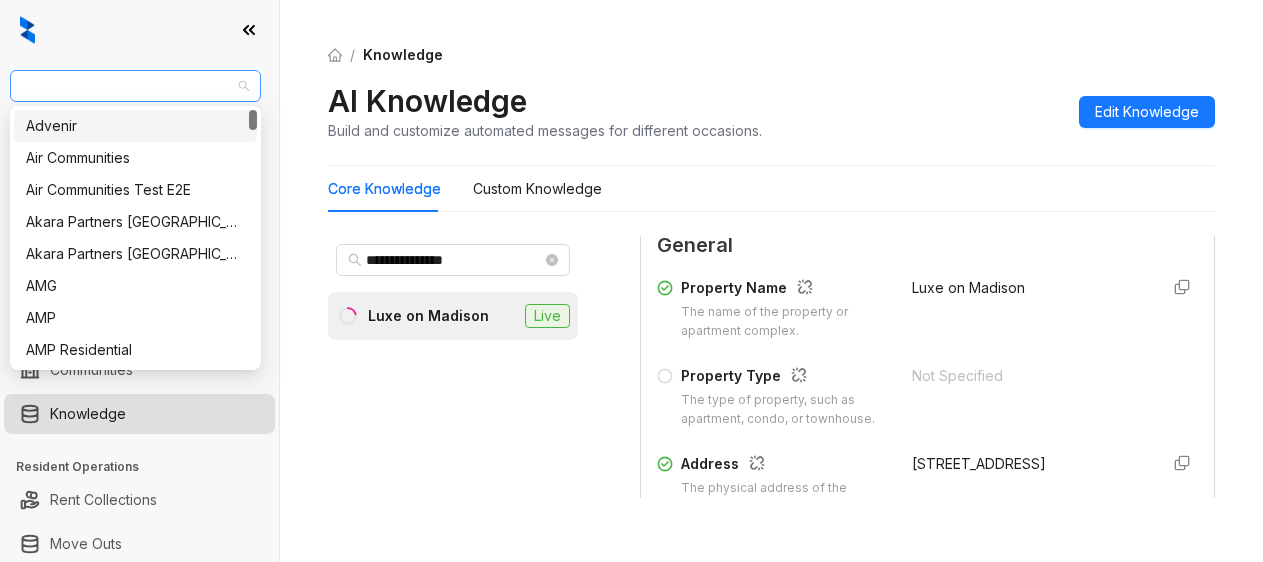 drag, startPoint x: 138, startPoint y: 83, endPoint x: 15, endPoint y: 88, distance: 123.101585 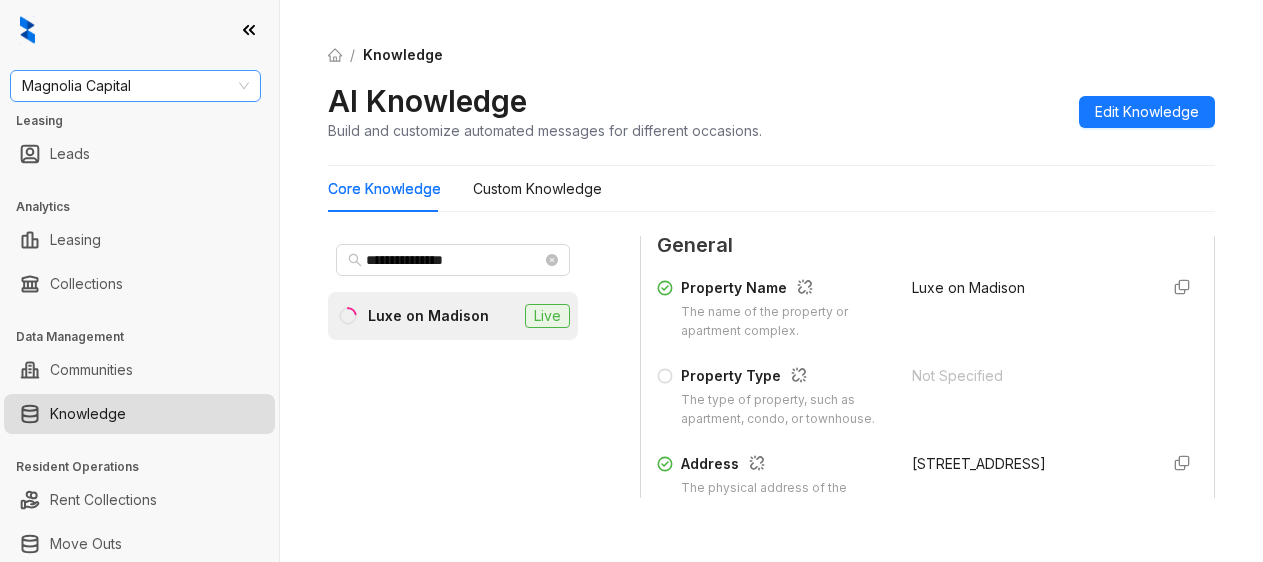 click on "Magnolia Capital" at bounding box center [135, 86] 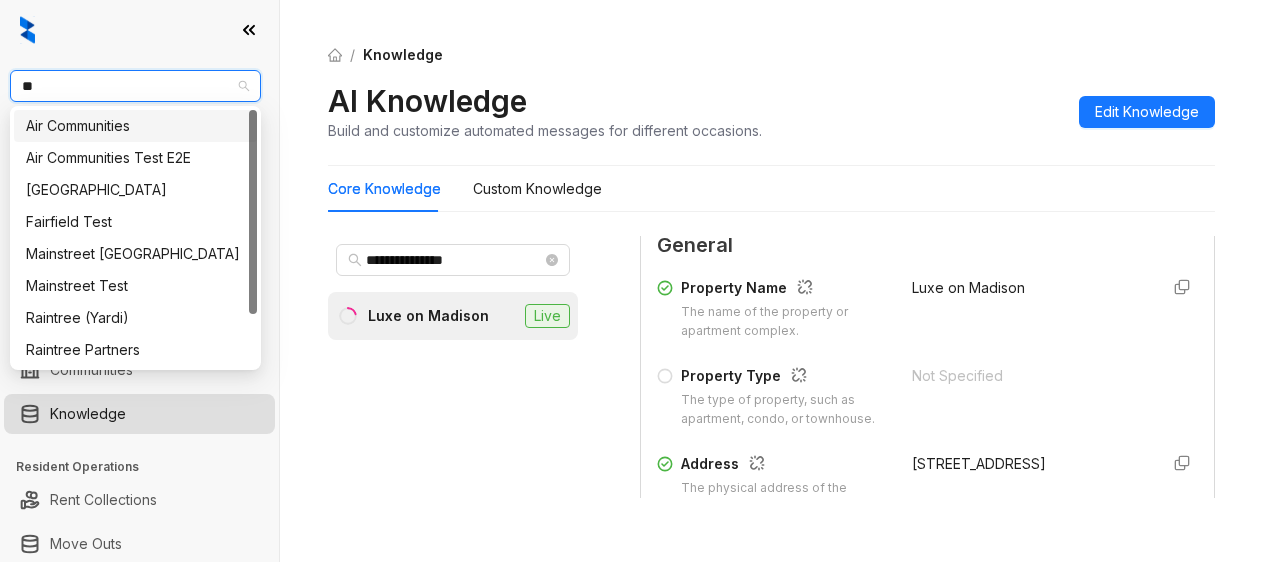 type on "***" 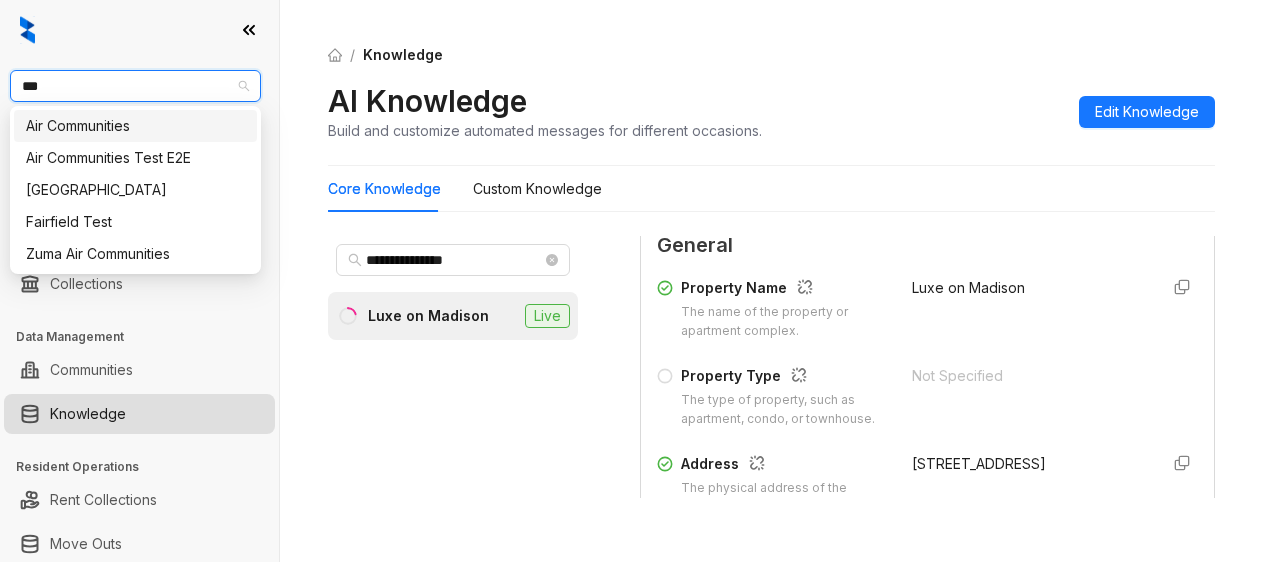 click on "Air Communities" at bounding box center [135, 126] 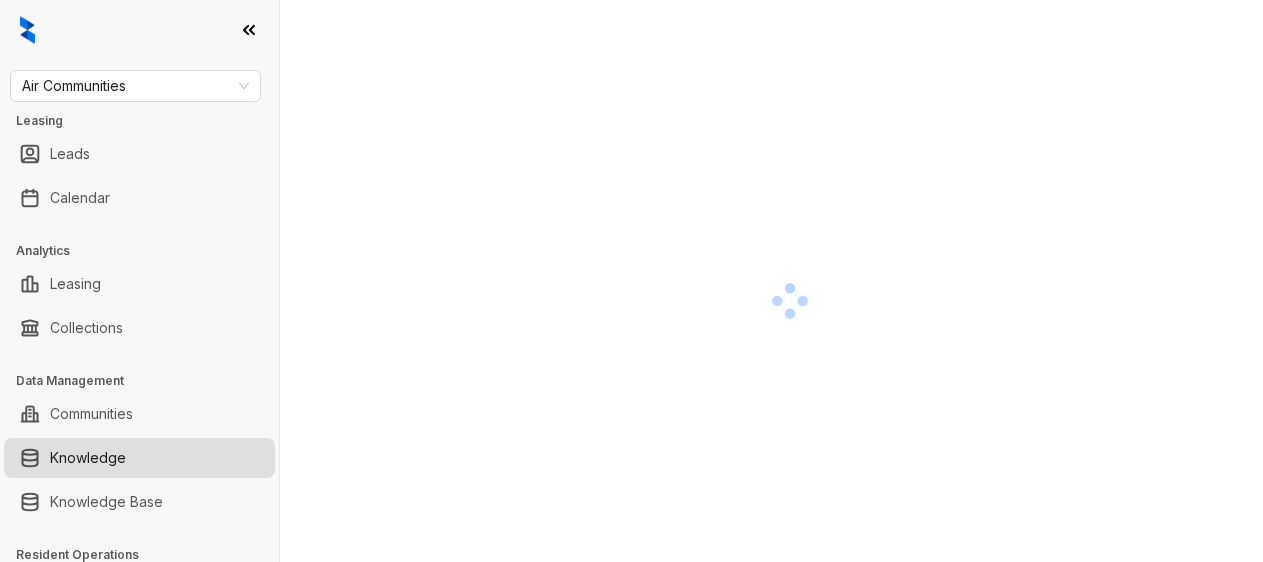 scroll, scrollTop: 0, scrollLeft: 0, axis: both 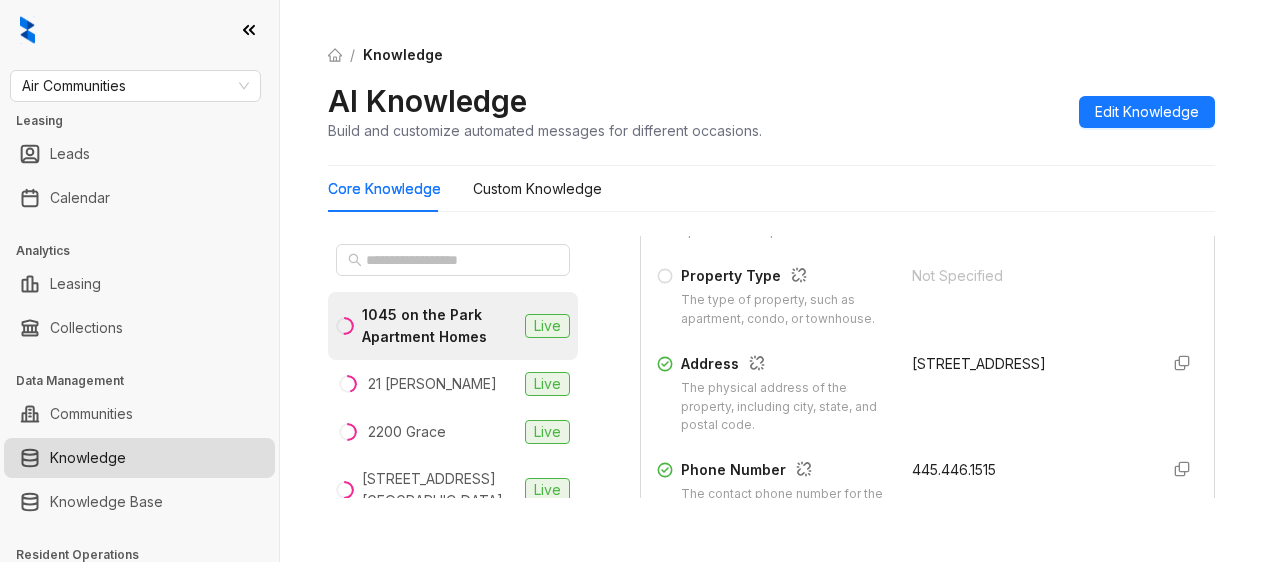 click on "Property Name The name of the property or apartment complex. 1045 on the Park Apartment Homes Property Type The type of property, such as apartment, [GEOGRAPHIC_DATA], or townhouse. Not Specified Address The physical address of the property, including city, state, and postal code. [STREET_ADDRESS] Phone Number The contact phone number for the property or leasing office. 445.446.1515 Community Email The general email address for the property or community inquiries. [EMAIL_ADDRESS][DOMAIN_NAME] Community Website The website address for the property or community. [URL][DOMAIN_NAME]" at bounding box center [927, 437] 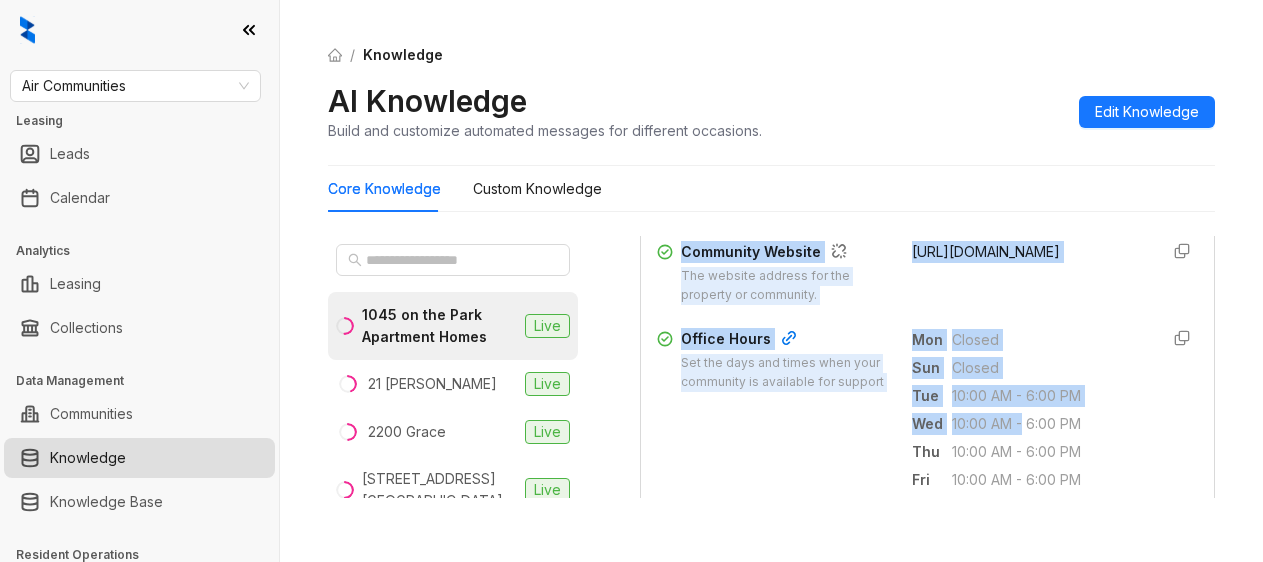 drag, startPoint x: 888, startPoint y: 485, endPoint x: 999, endPoint y: 468, distance: 112.29426 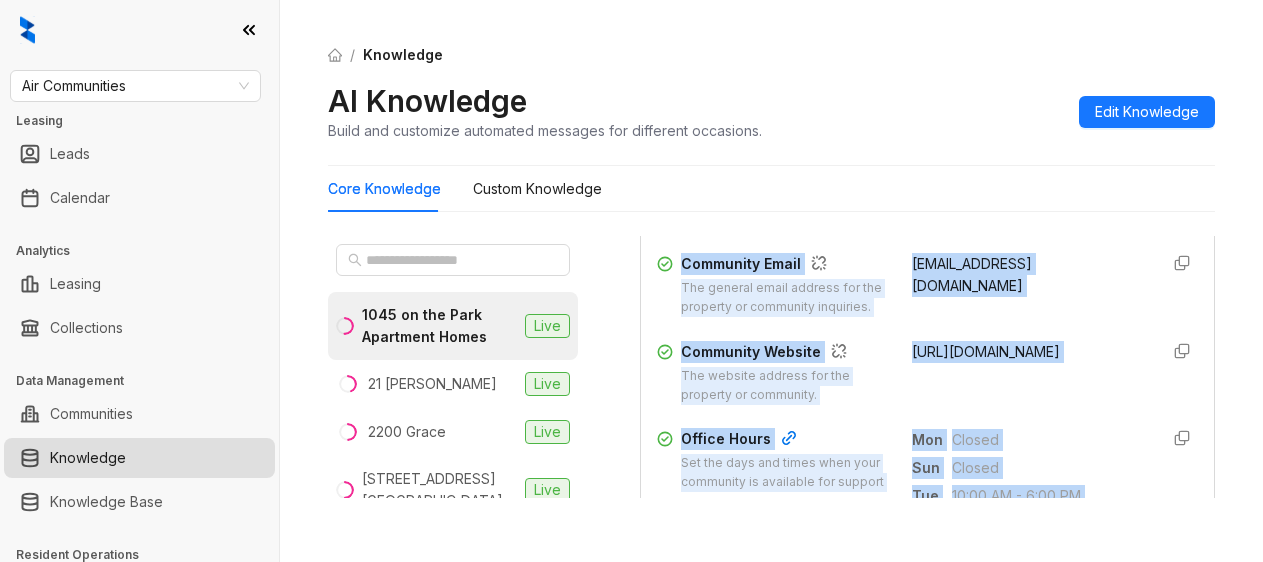 click on "Property Name The name of the property or apartment complex. 1045 on the Park Apartment Homes Property Type The type of property, such as apartment, condo, or townhouse. Not Specified Address The physical address of the property, including city, state, and postal code. 1045 Piedmont Ave NE Phone Number The contact phone number for the property or leasing office. 445.446.1515 Community Email The general email address for the property or community inquiries. 043277.1045onthepark@aircommunities.com Community Website The website address for the property or community. http://1045onthepark.com" at bounding box center (927, 143) 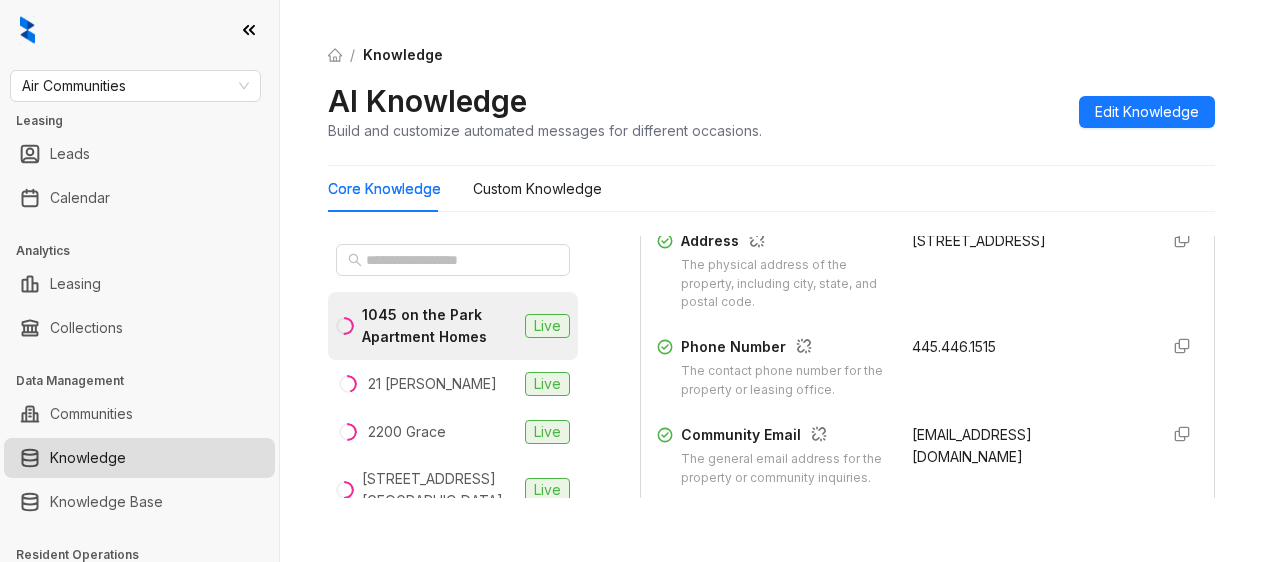 scroll, scrollTop: 394, scrollLeft: 0, axis: vertical 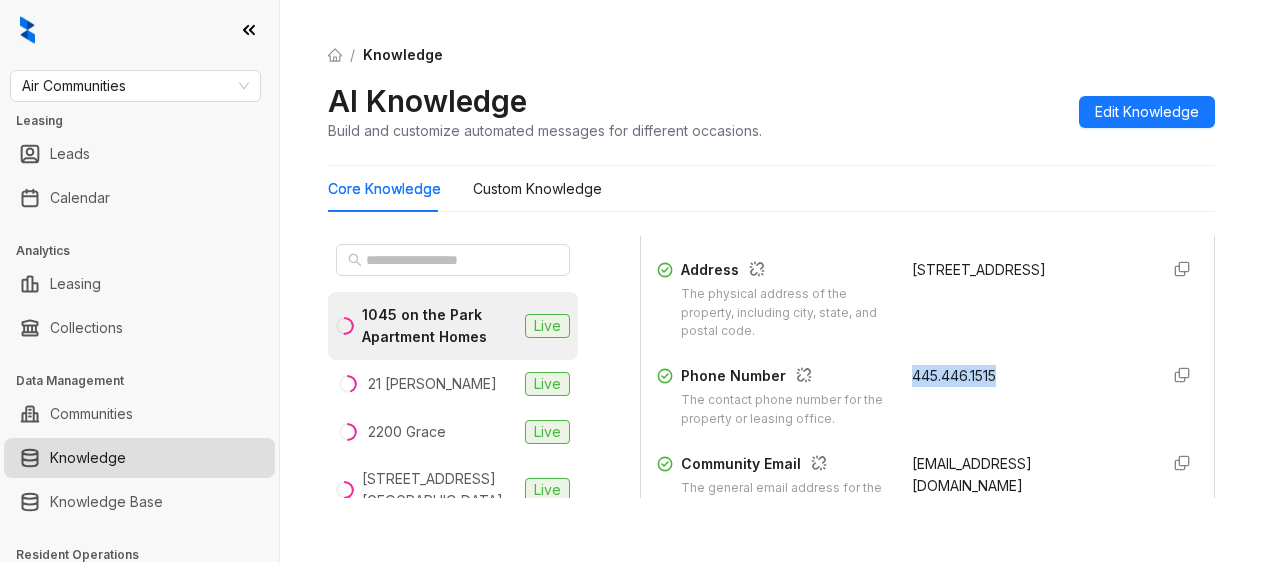 drag, startPoint x: 987, startPoint y: 382, endPoint x: 881, endPoint y: 378, distance: 106.07545 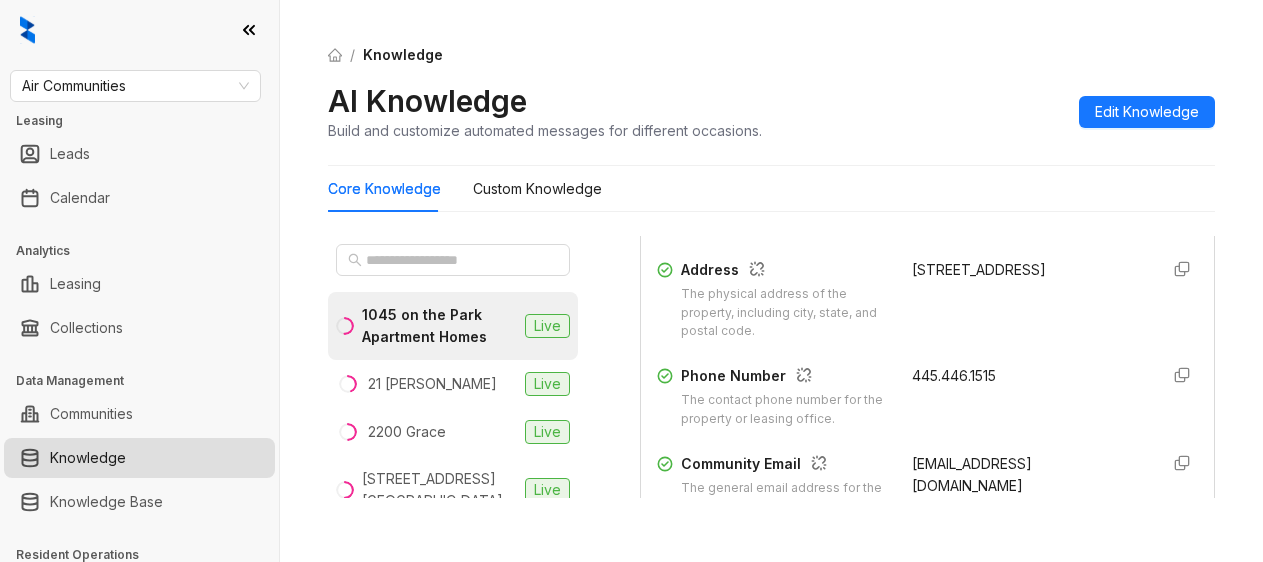 click on "AI Knowledge Build and customize automated messages for different occasions. Edit Knowledge" at bounding box center (771, 111) 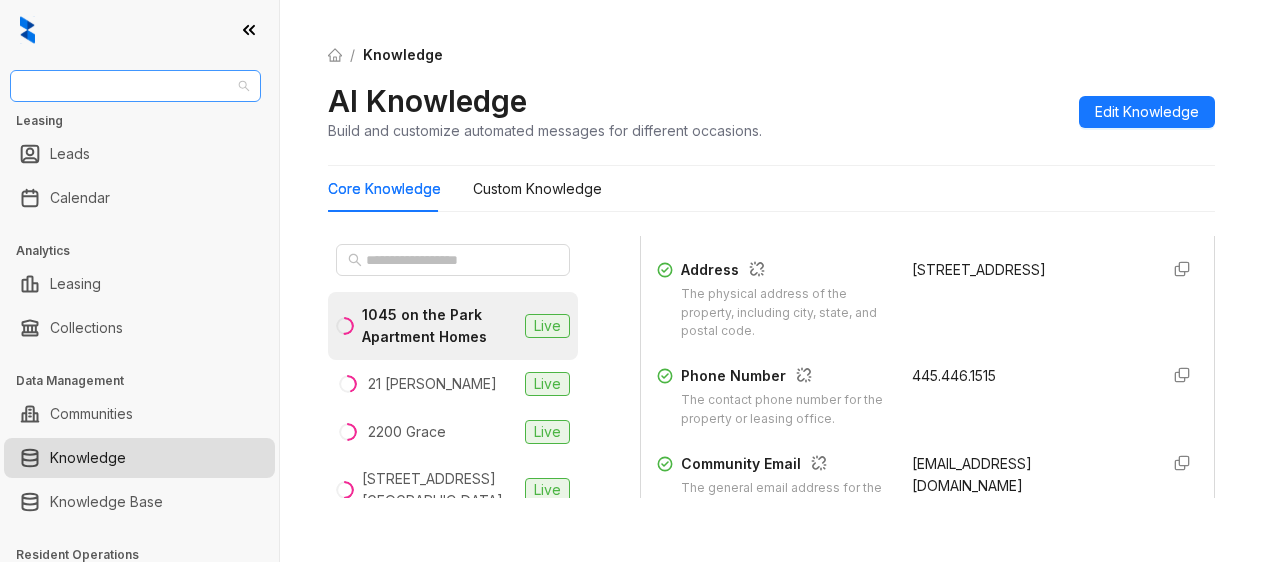 click on "Air Communities" at bounding box center (135, 86) 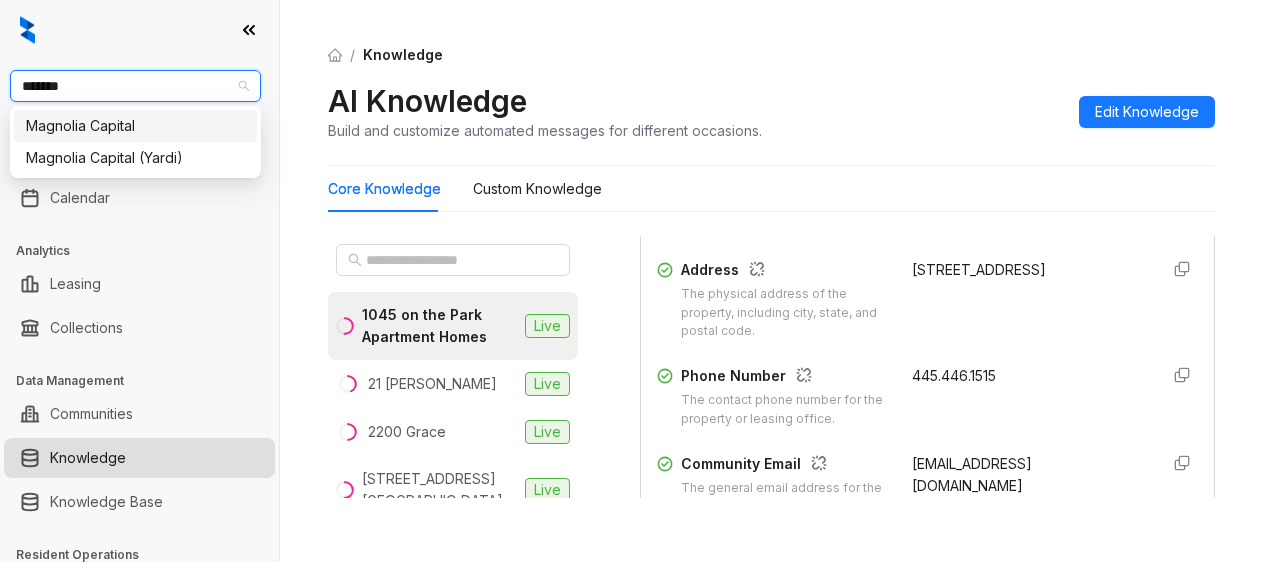 type on "********" 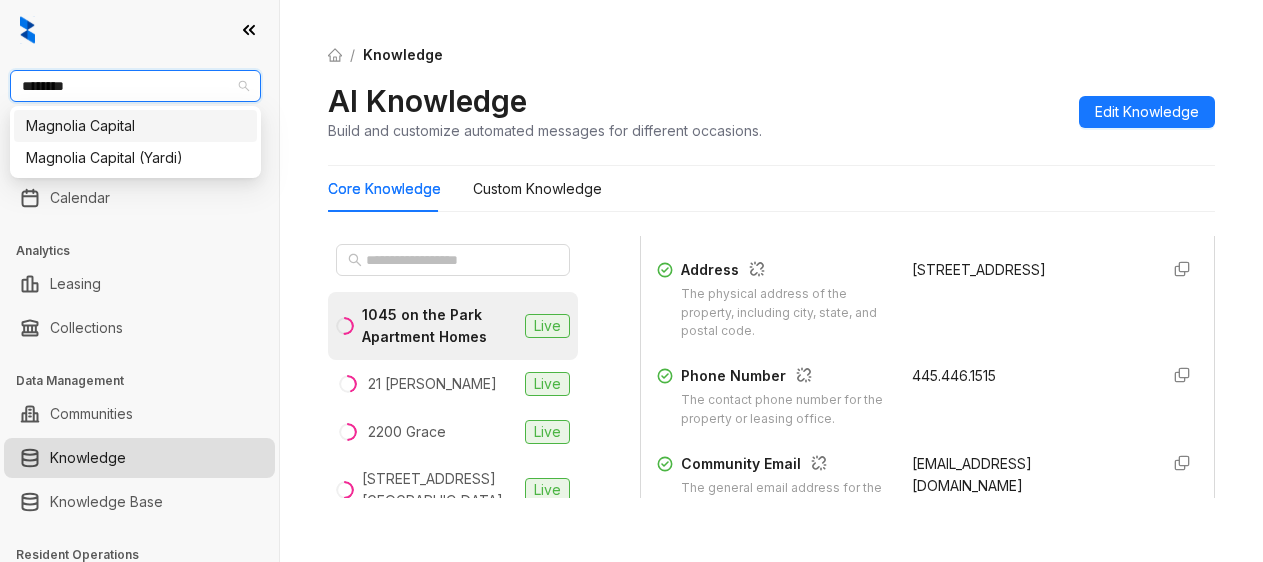 click on "Magnolia Capital" at bounding box center (135, 126) 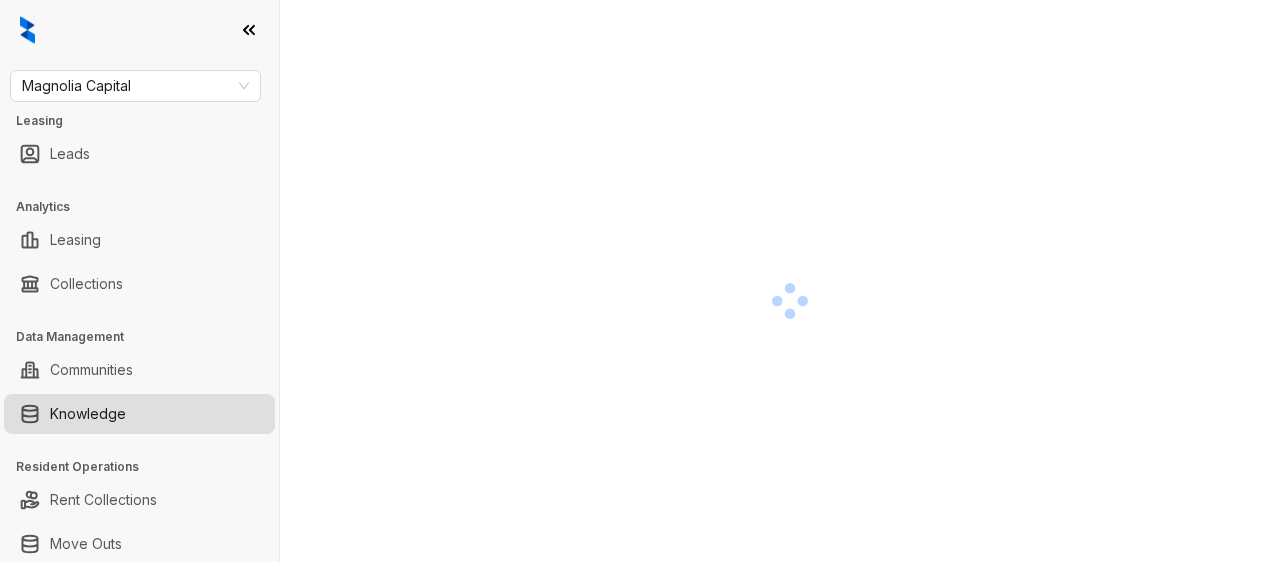 scroll, scrollTop: 0, scrollLeft: 0, axis: both 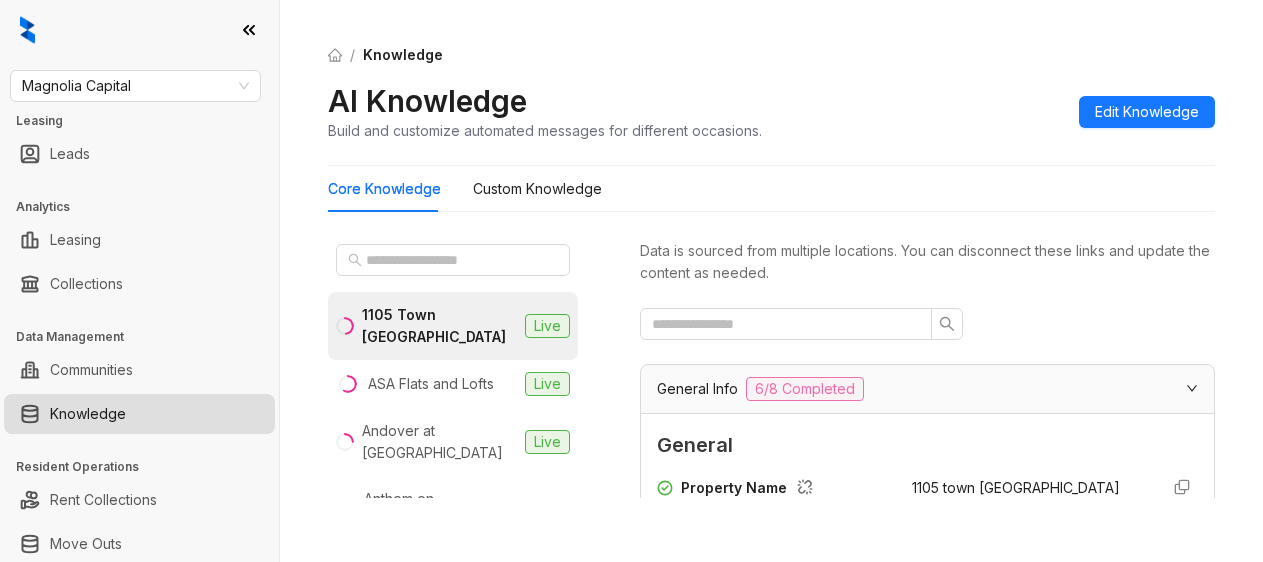 click on "Core Knowledge Custom Knowledge" at bounding box center [771, 189] 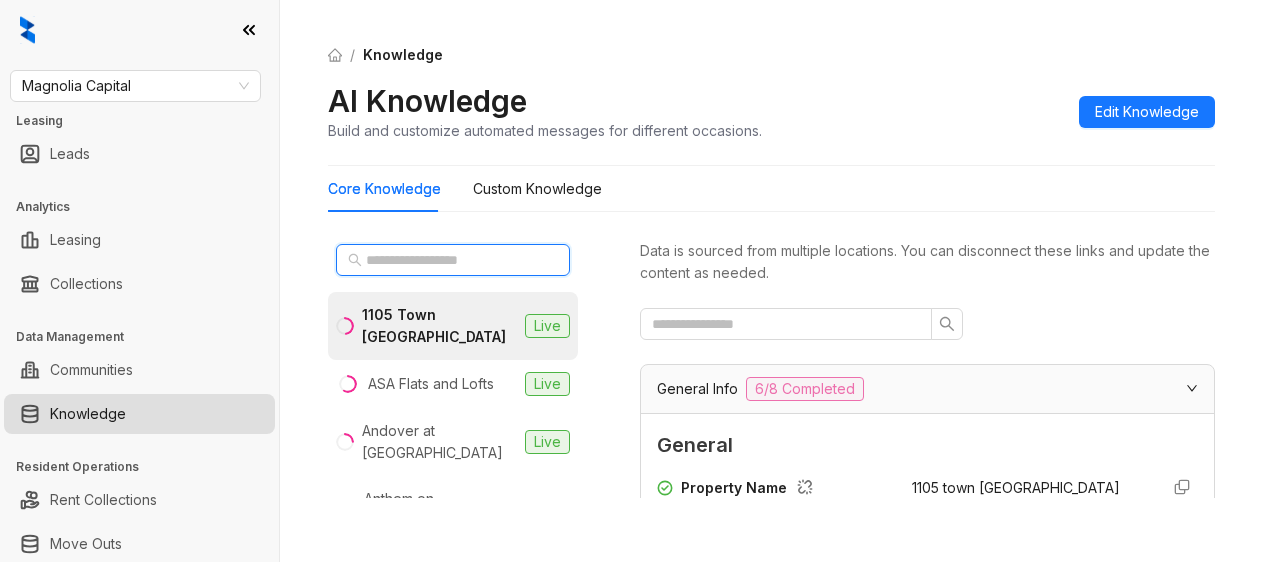 click at bounding box center (454, 260) 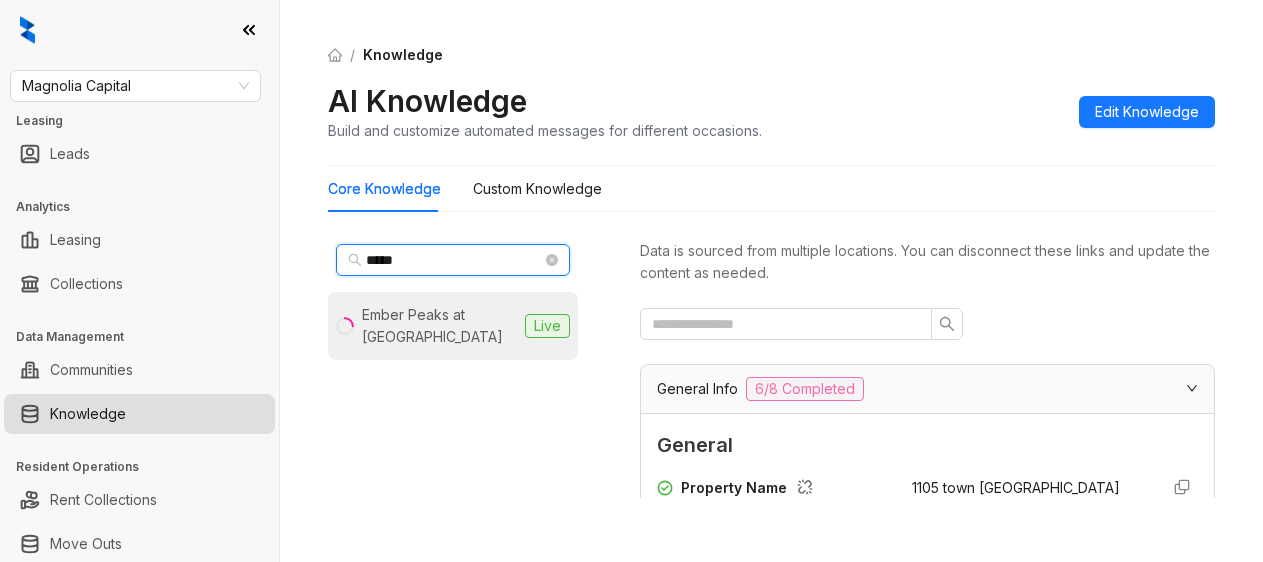 type on "*****" 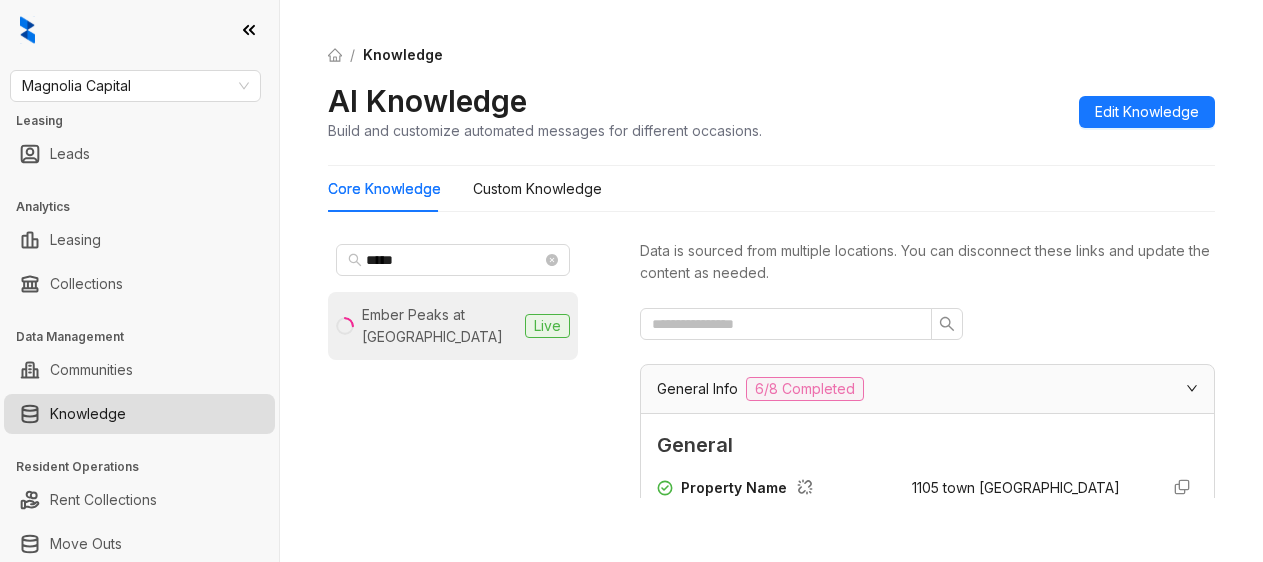 click on "Ember Peaks at American Fork" at bounding box center [439, 326] 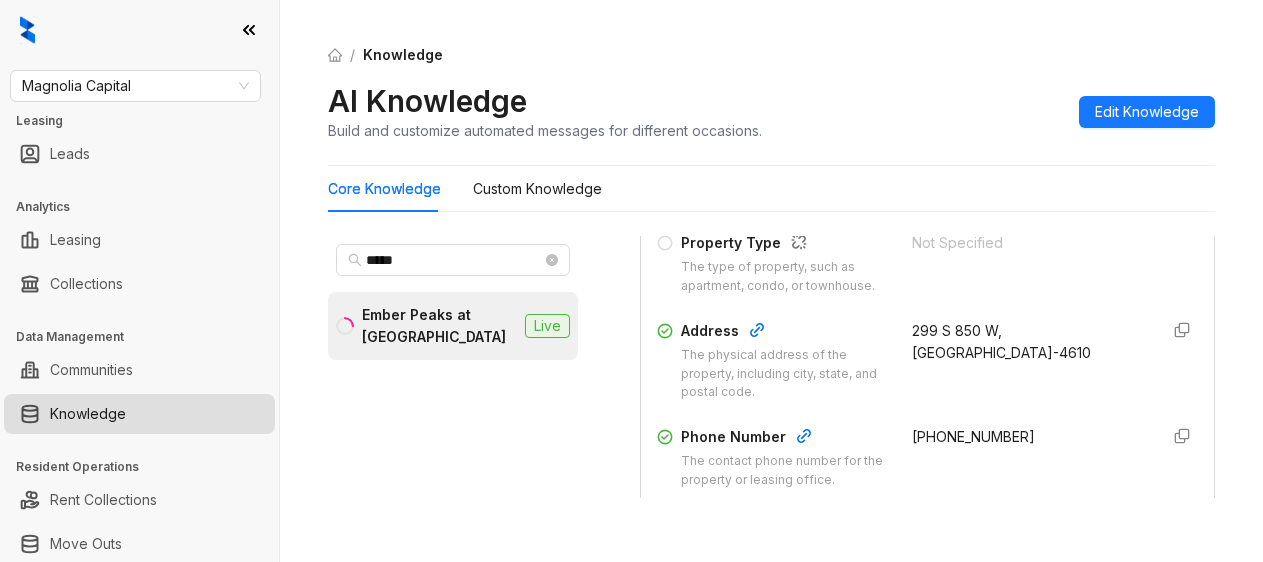 scroll, scrollTop: 400, scrollLeft: 0, axis: vertical 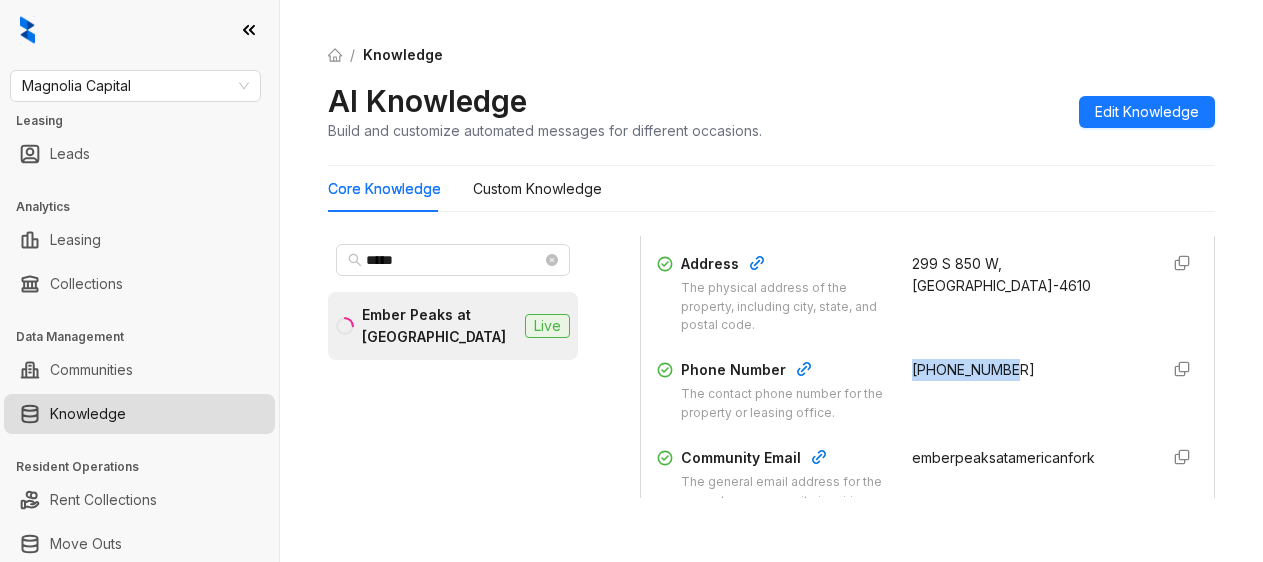 drag, startPoint x: 882, startPoint y: 382, endPoint x: 1033, endPoint y: 375, distance: 151.16217 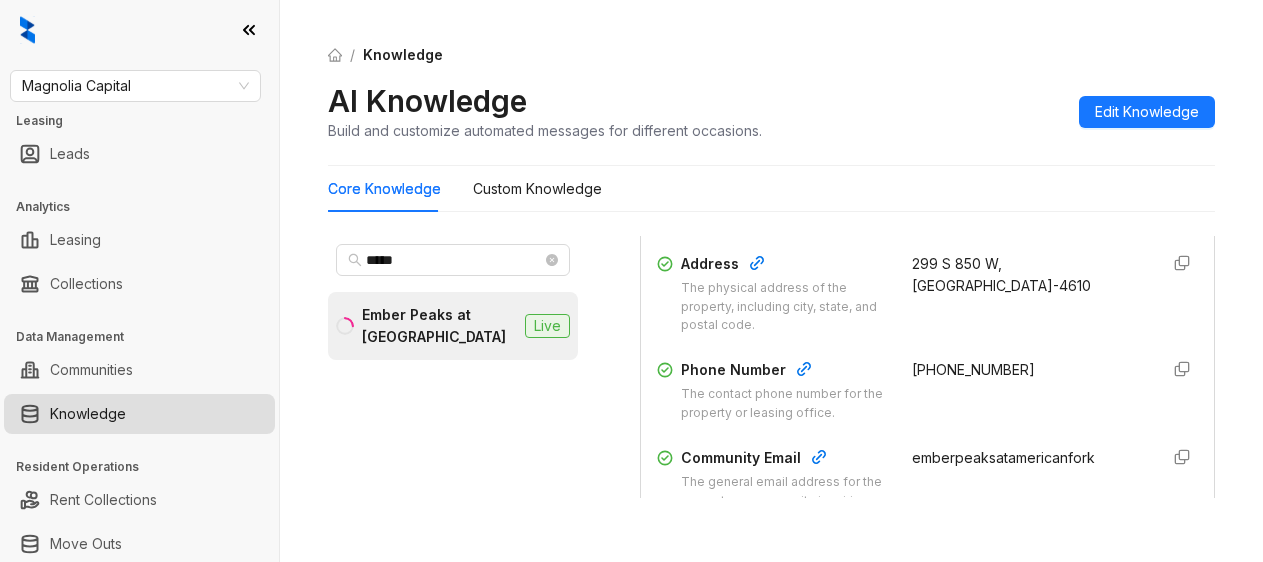 click on "AI Knowledge Build and customize automated messages for different occasions. Edit Knowledge" at bounding box center (771, 111) 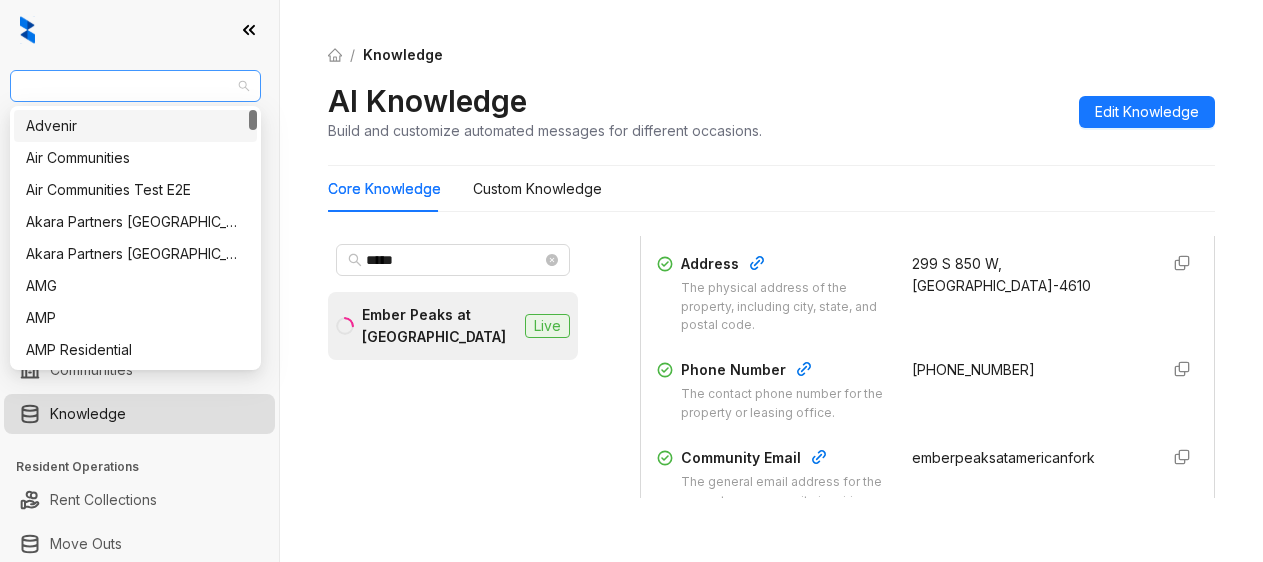 click on "Magnolia Capital" at bounding box center [135, 86] 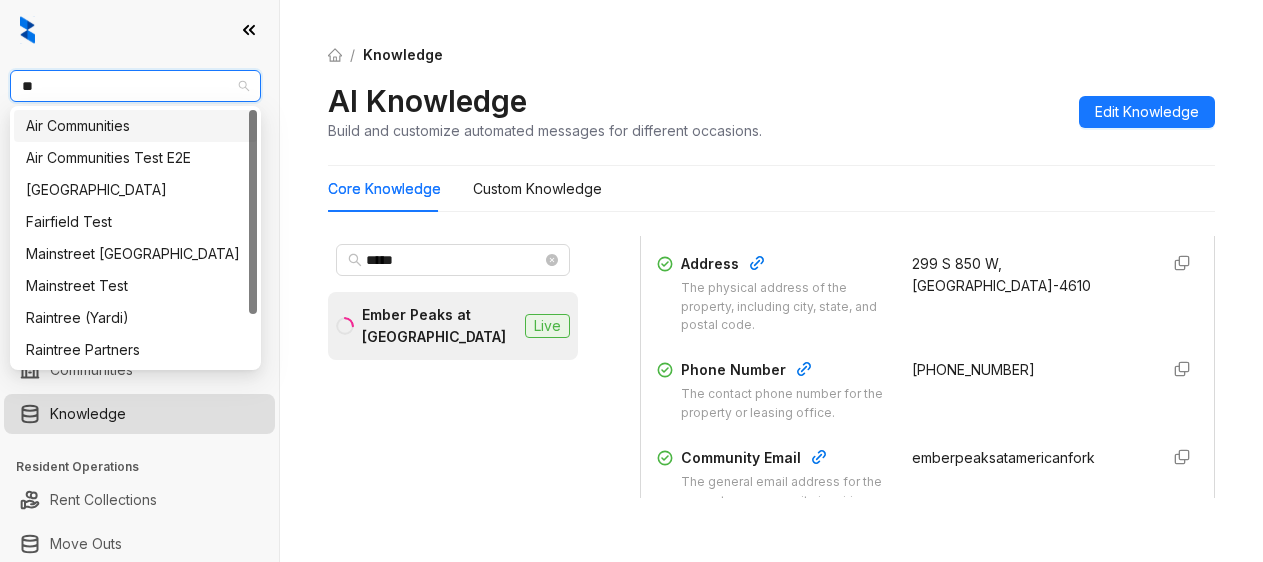 type on "***" 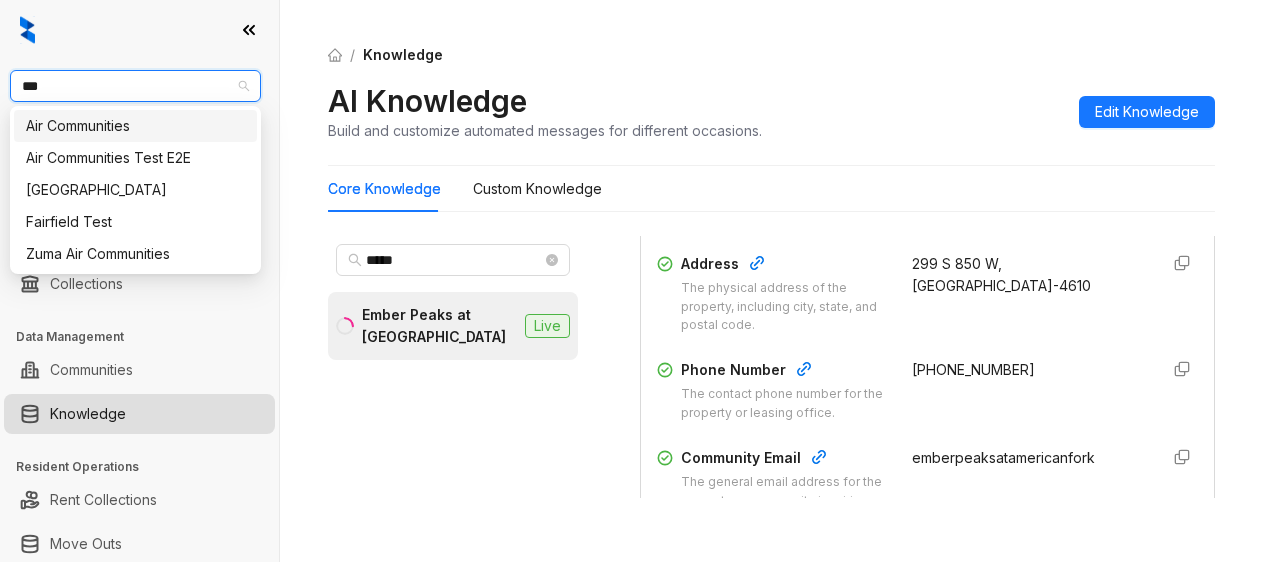 click on "Air Communities" at bounding box center (135, 126) 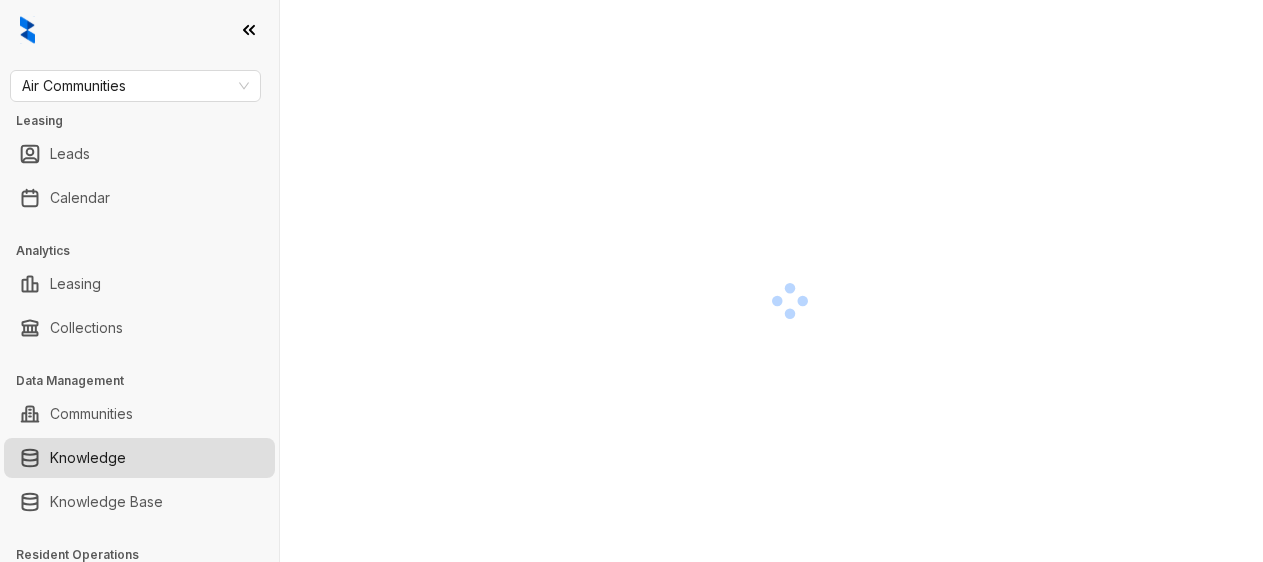 scroll, scrollTop: 0, scrollLeft: 0, axis: both 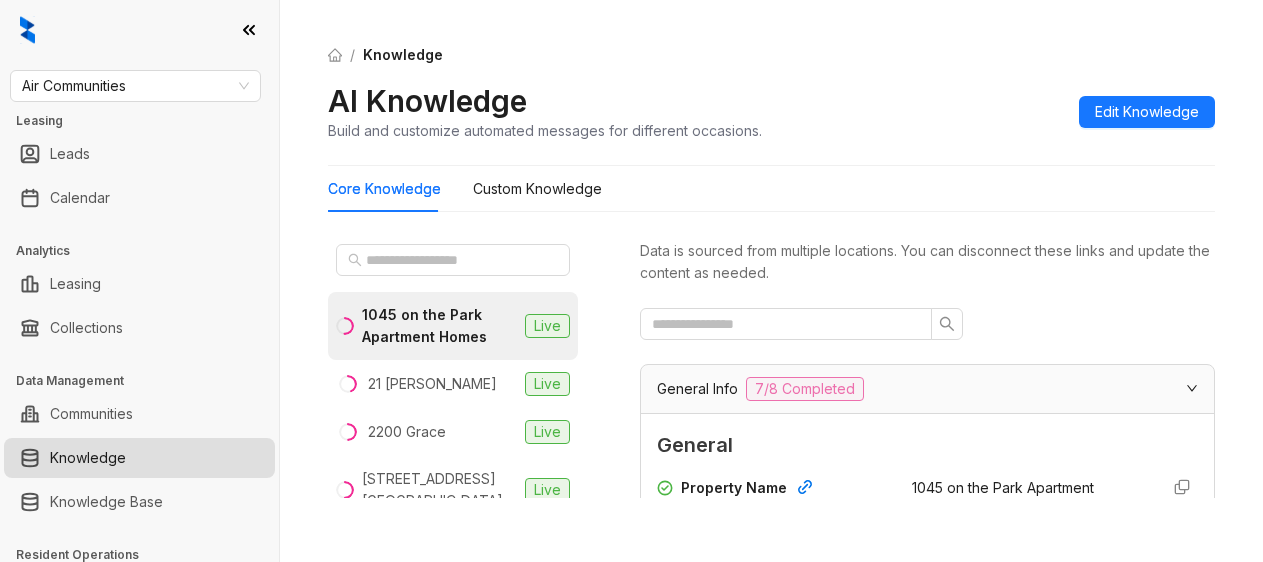 click on "/  Knowledge AI Knowledge Build and customize automated messages for different occasions. Edit Knowledge" at bounding box center [771, 93] 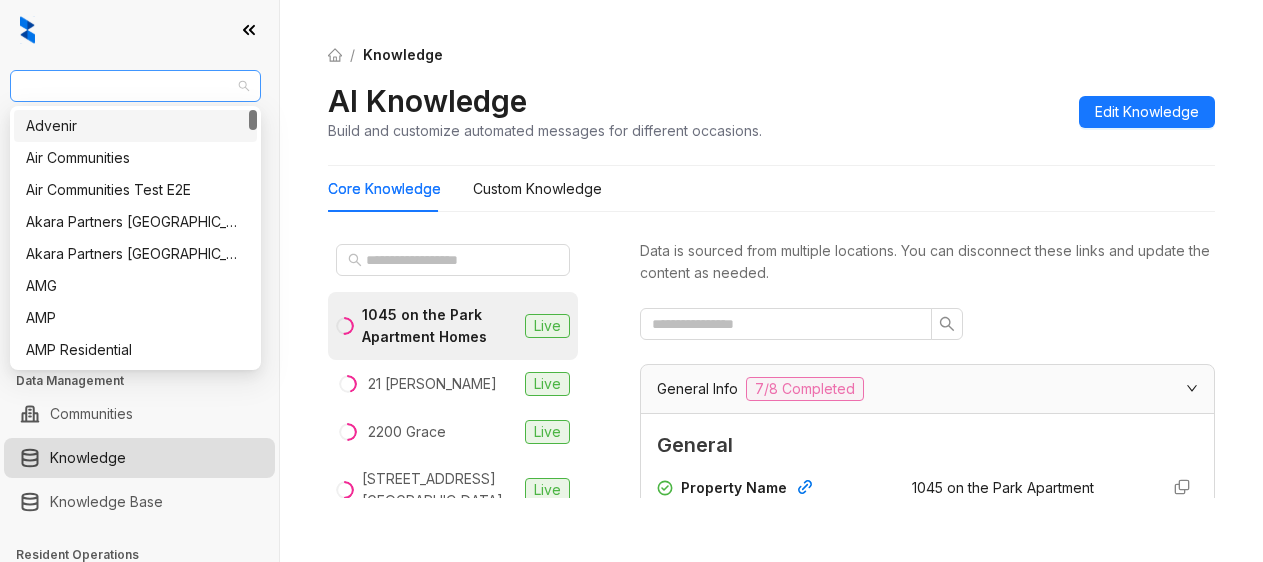 click on "Air Communities" at bounding box center [135, 86] 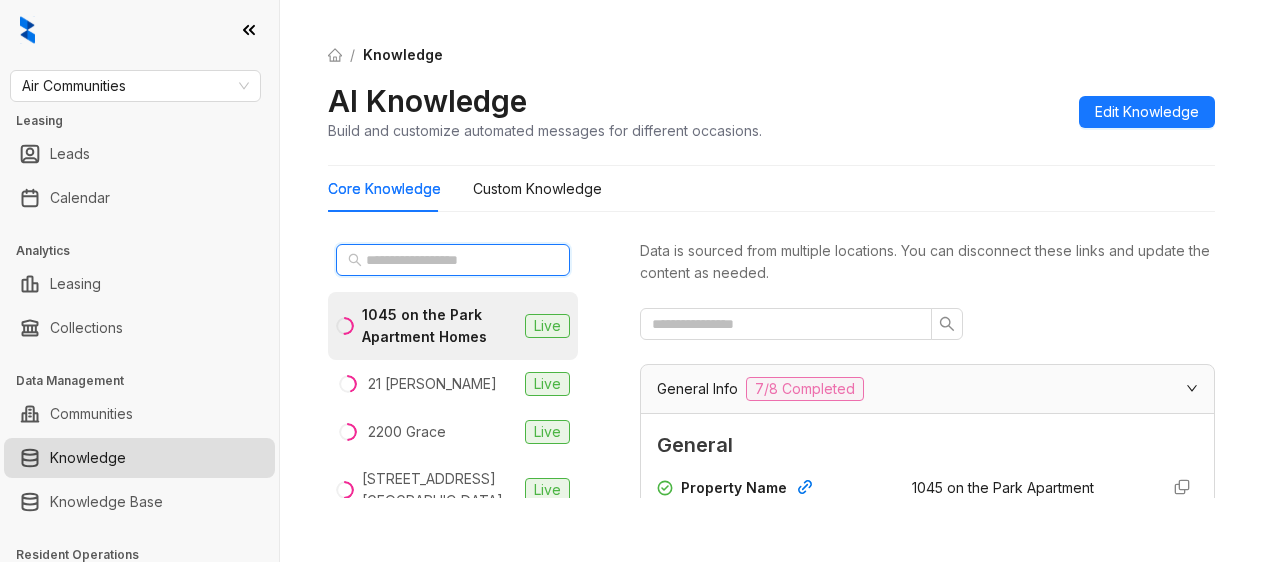 click at bounding box center (454, 260) 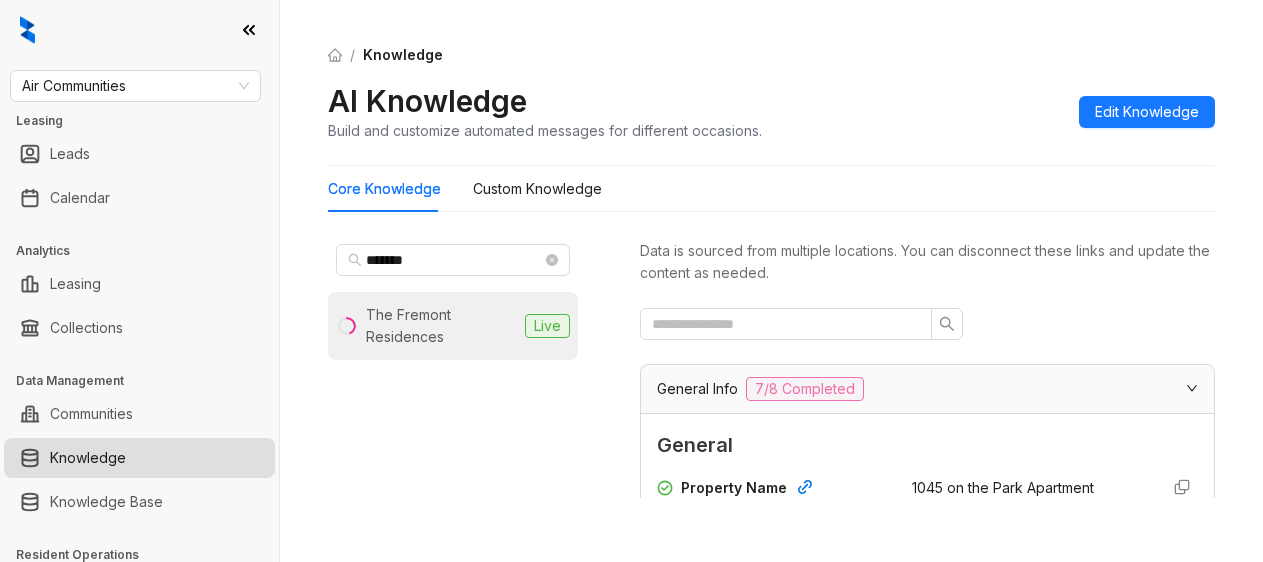 click on "The Fremont Residences" at bounding box center (441, 326) 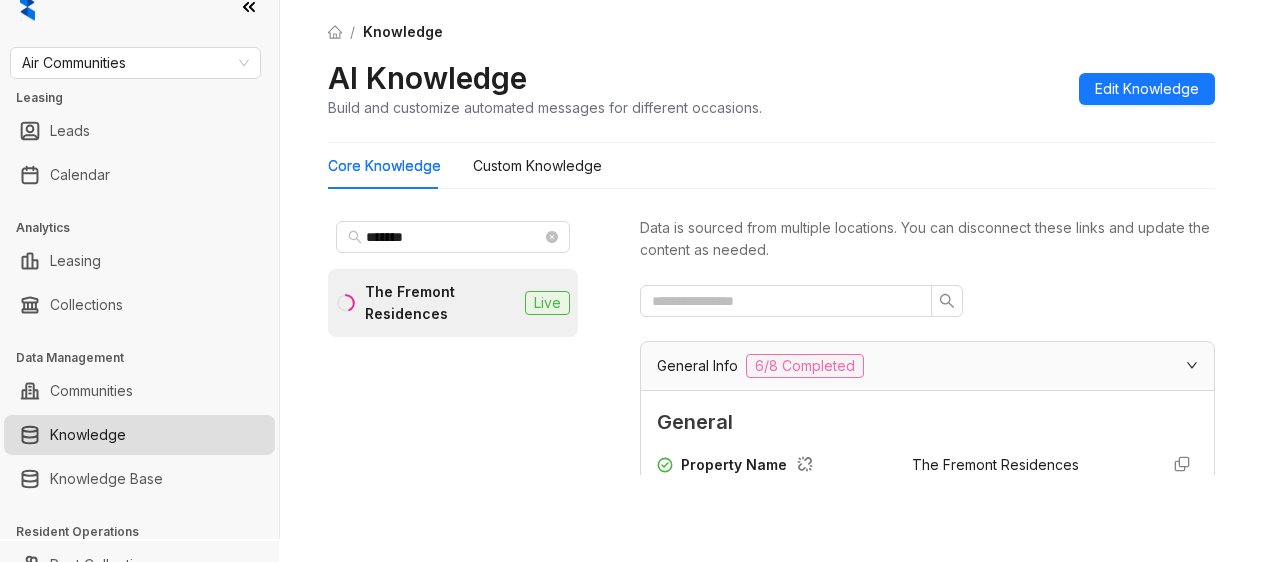 scroll, scrollTop: 0, scrollLeft: 0, axis: both 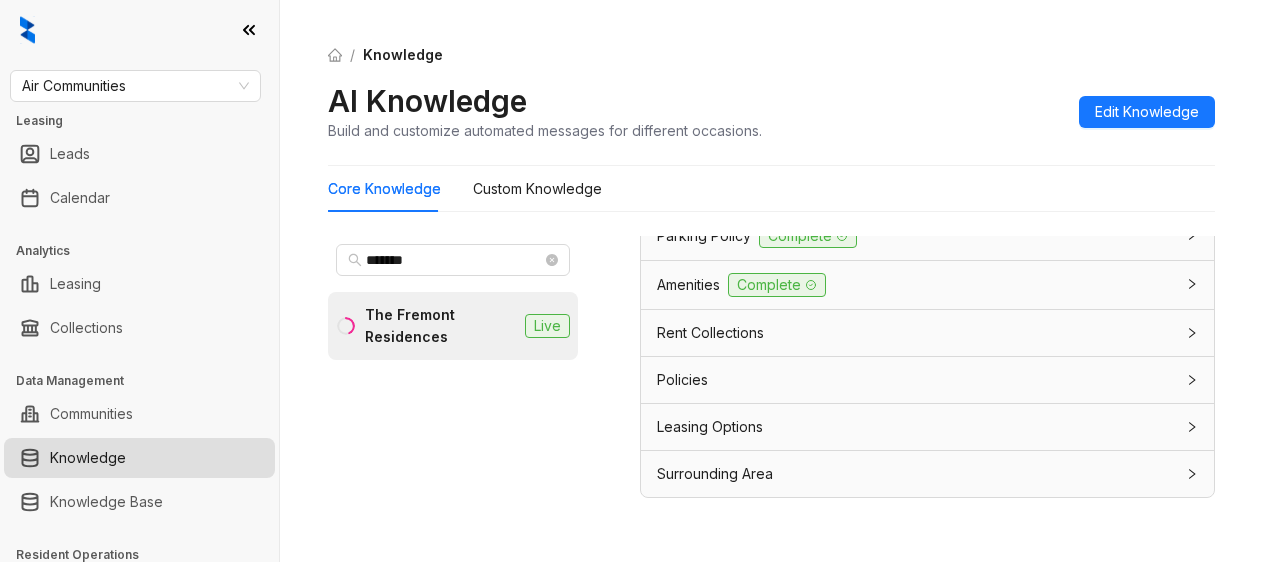 click on "Leasing Options" at bounding box center (710, 427) 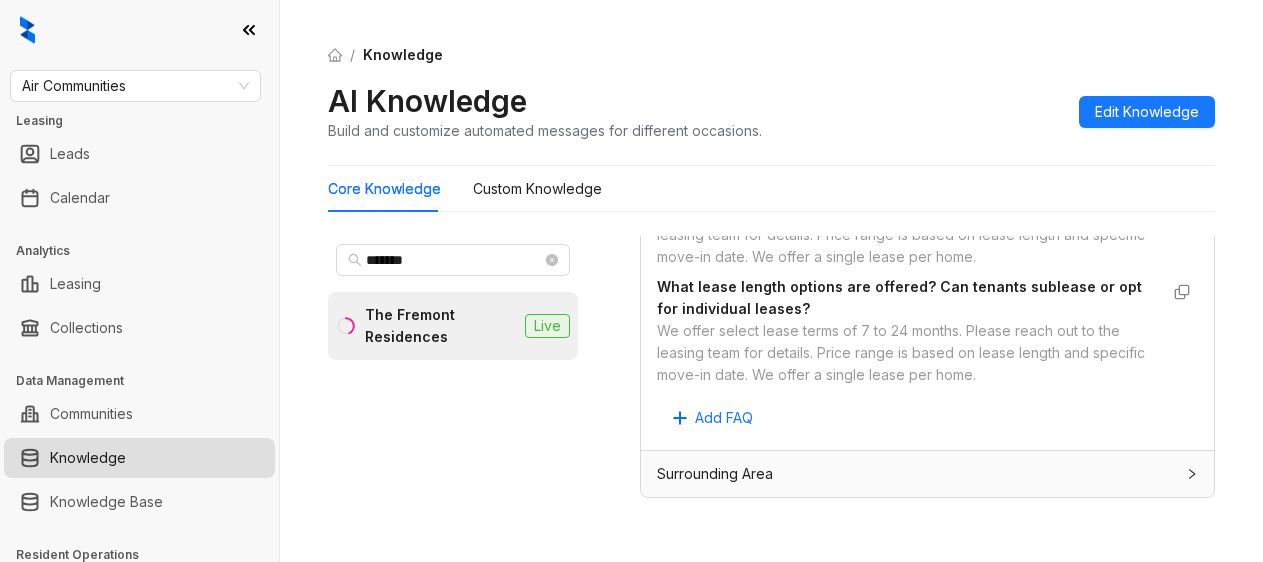 scroll, scrollTop: 2652, scrollLeft: 0, axis: vertical 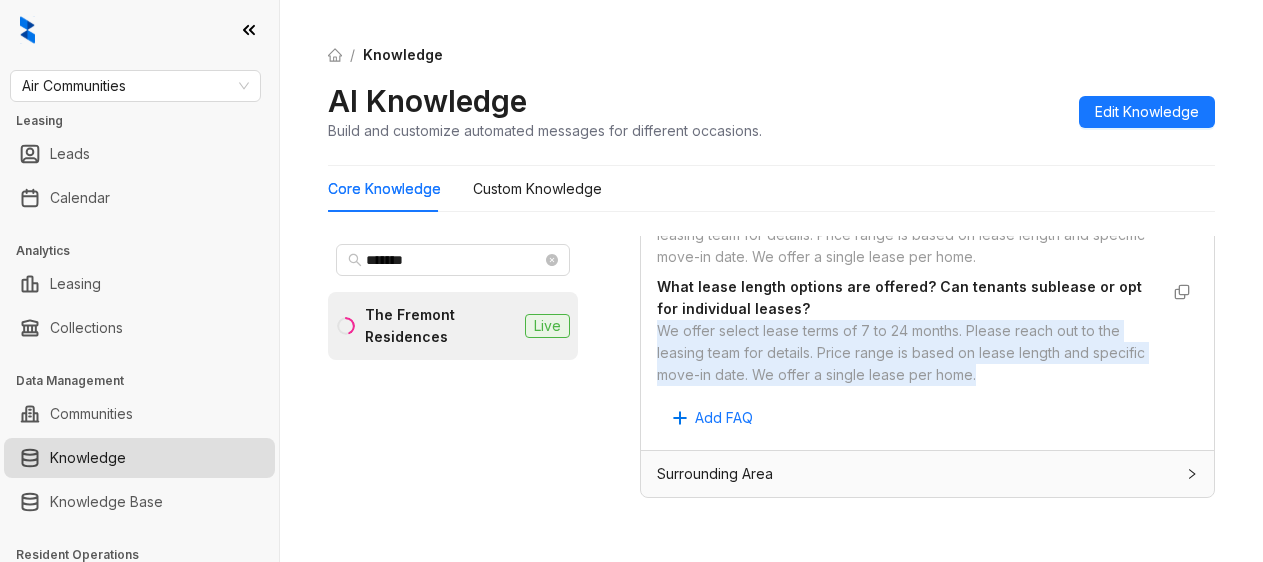 drag, startPoint x: 654, startPoint y: 339, endPoint x: 1057, endPoint y: 387, distance: 405.84848 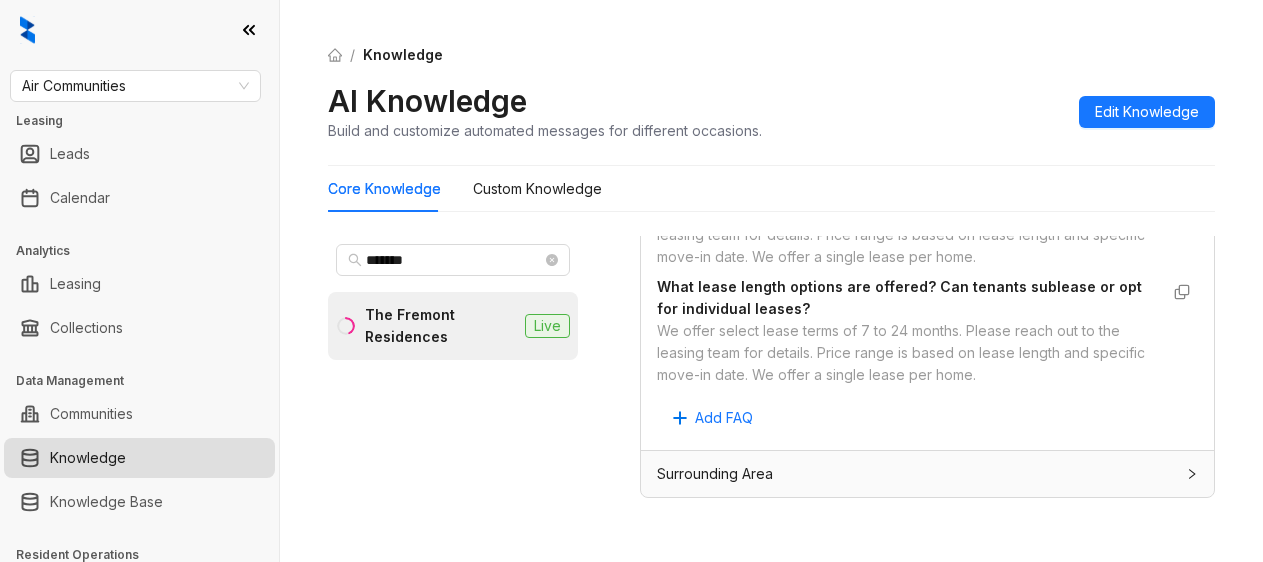 click on "/  Knowledge AI Knowledge Build and customize automated messages for different occasions. Edit Knowledge Core Knowledge Custom Knowledge ******* The Fremont Residences Live Data is sourced from multiple locations. You can disconnect these links and update the content as needed. General Info 6/8 Completed General Property Name The name of the property or apartment complex. The [GEOGRAPHIC_DATA] Property Type The type of property, such as apartment, condo, or townhouse. Not Specified Address The physical address of the property, including city, state, and postal code. [STREET_ADDRESS][PERSON_NAME] Phone Number The contact phone number for the property or leasing office. 720.255.0255 Community Email The general email address for the property or community inquiries. [EMAIL_ADDRESS][DOMAIN_NAME] Community Website The website address for the property or community. [URL][DOMAIN_NAME] Office Hours Set the days and times when your community is available for support Sun Closed Mon 10:00 AM - 5:00 PM Tue" at bounding box center [771, 281] 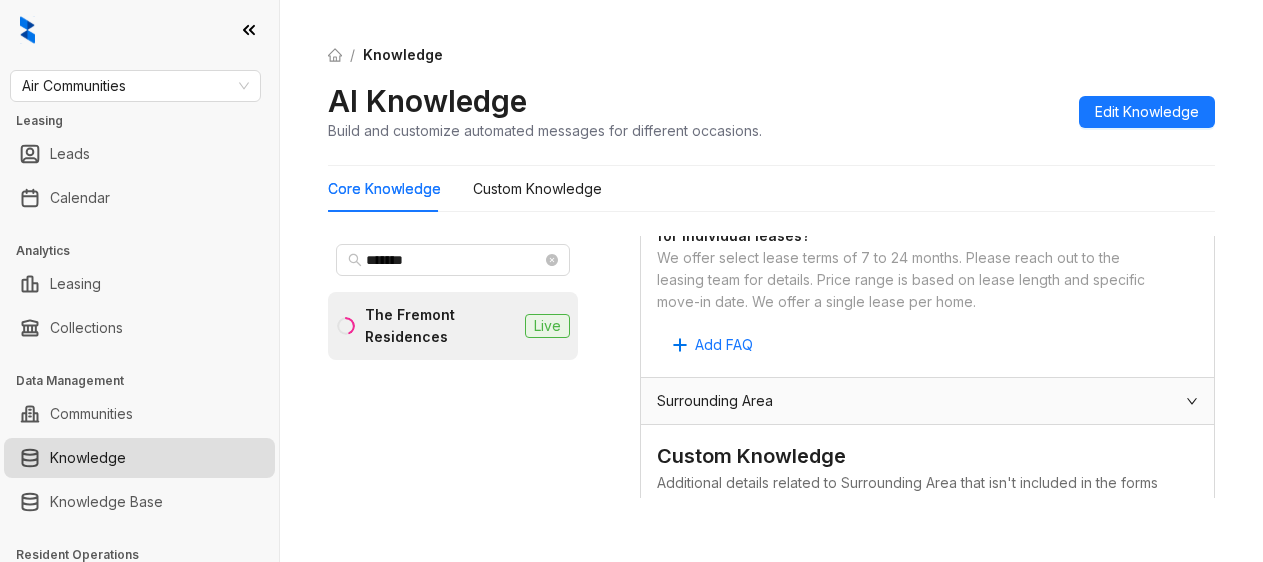 click on "Are furnished units available? If so, what is included? Furnished units are not available at our community. Are furnished units available? If so, what is included? Furnished units are not available at our community. Are lease guarantors allowed, and what are the policies/requirements? We gladly accept guarantors. Must have an average income of 5x the monthly rent and be a [DEMOGRAPHIC_DATA] citizen. Are lease guarantors allowed, and what are the policies/requirements? We gladly accept guarantors. Must have an average income of 5x the monthly rent and be a [DEMOGRAPHIC_DATA] citizen. What heating and air conditioning systems are provided? Yes, we have central AC. What heating and air conditioning systems are provided? Yes, we have central AC. What lease length options are offered? Can tenants sublease or opt for individual leases? We offer select lease terms of 7 to 24 months. Please reach out to the leasing team for details. Price range is based on lease length and specific move-in date.
We offer a single lease per home. Add FAQ" at bounding box center [927, 21] 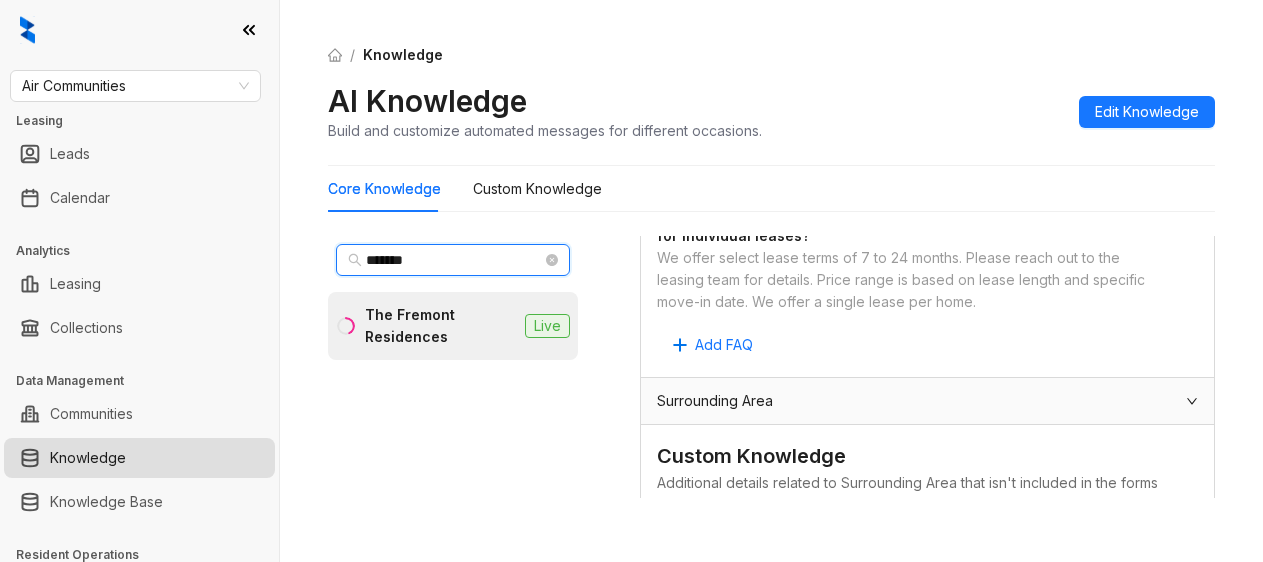drag, startPoint x: 441, startPoint y: 254, endPoint x: 352, endPoint y: 250, distance: 89.08984 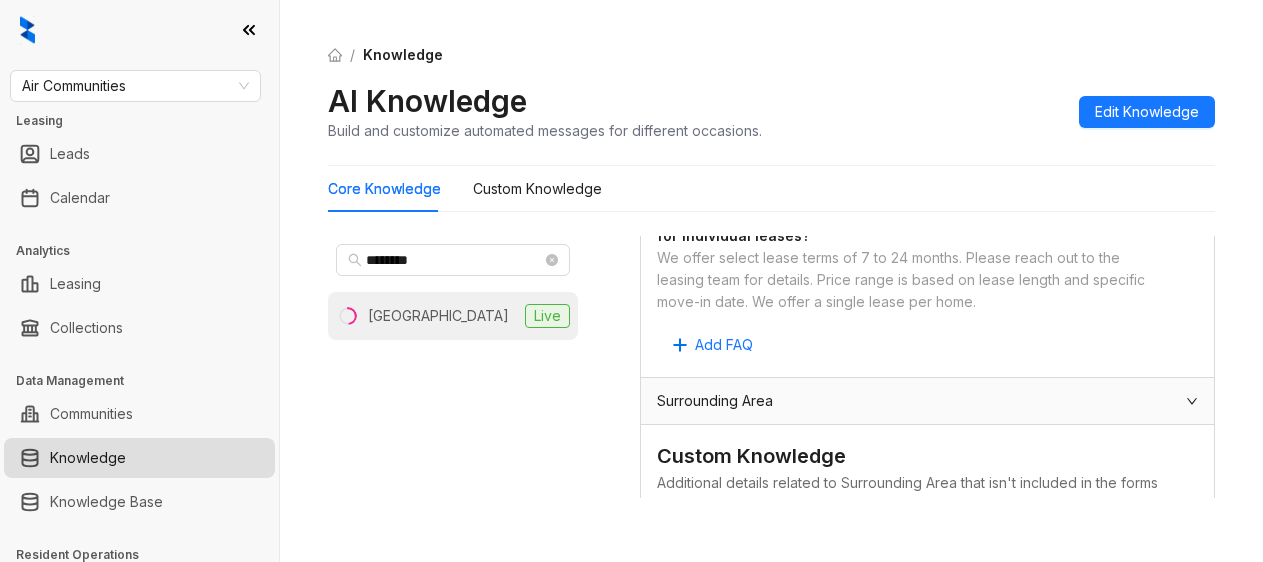 click on "[GEOGRAPHIC_DATA]" at bounding box center [438, 316] 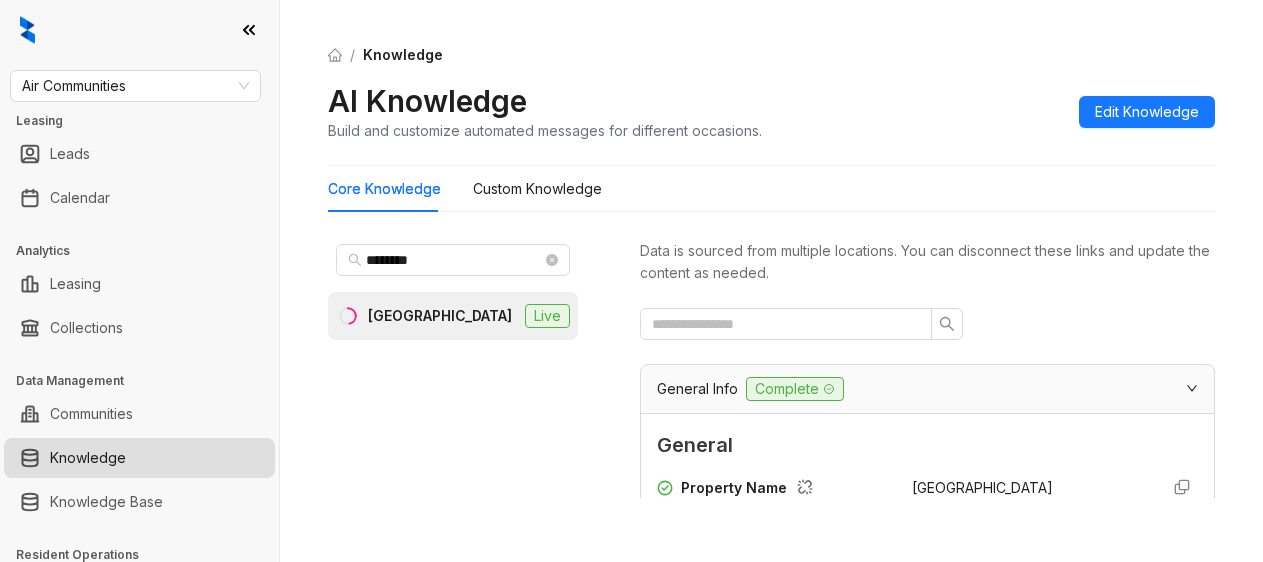 click on "AI Knowledge Build and customize automated messages for different occasions. Edit Knowledge" at bounding box center (771, 111) 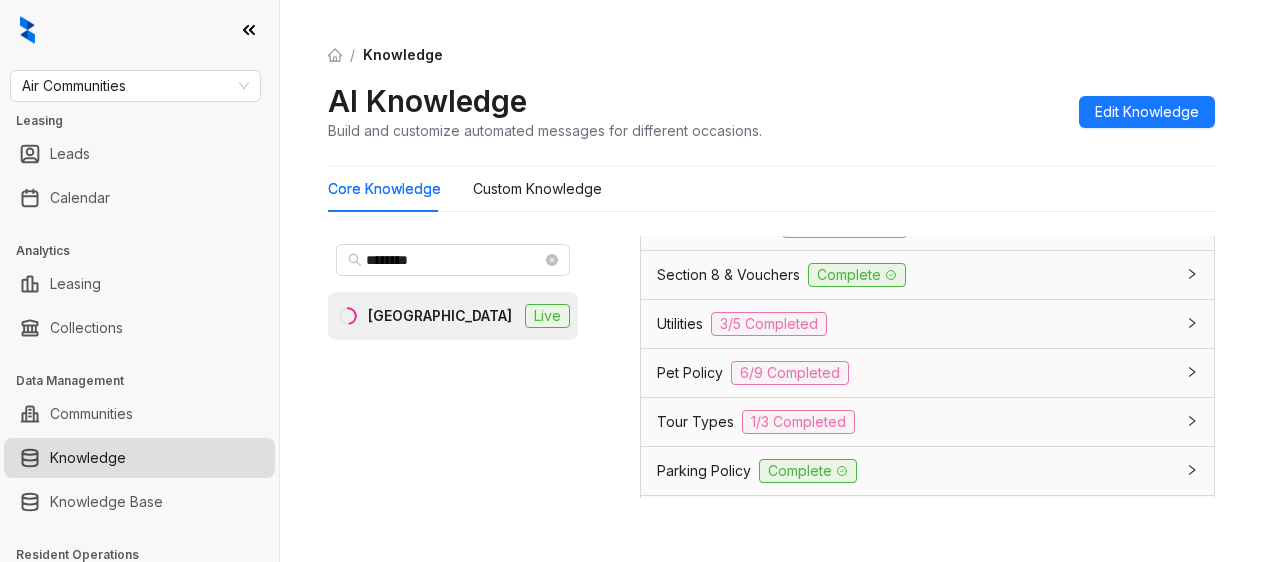 scroll, scrollTop: 1600, scrollLeft: 0, axis: vertical 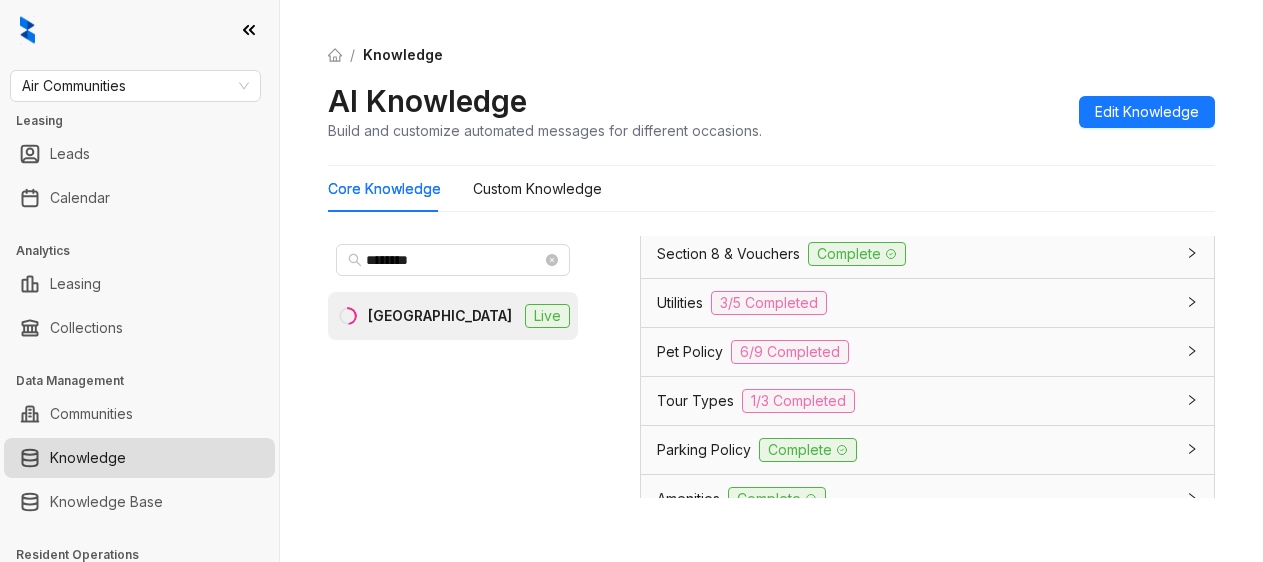 click on "Application Policy" at bounding box center [715, 205] 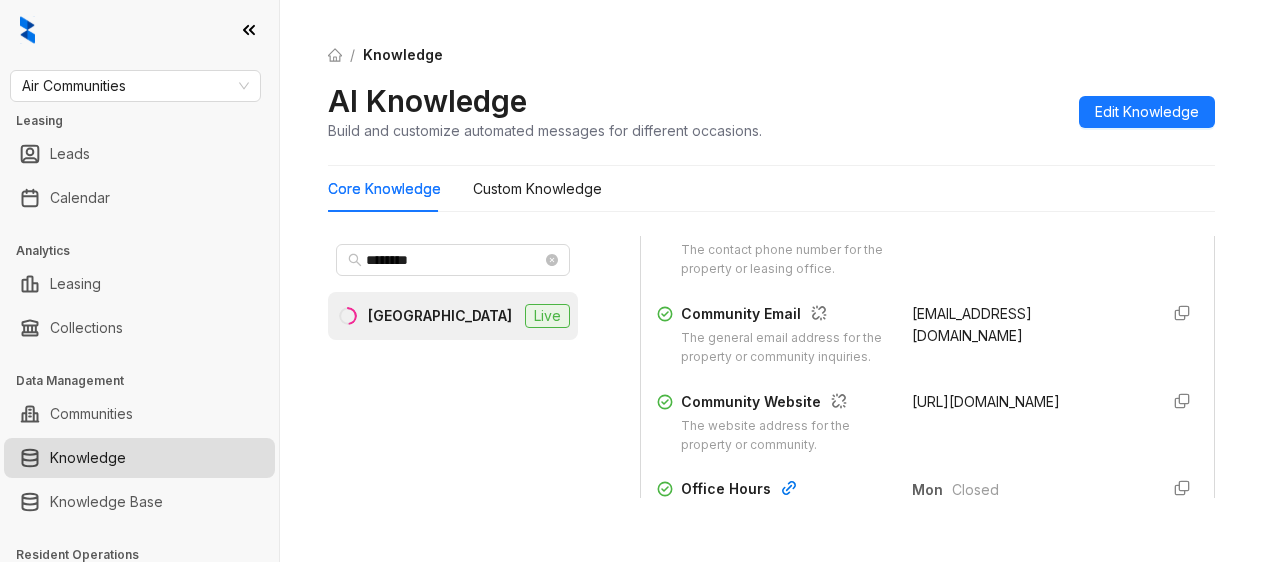 scroll, scrollTop: 600, scrollLeft: 0, axis: vertical 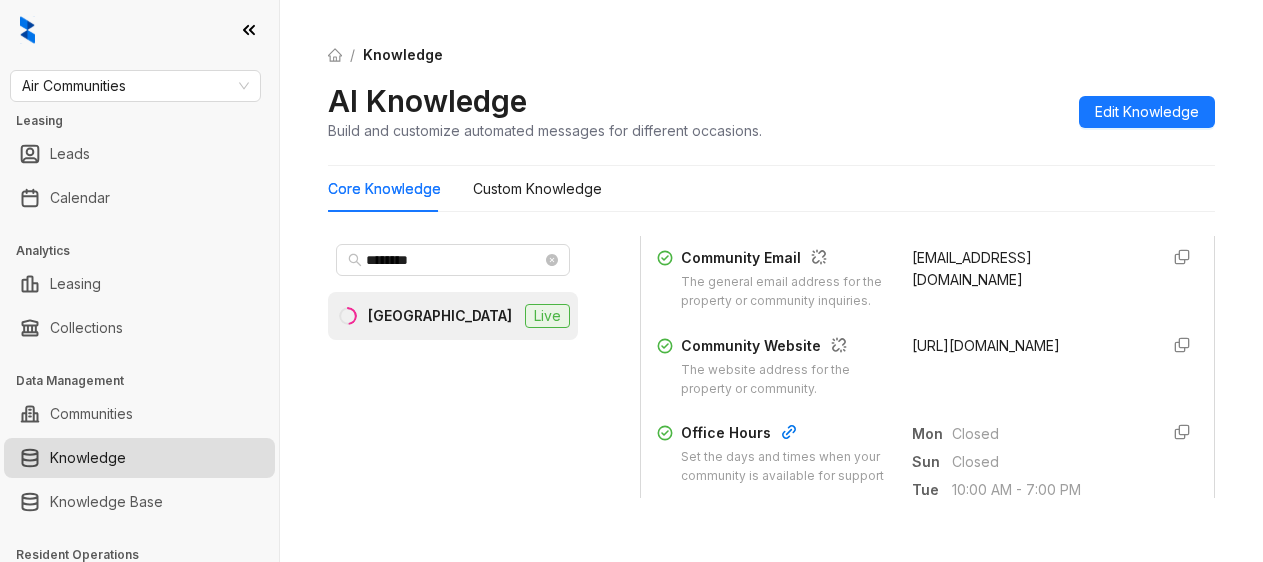 drag, startPoint x: 888, startPoint y: 382, endPoint x: 1016, endPoint y: 417, distance: 132.69891 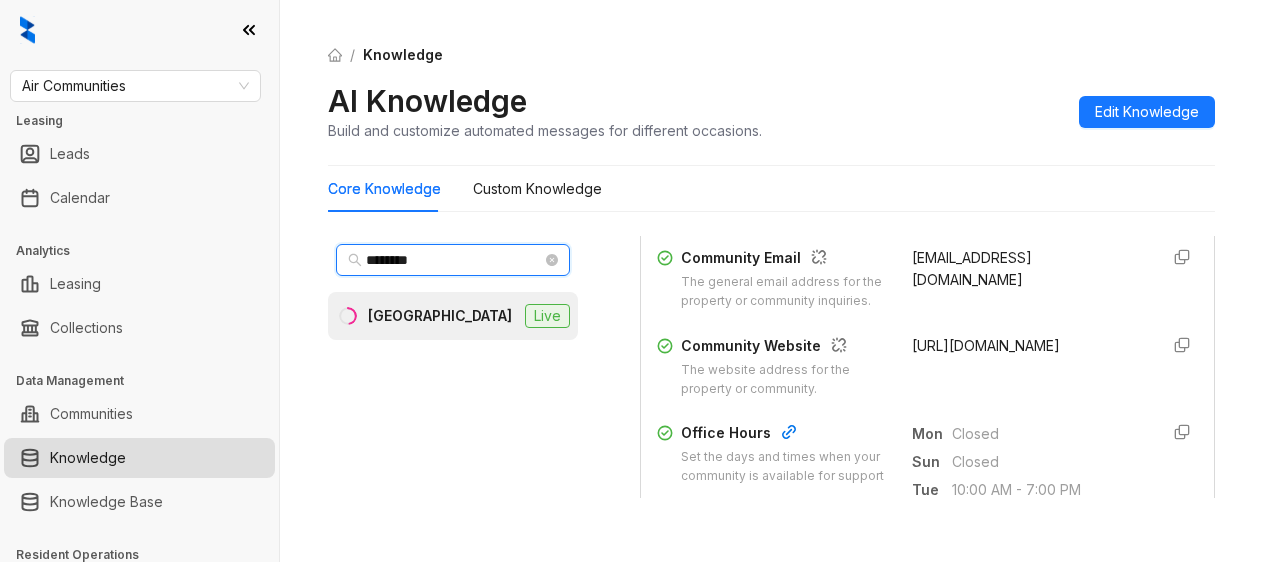 click on "********" at bounding box center [454, 260] 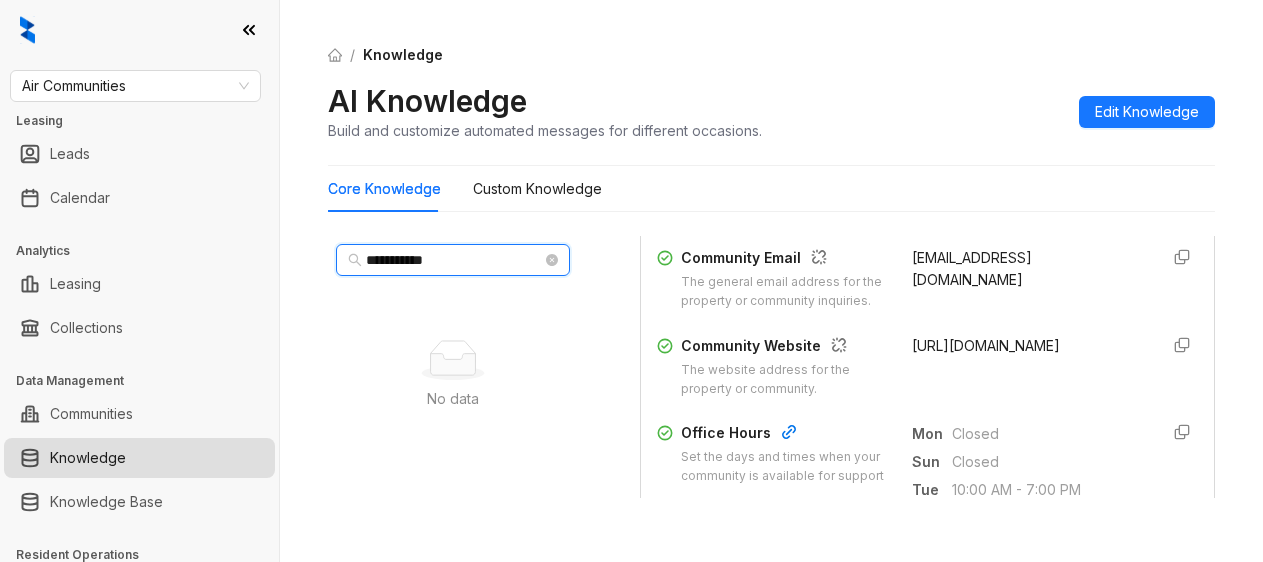 click on "**********" at bounding box center (454, 260) 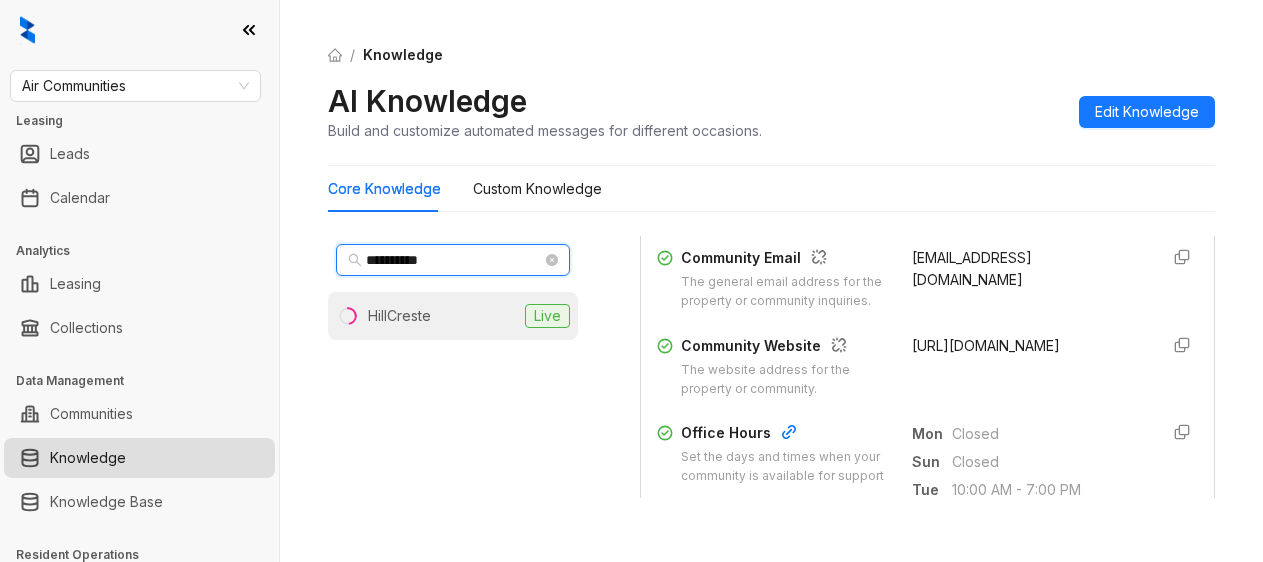 type on "**********" 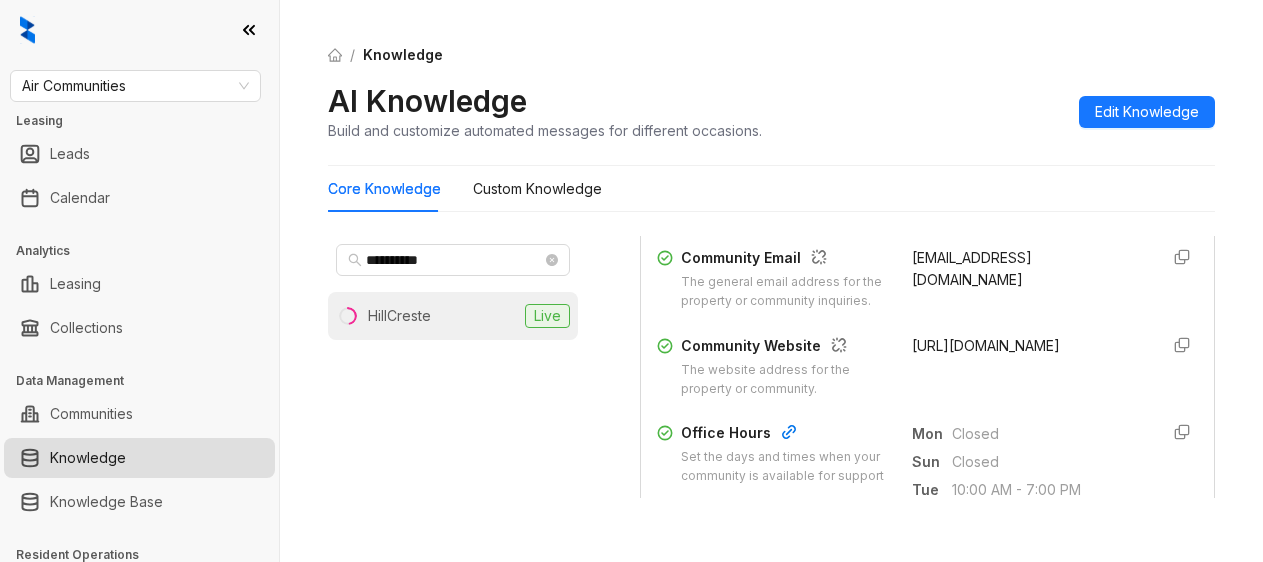click on "HillCreste" at bounding box center [399, 316] 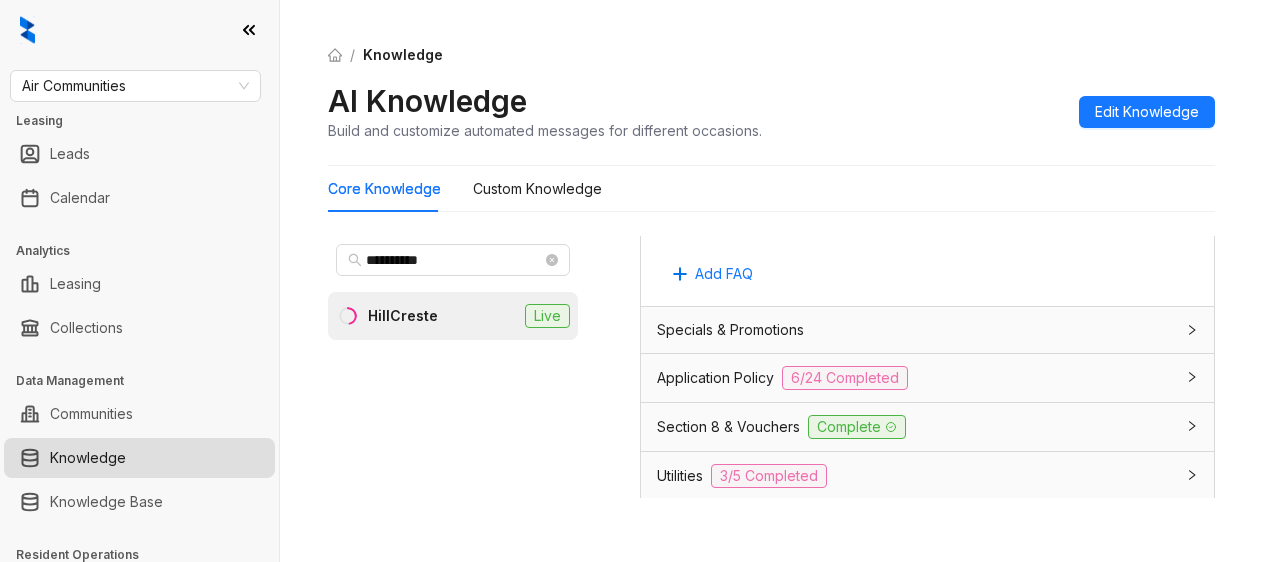 scroll, scrollTop: 1500, scrollLeft: 0, axis: vertical 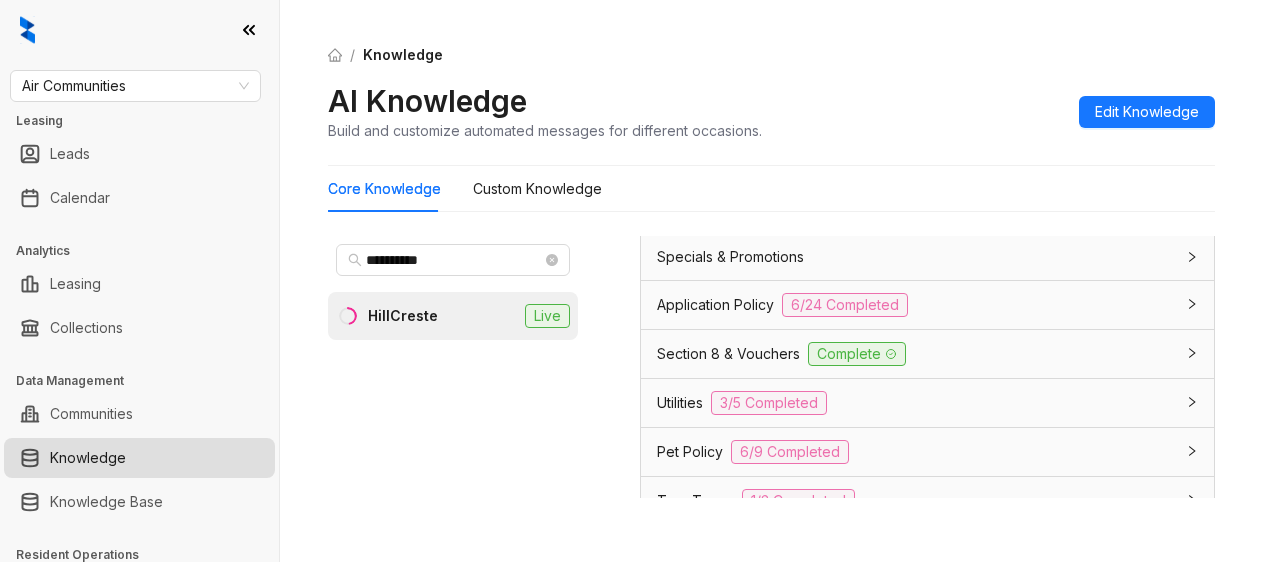 click on "Application Policy" at bounding box center (715, 305) 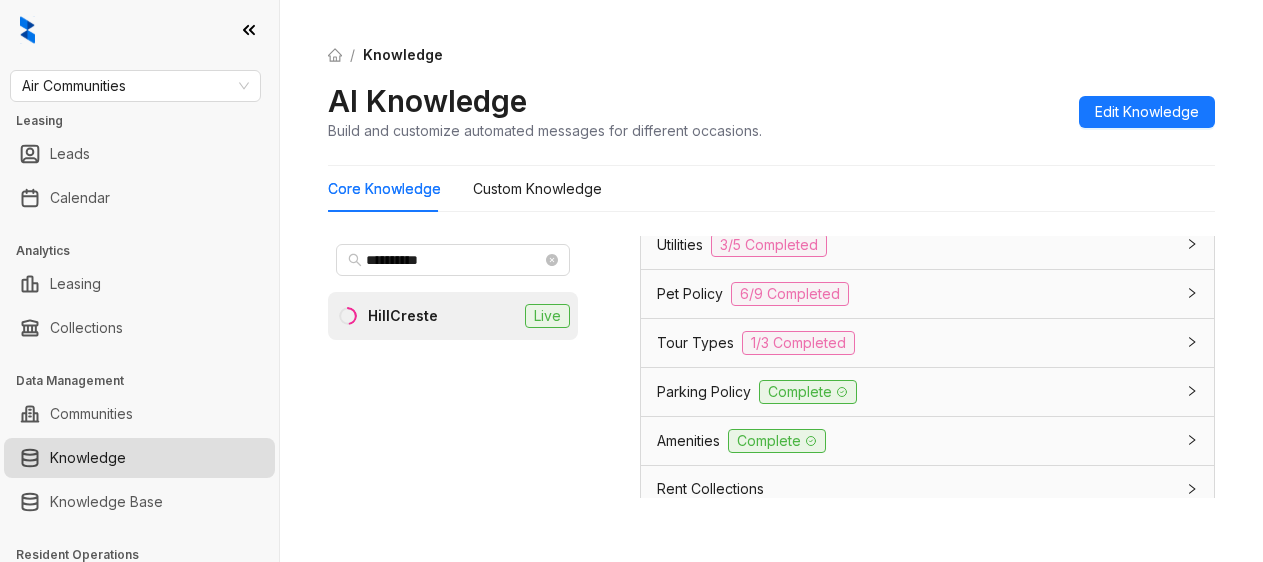 scroll, scrollTop: 4500, scrollLeft: 0, axis: vertical 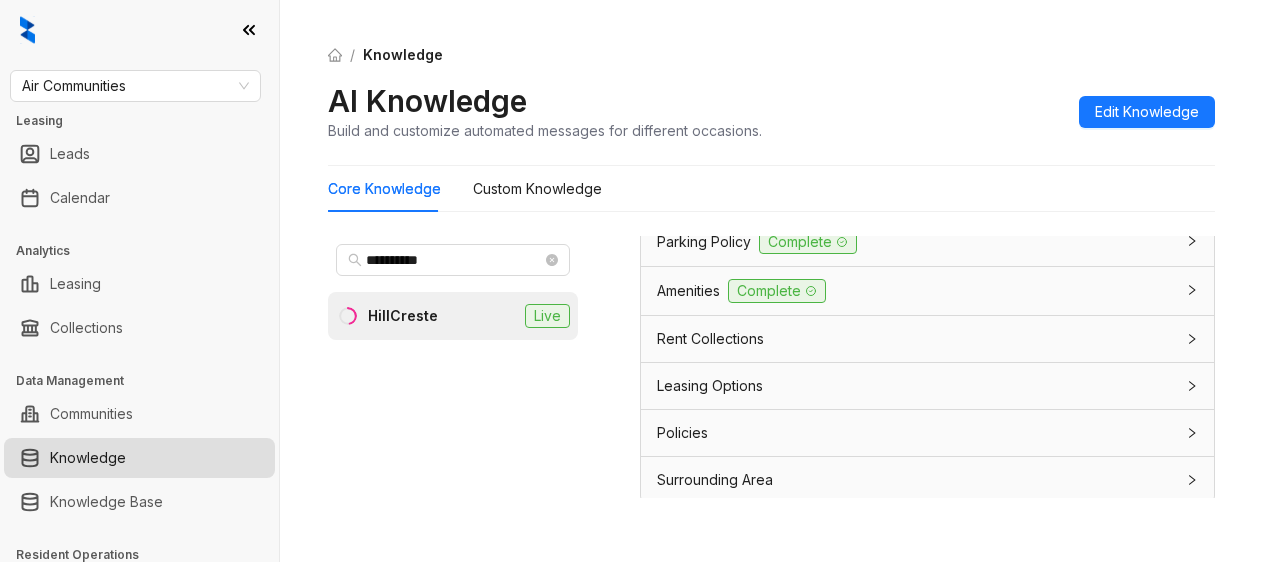 click on "Leasing Options" at bounding box center [710, 386] 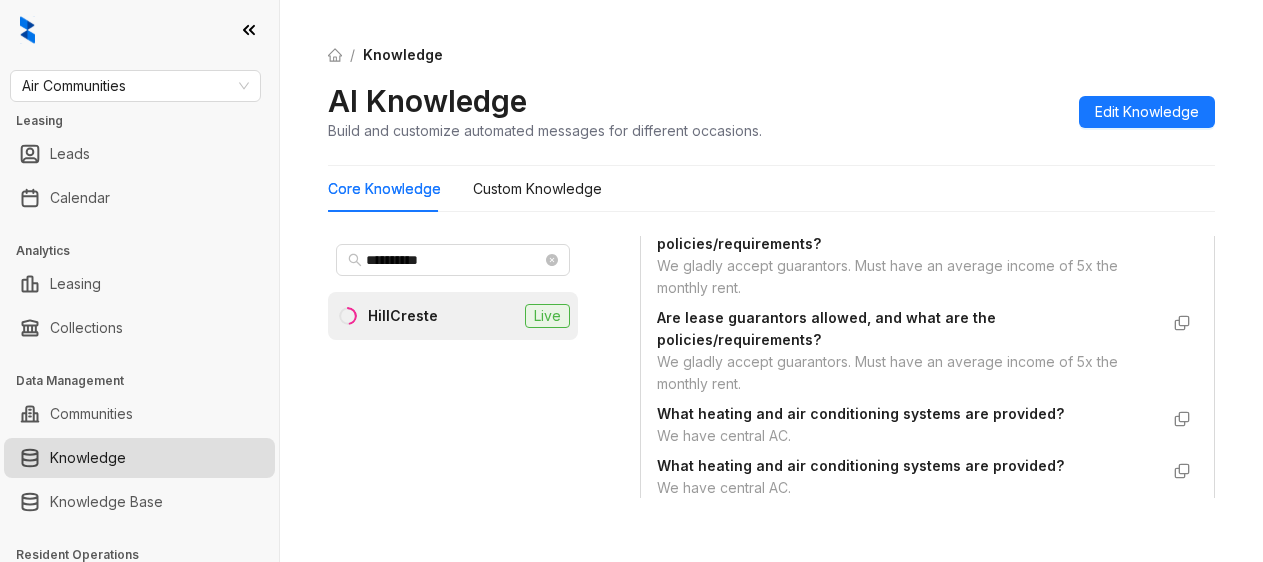 scroll, scrollTop: 4900, scrollLeft: 0, axis: vertical 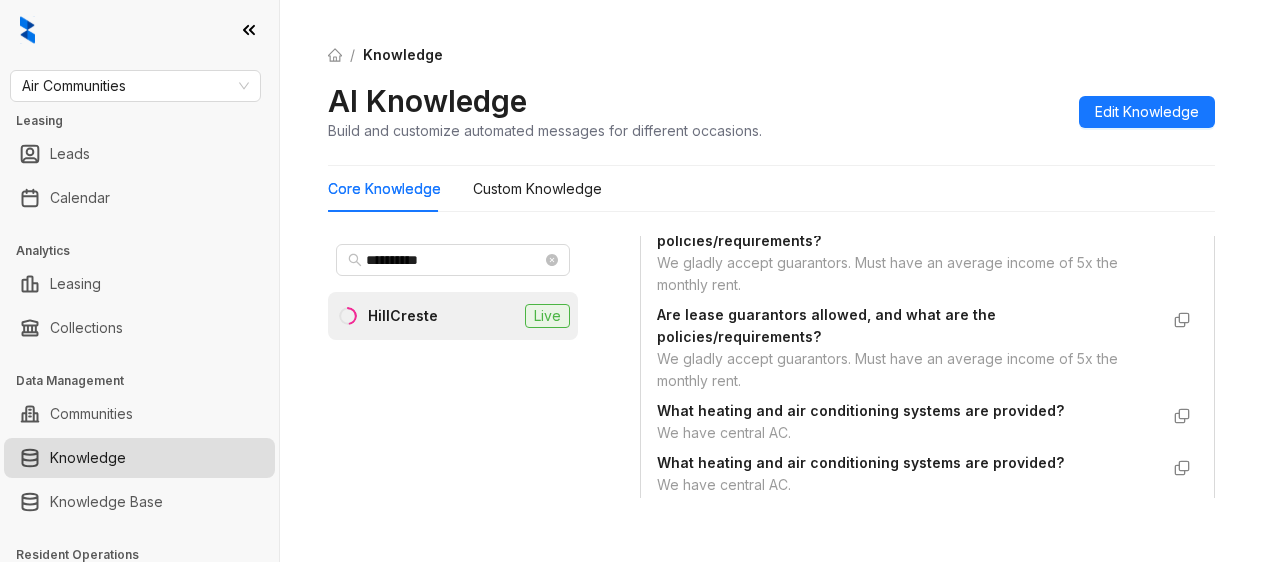 click on "We gladly accept guarantors. Must have an average income of 5x the monthly rent." at bounding box center (907, 370) 